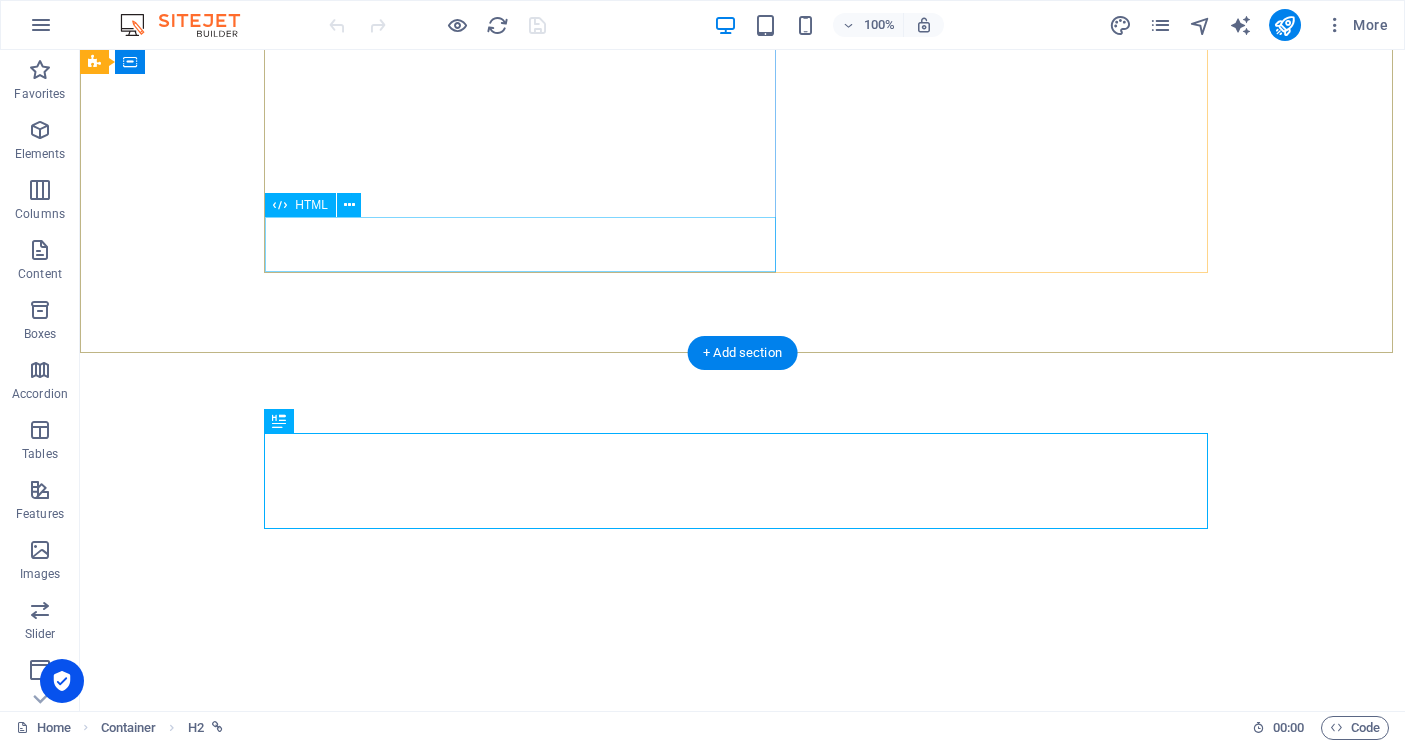 scroll, scrollTop: 0, scrollLeft: 0, axis: both 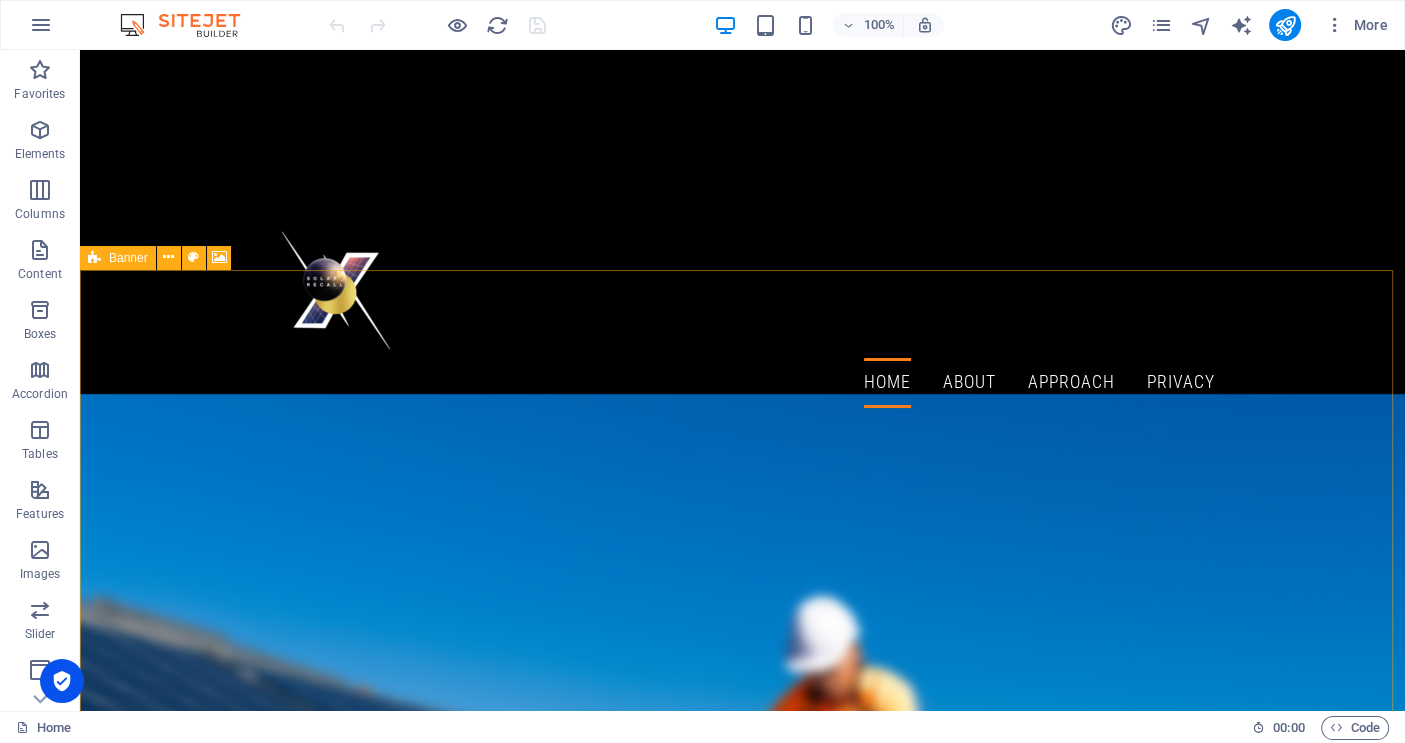 click on "Banner" at bounding box center [128, 258] 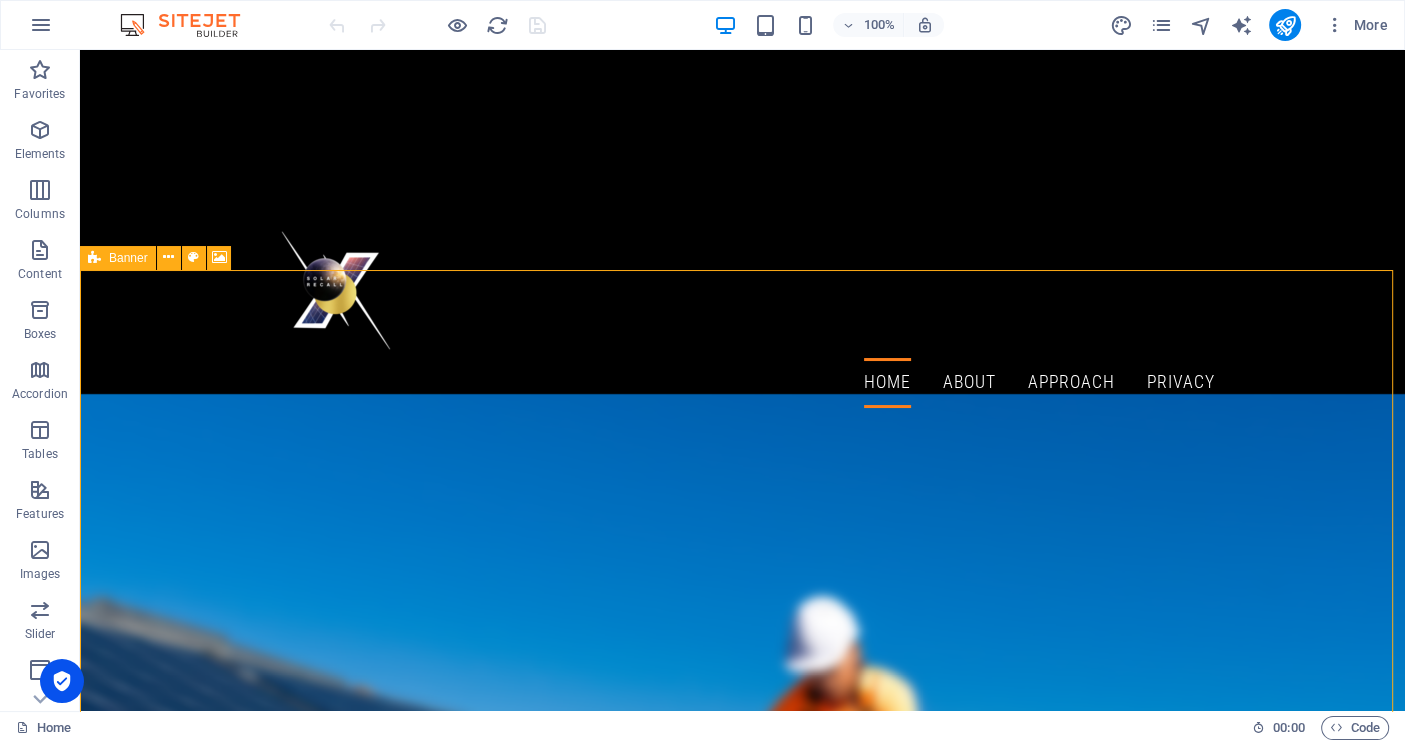 click on "Banner" at bounding box center [128, 258] 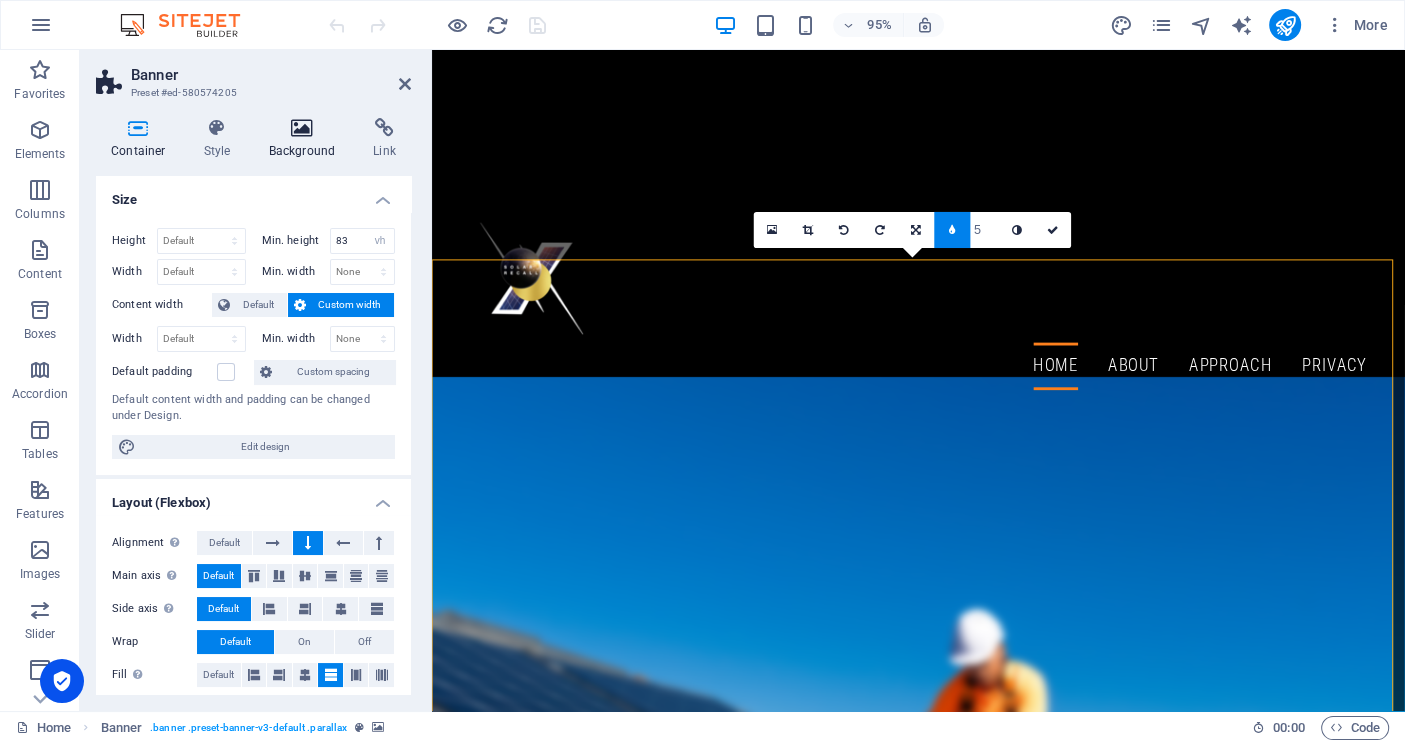 click at bounding box center [302, 128] 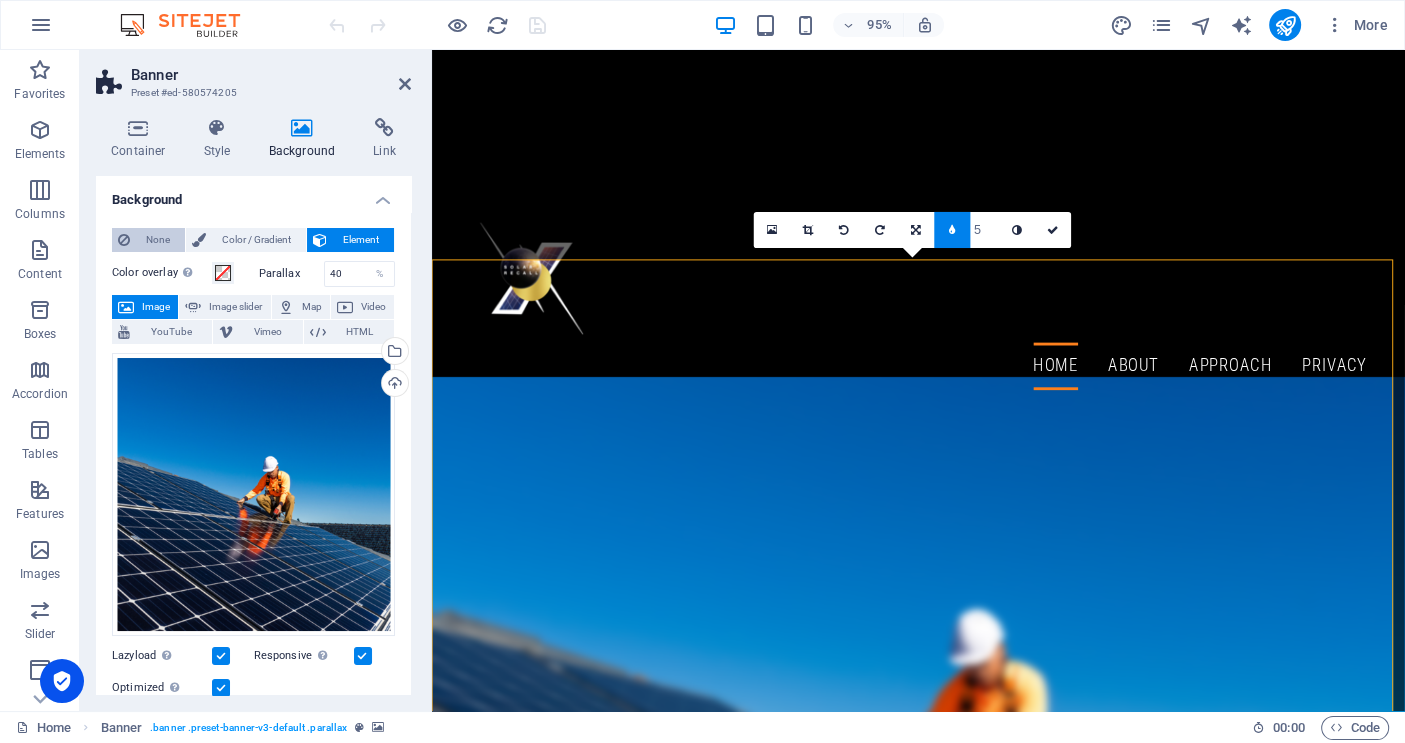 click on "None" at bounding box center (157, 240) 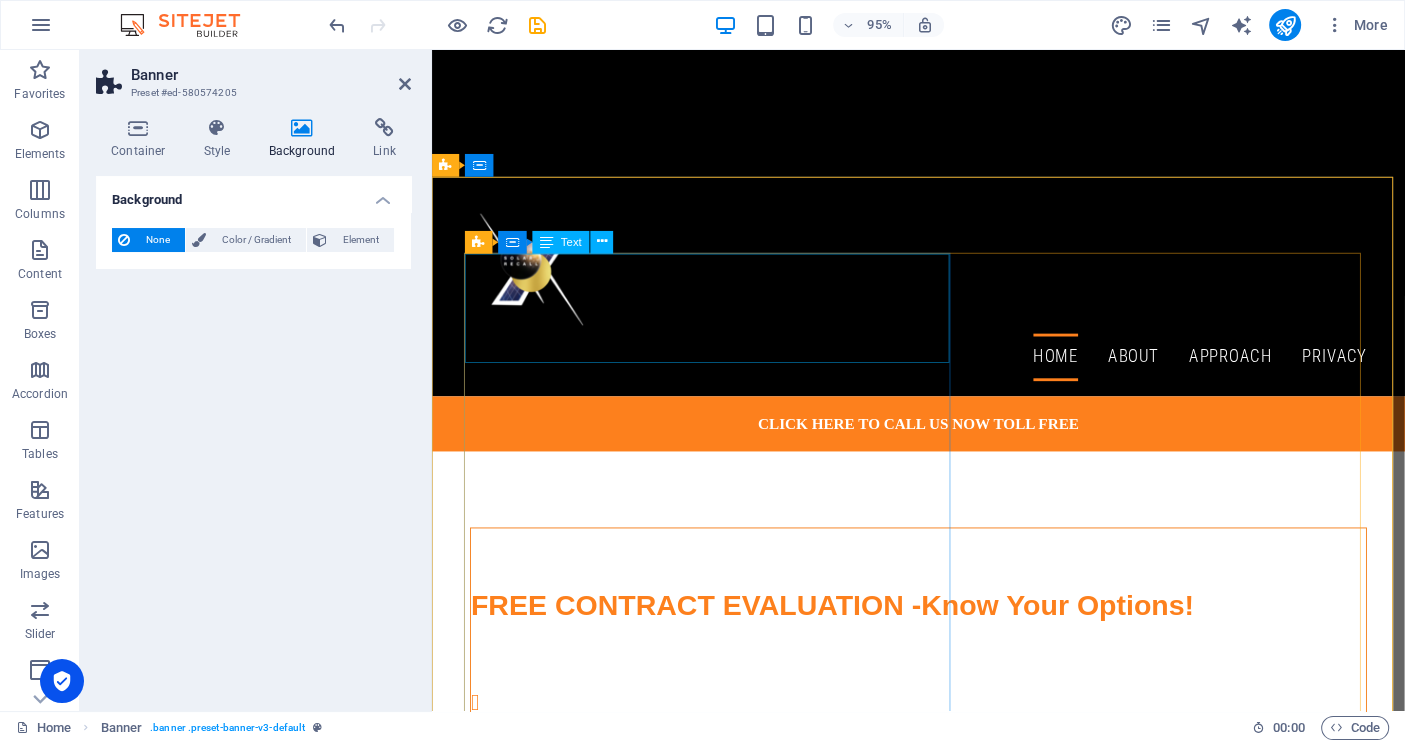 scroll, scrollTop: 0, scrollLeft: 0, axis: both 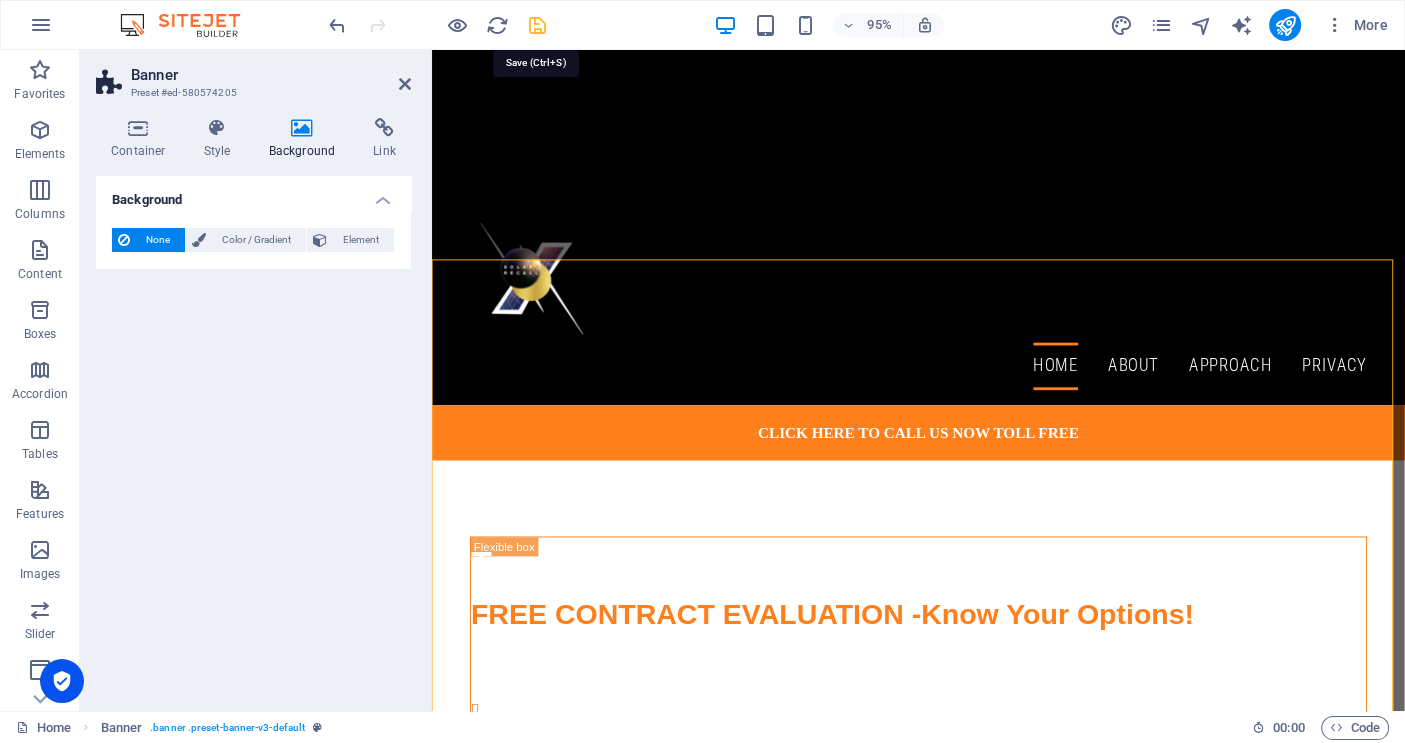 click at bounding box center [537, 25] 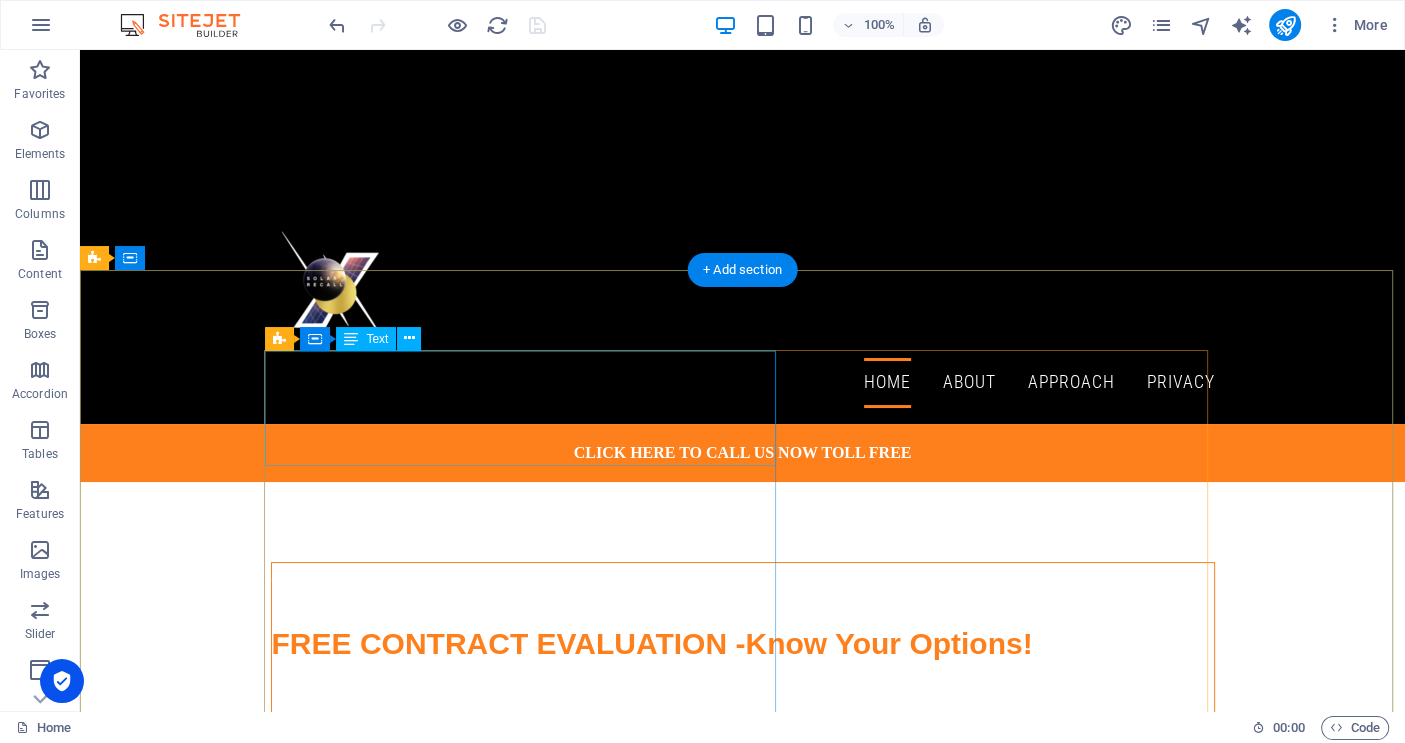 click on "Trapped in a Bad Solar Contract?  We Can Help!" at bounding box center (743, 592) 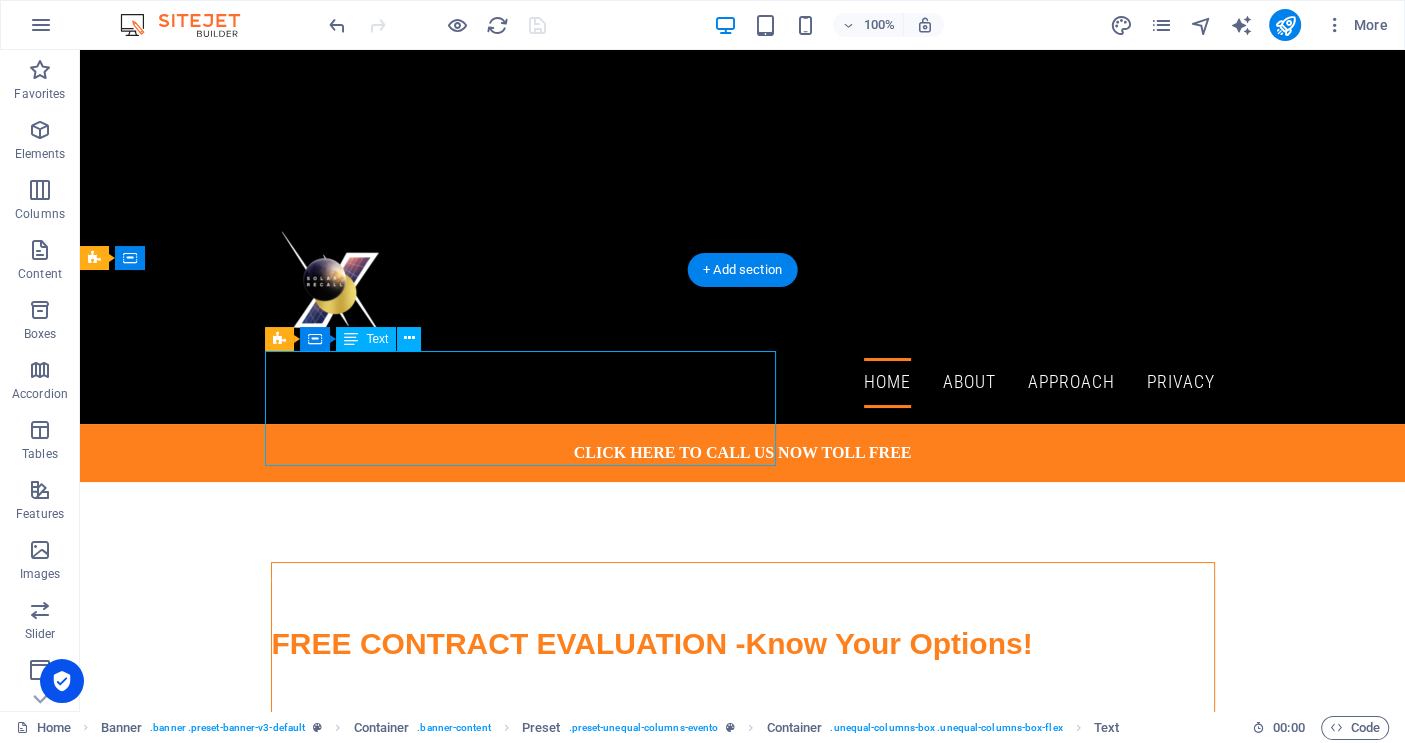 click on "Trapped in a Bad Solar Contract?  We Can Help!" at bounding box center [743, 592] 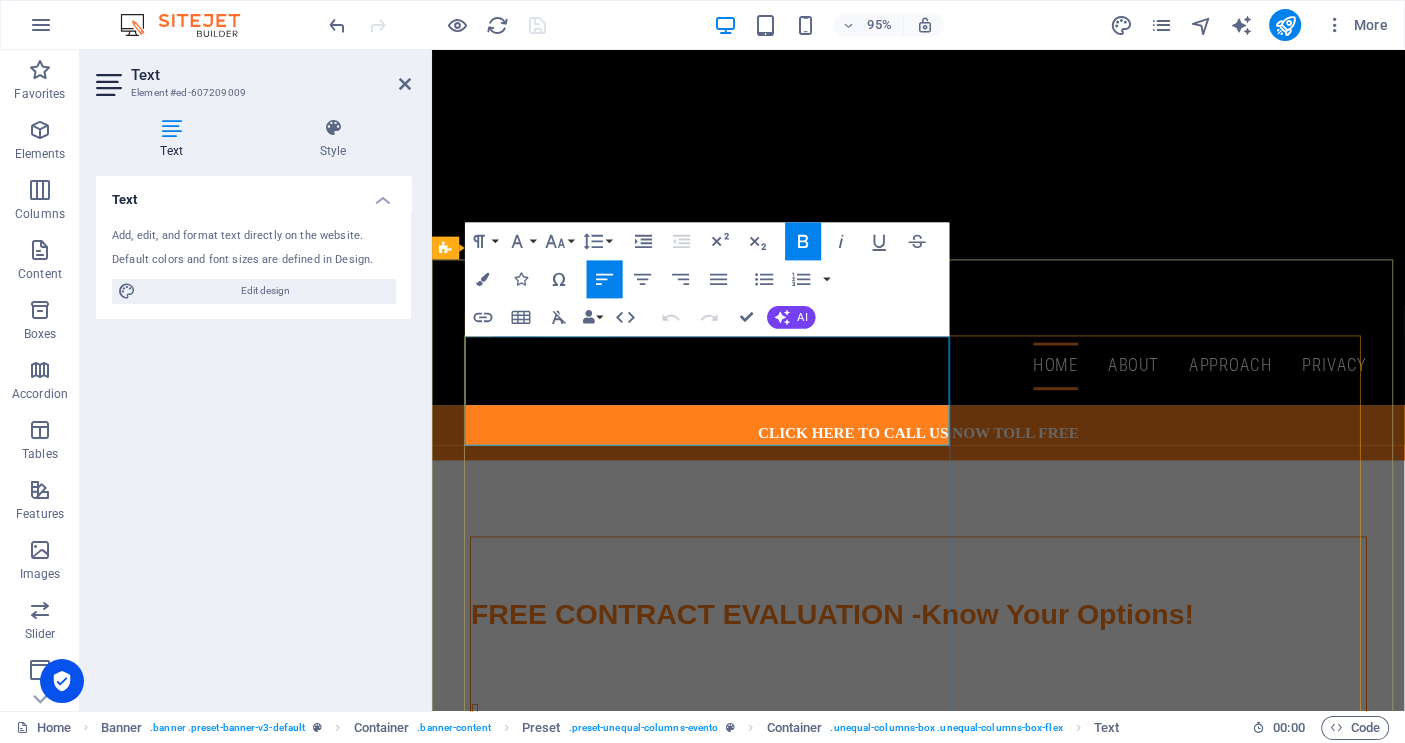 click on "We Can Help!" at bounding box center [1158, 591] 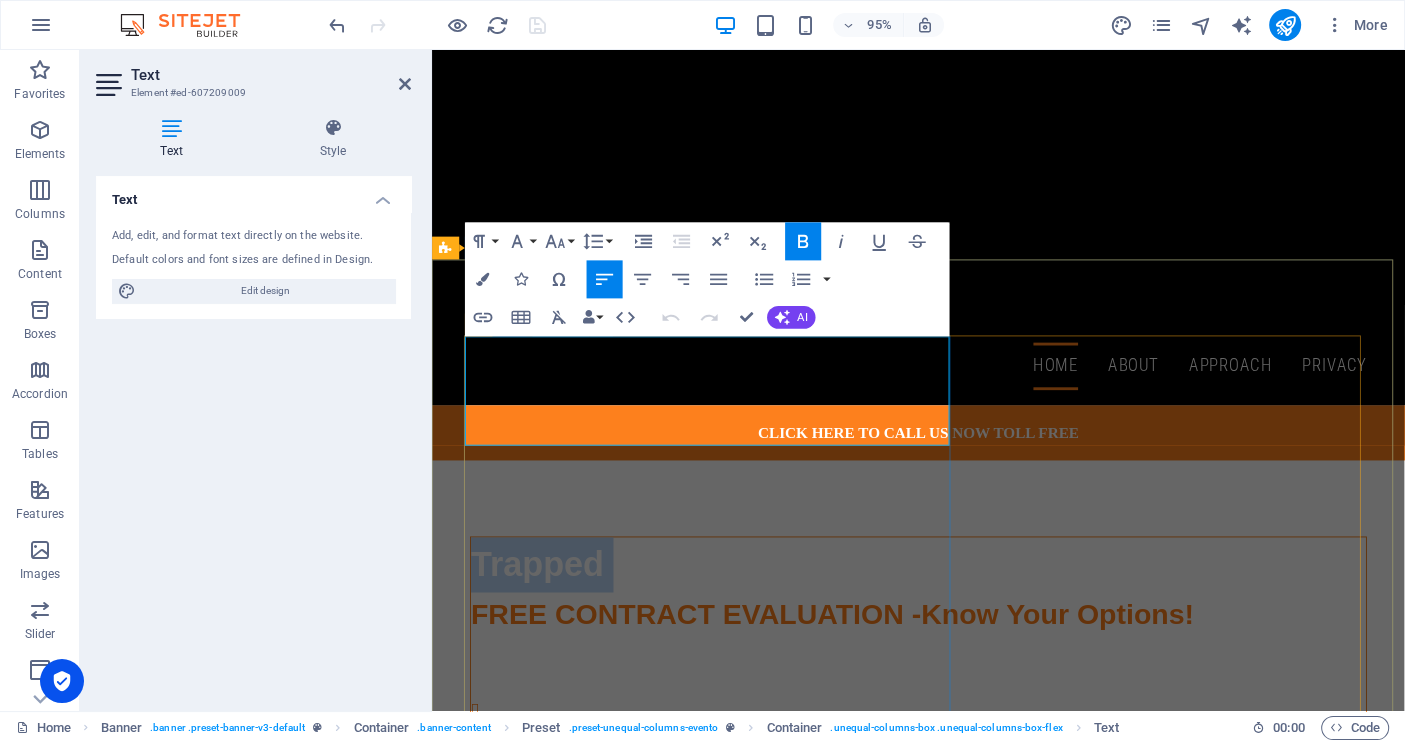 click on "Trapped in a Bad Solar Contract?" at bounding box center (758, 591) 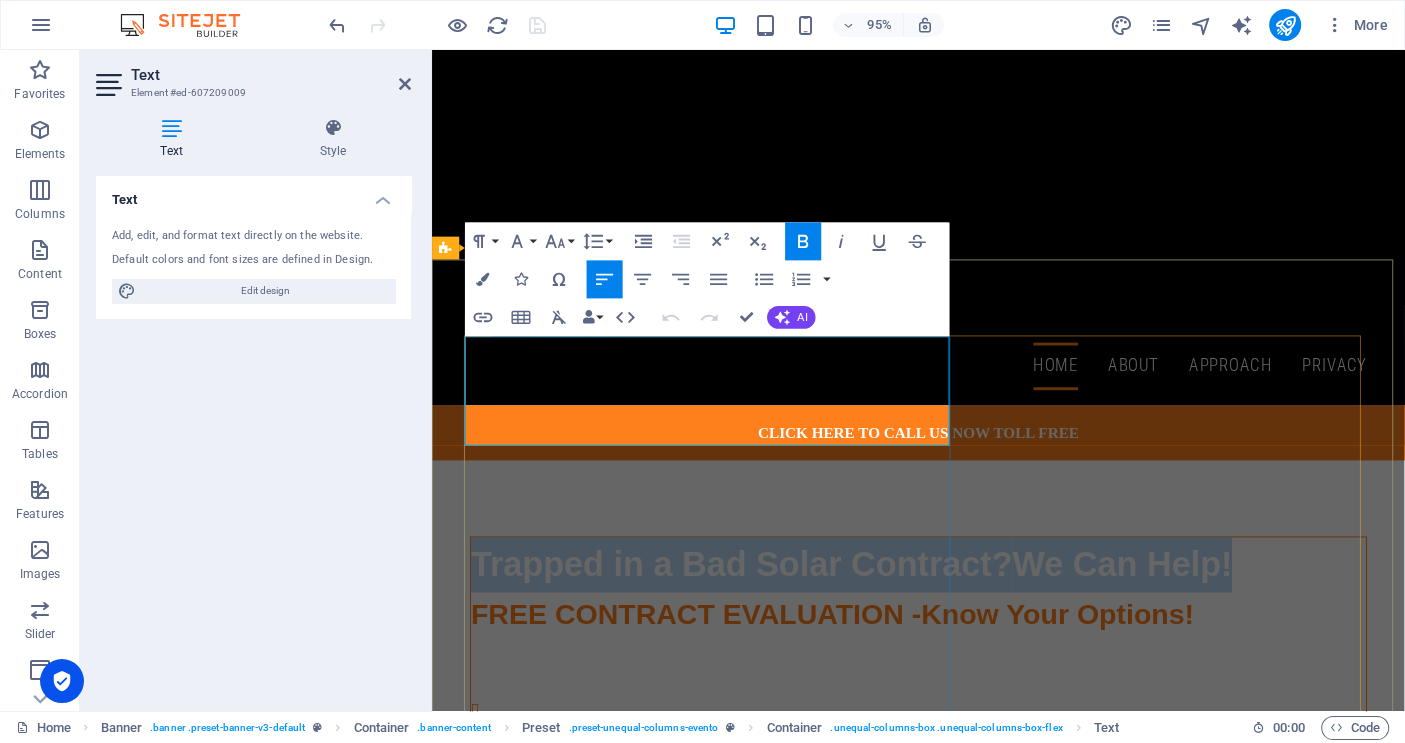 click on "Trapped in a Bad Solar Contract?" at bounding box center (758, 591) 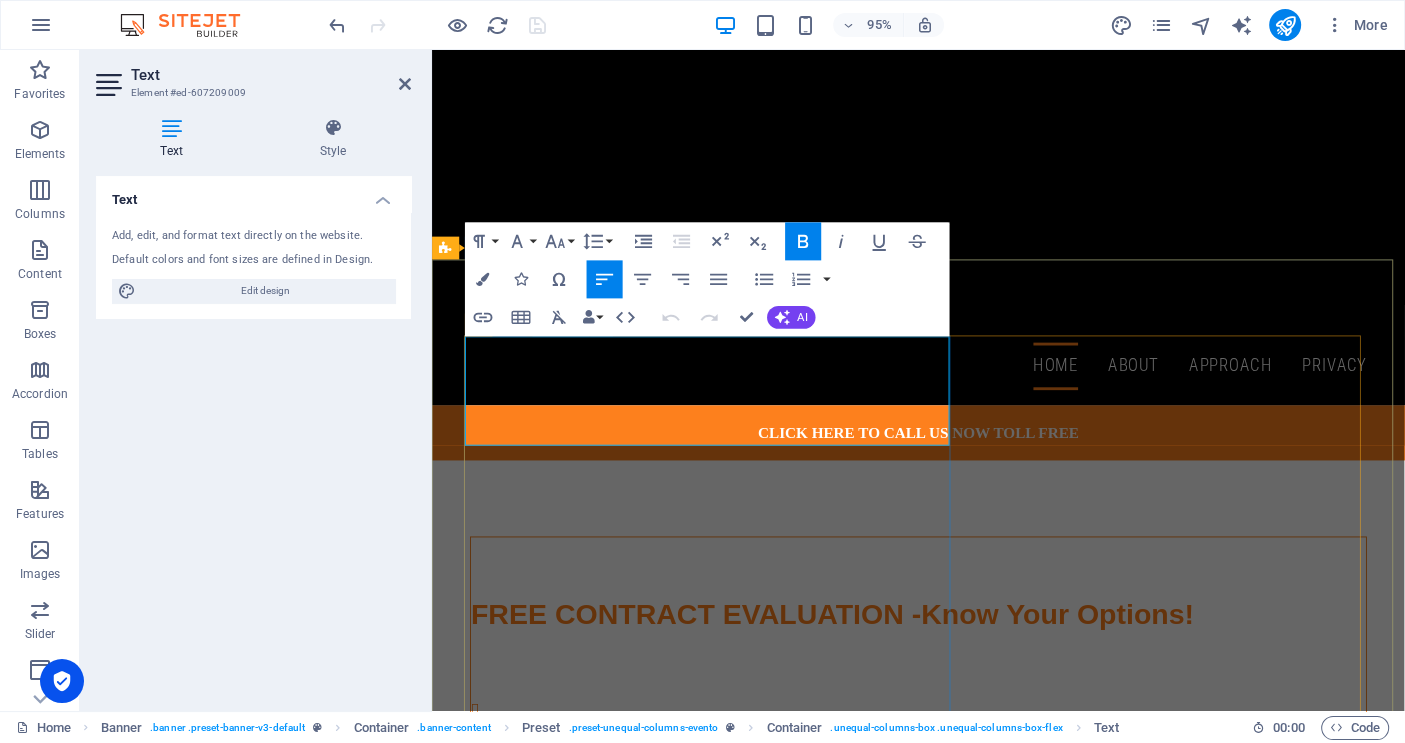 click on "Trapped in a Bad Solar Contract?" at bounding box center (758, 591) 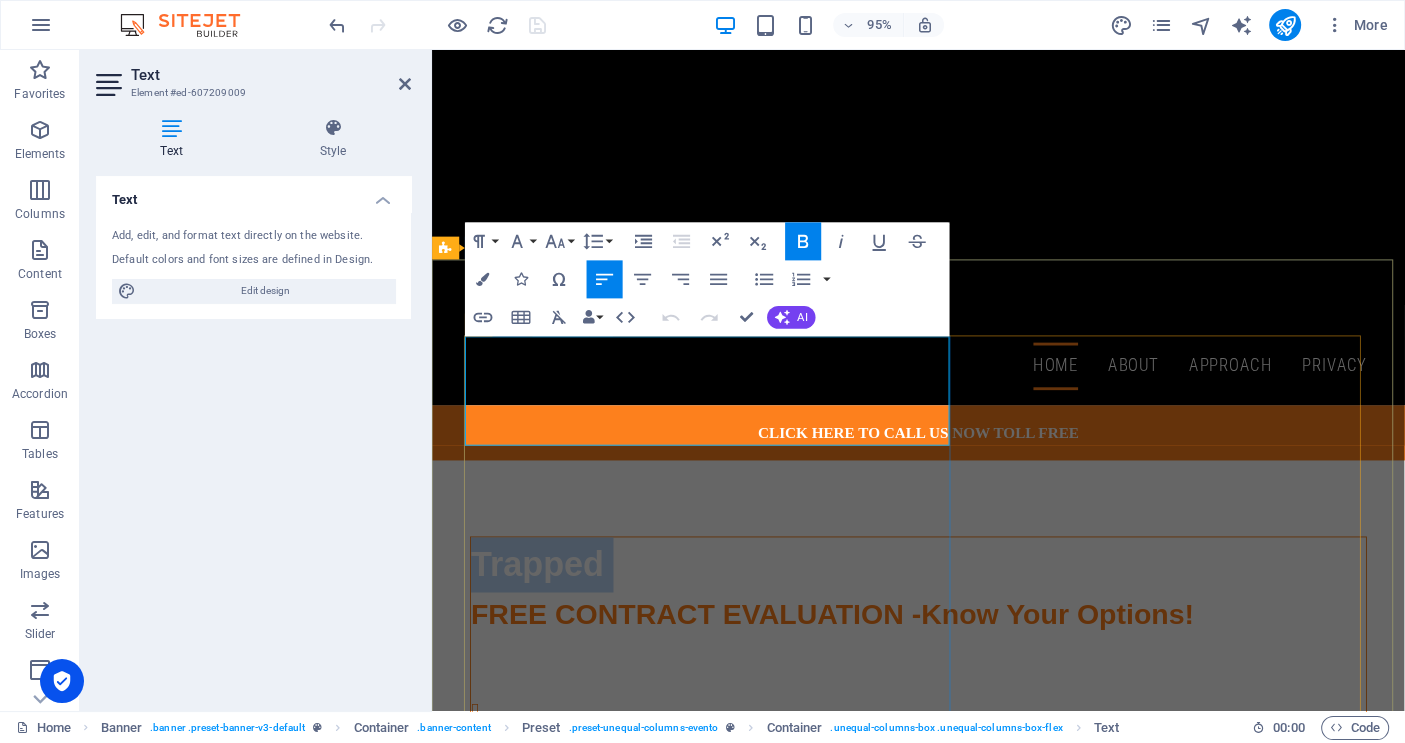 click on "Trapped in a Bad Solar Contract?" at bounding box center [758, 591] 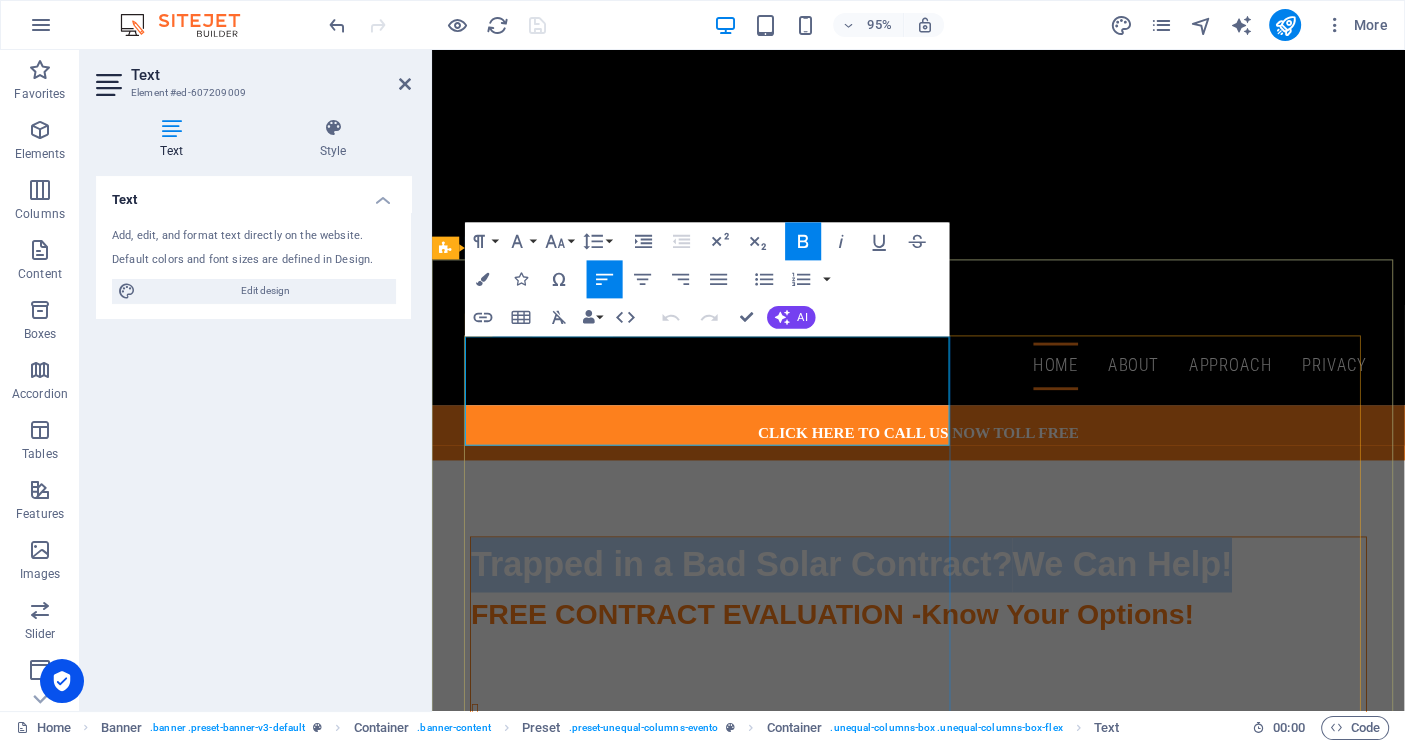 click on "Trapped in a Bad Solar Contract?" at bounding box center (758, 591) 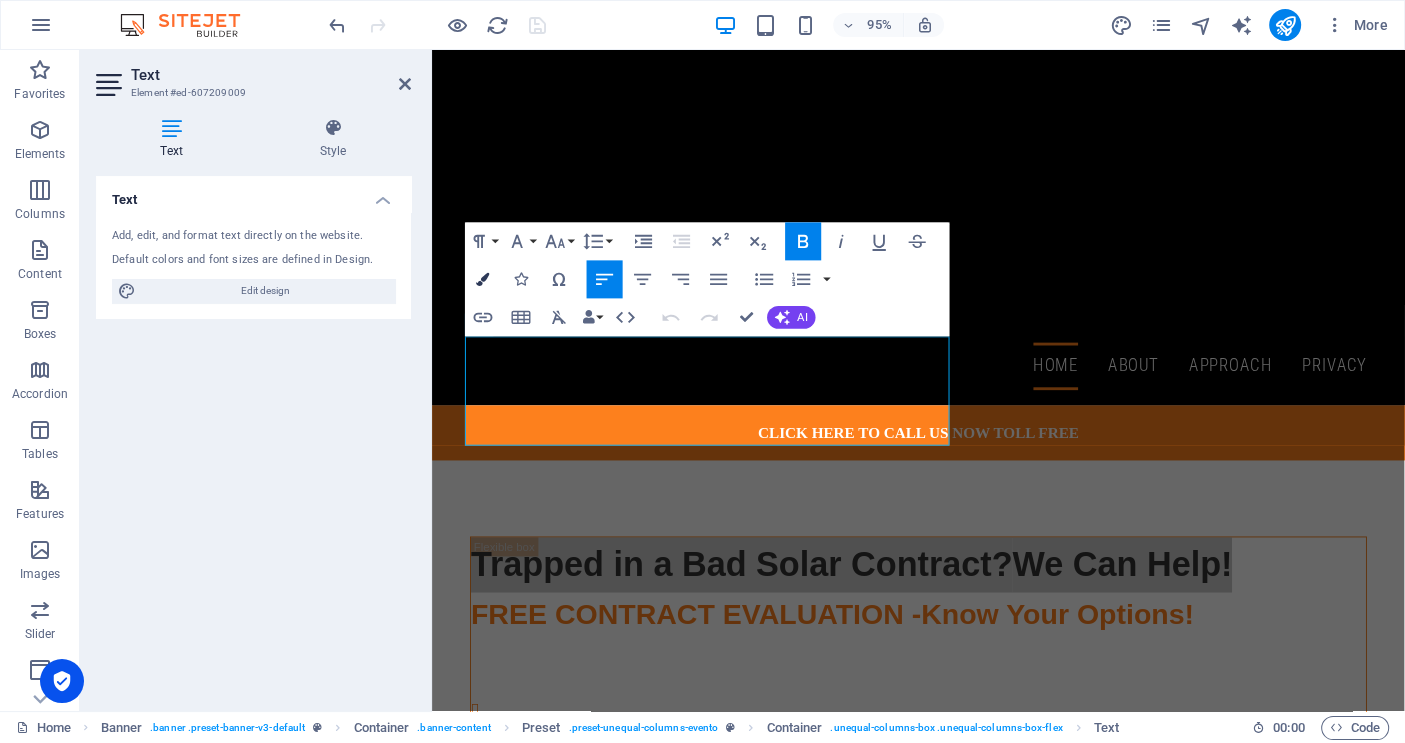 click at bounding box center (483, 278) 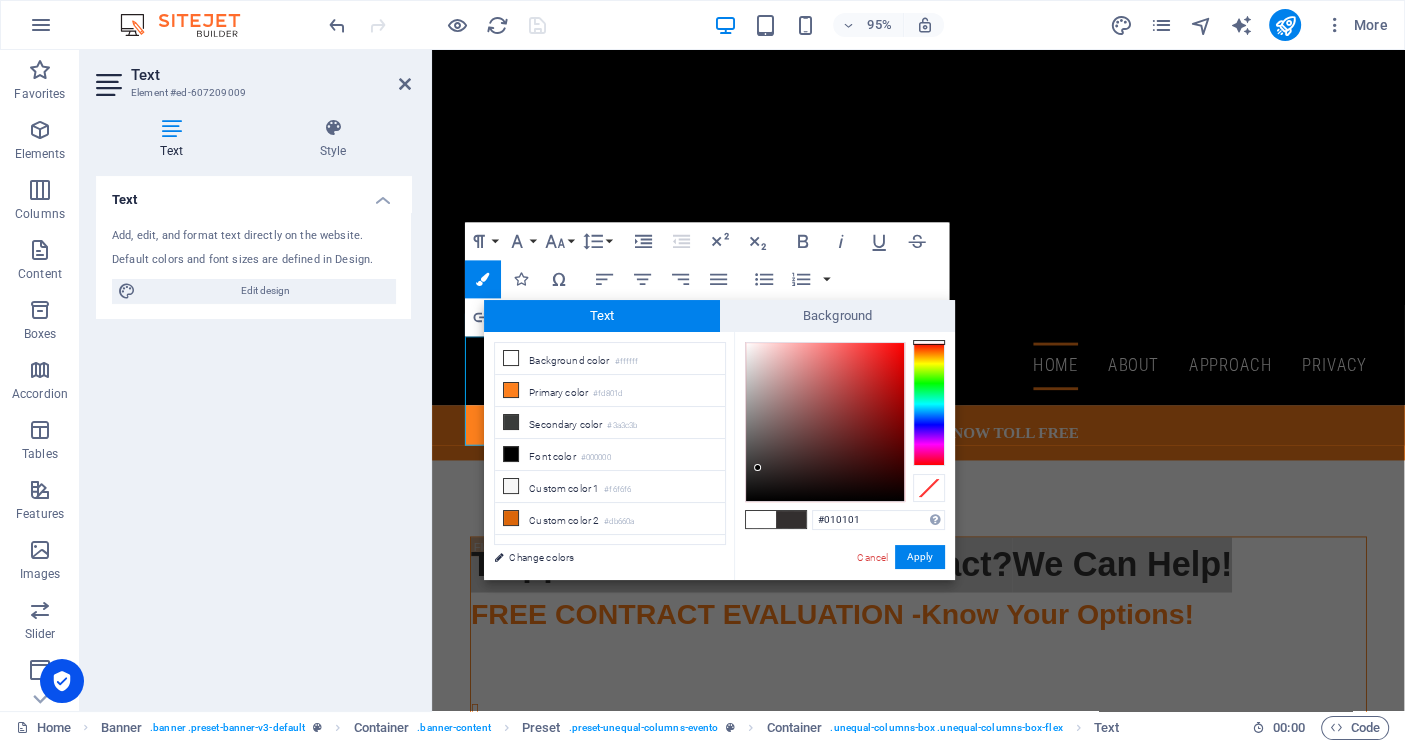 type on "#000000" 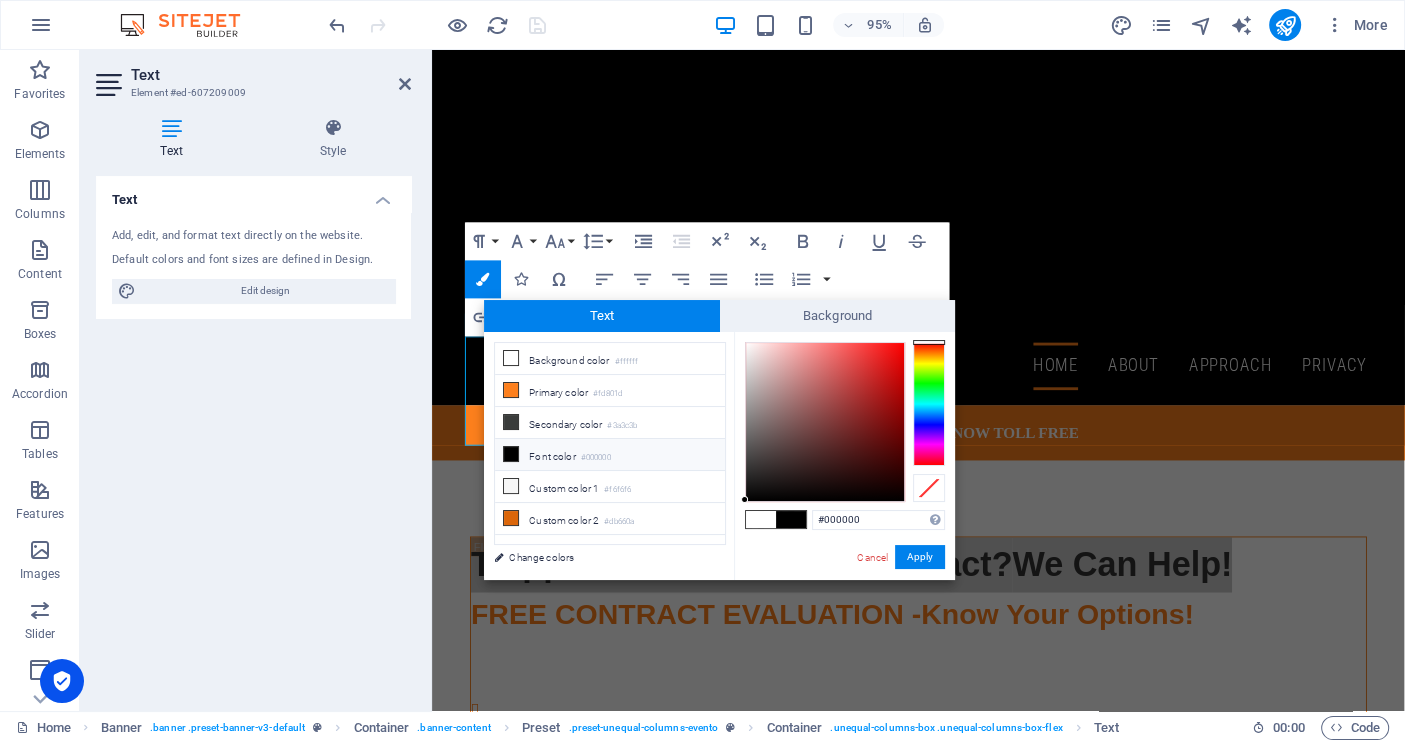 drag, startPoint x: 758, startPoint y: 468, endPoint x: 730, endPoint y: 511, distance: 51.312767 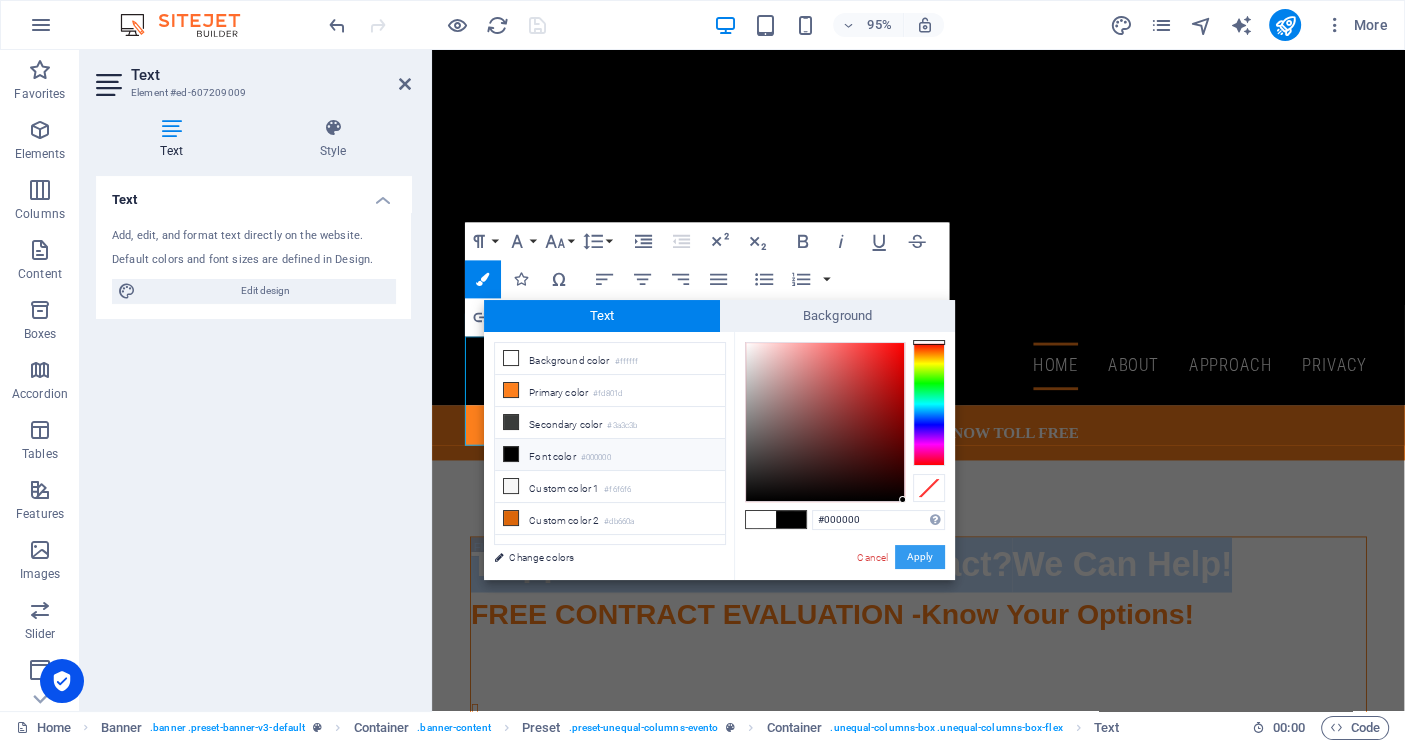 click on "Apply" at bounding box center (920, 557) 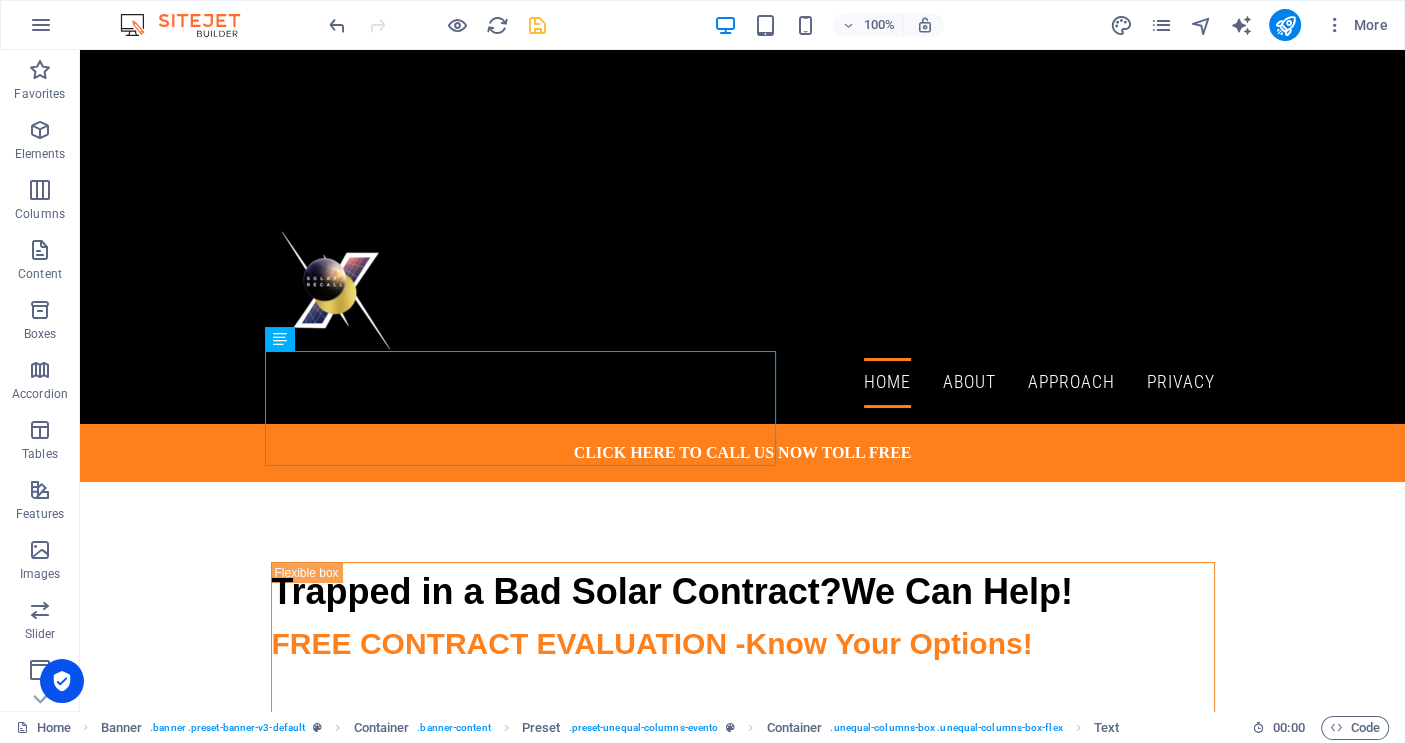 click on "Drag here to replace the existing content. Press “Ctrl” if you want to create a new element.
H2   Container   Banner   Container   Banner   Spacer   Container   Text   Preset   Preset   Container   Spacer   Text   Spacer   HTML   Container   Spacer   Button   Preset   Container   Text   Text" at bounding box center [742, 380] 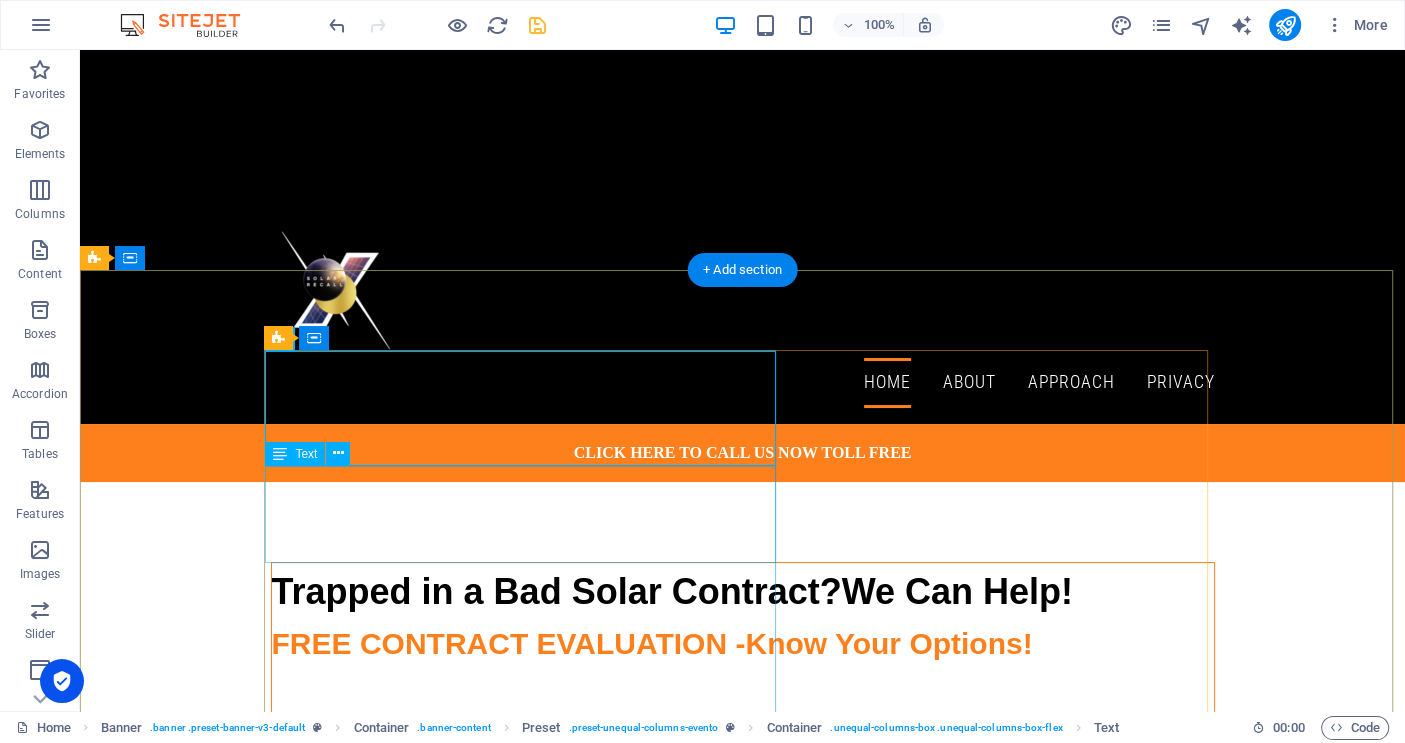 click on "FREE CONTRACT EVALUATION -  Know Your Options!" at bounding box center (743, 644) 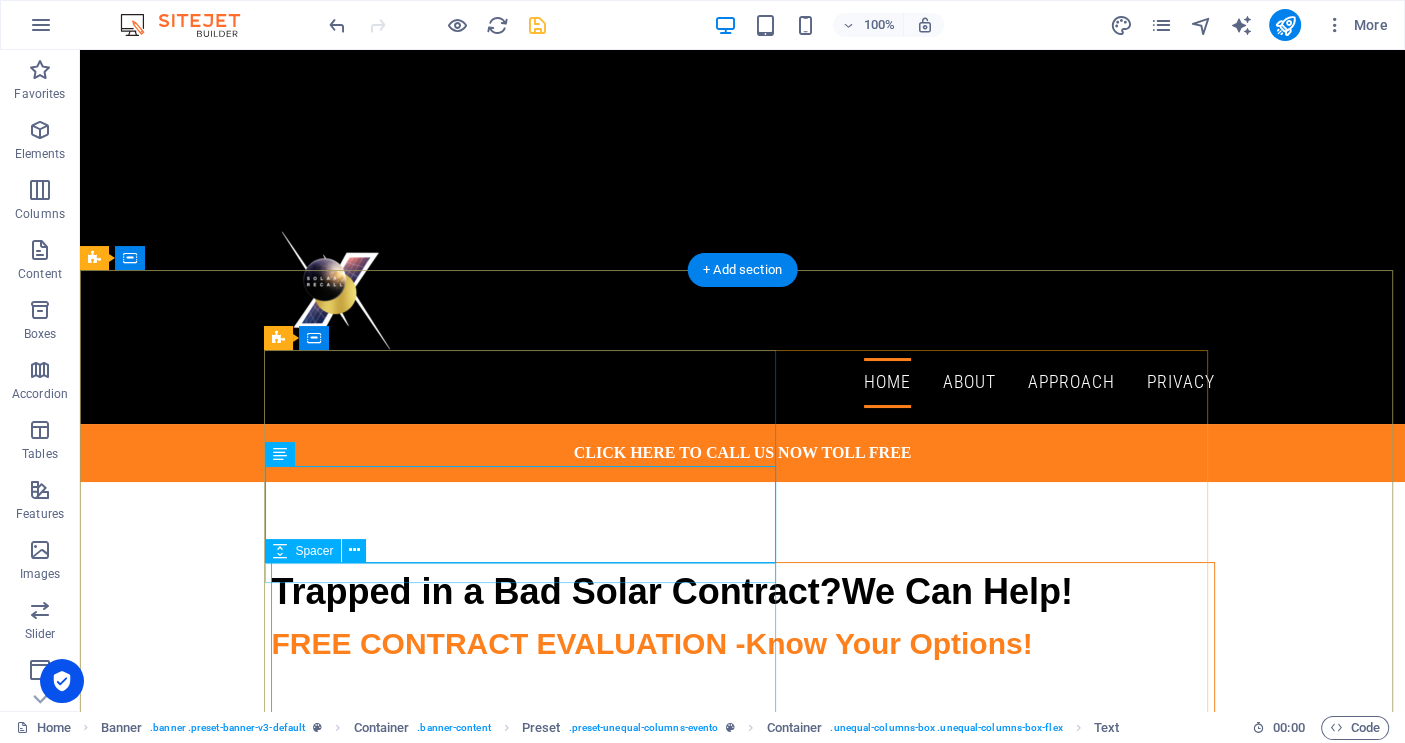 click at bounding box center (743, 678) 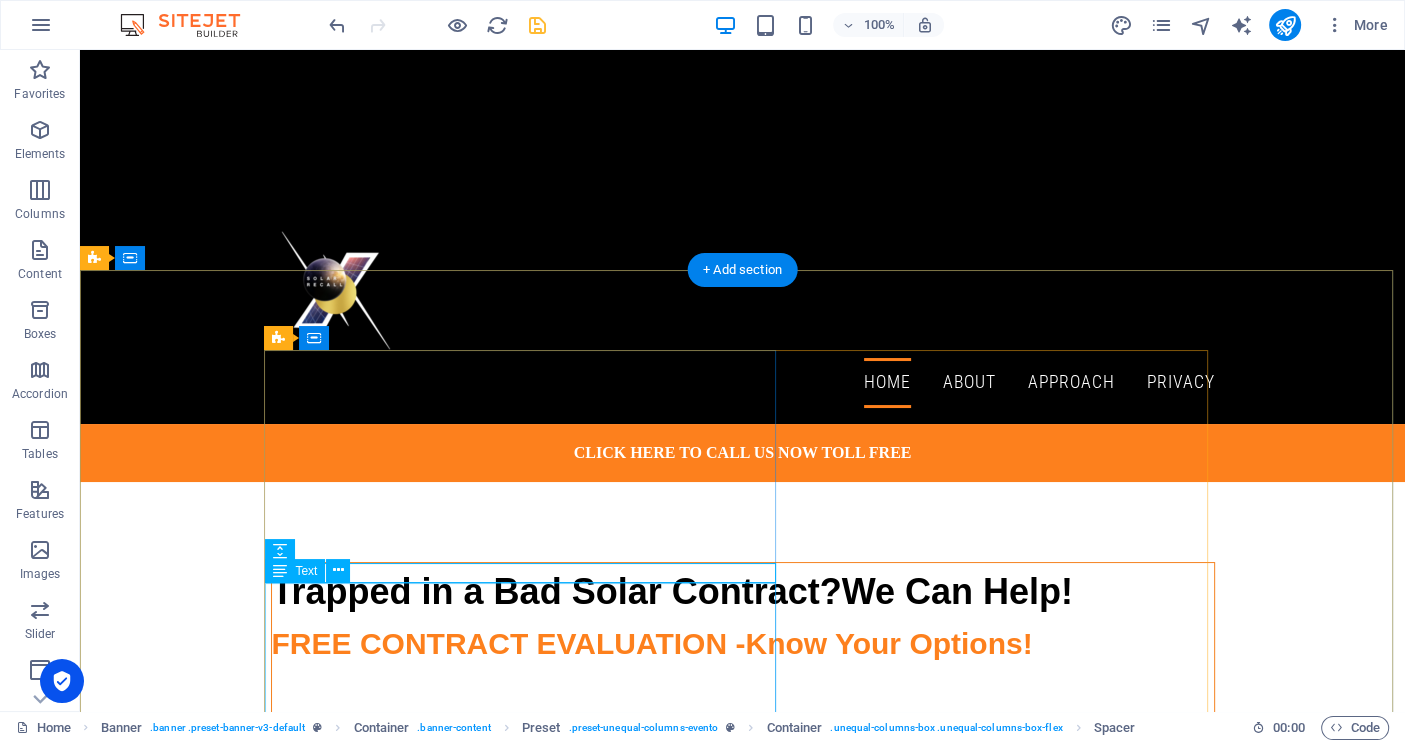 click on "Many Home Owners Report False promises of tax credits and cash back. Sky-high electric bills that never disappeared System that never got turned on or barely worked Pushy sales tactics and misleading claims" at bounding box center [743, 784] 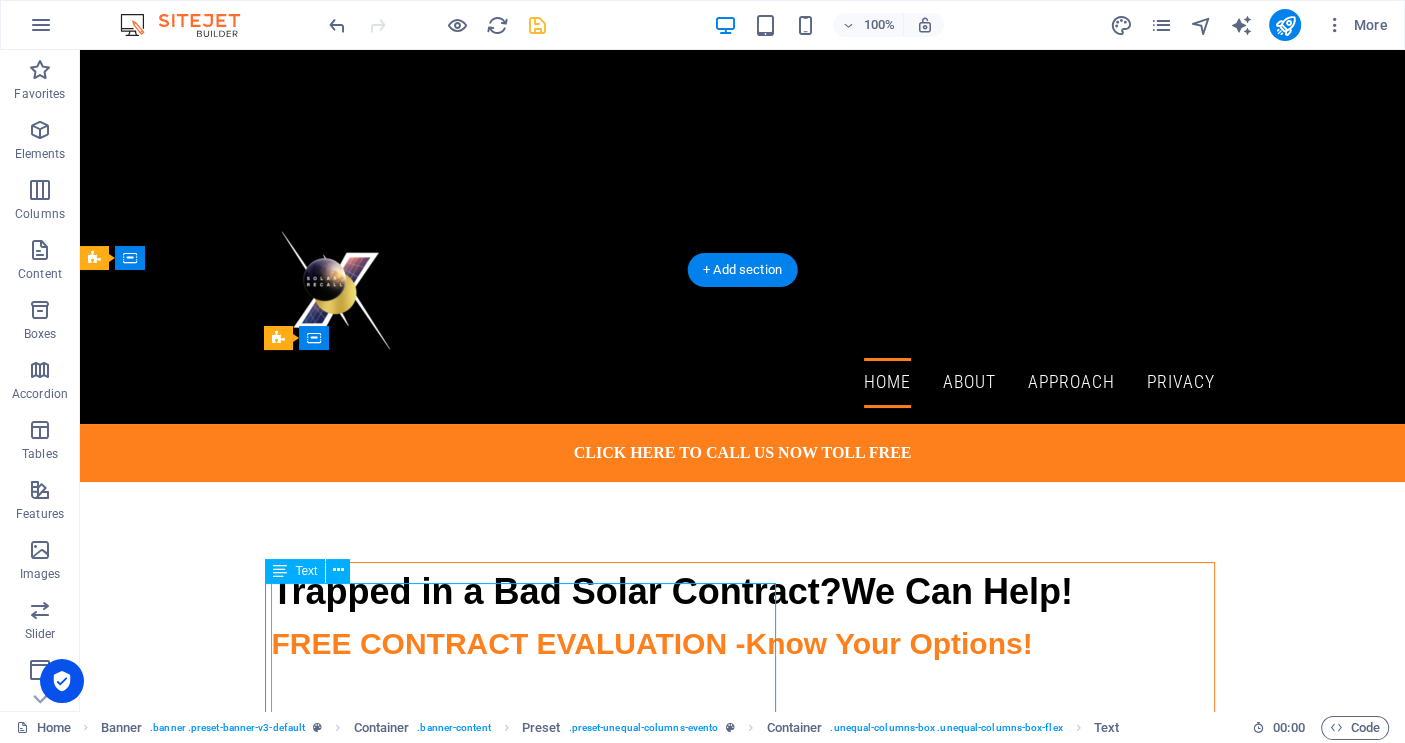 click on "Many Home Owners Report False promises of tax credits and cash back. Sky-high electric bills that never disappeared System that never got turned on or barely worked Pushy sales tactics and misleading claims" at bounding box center [743, 784] 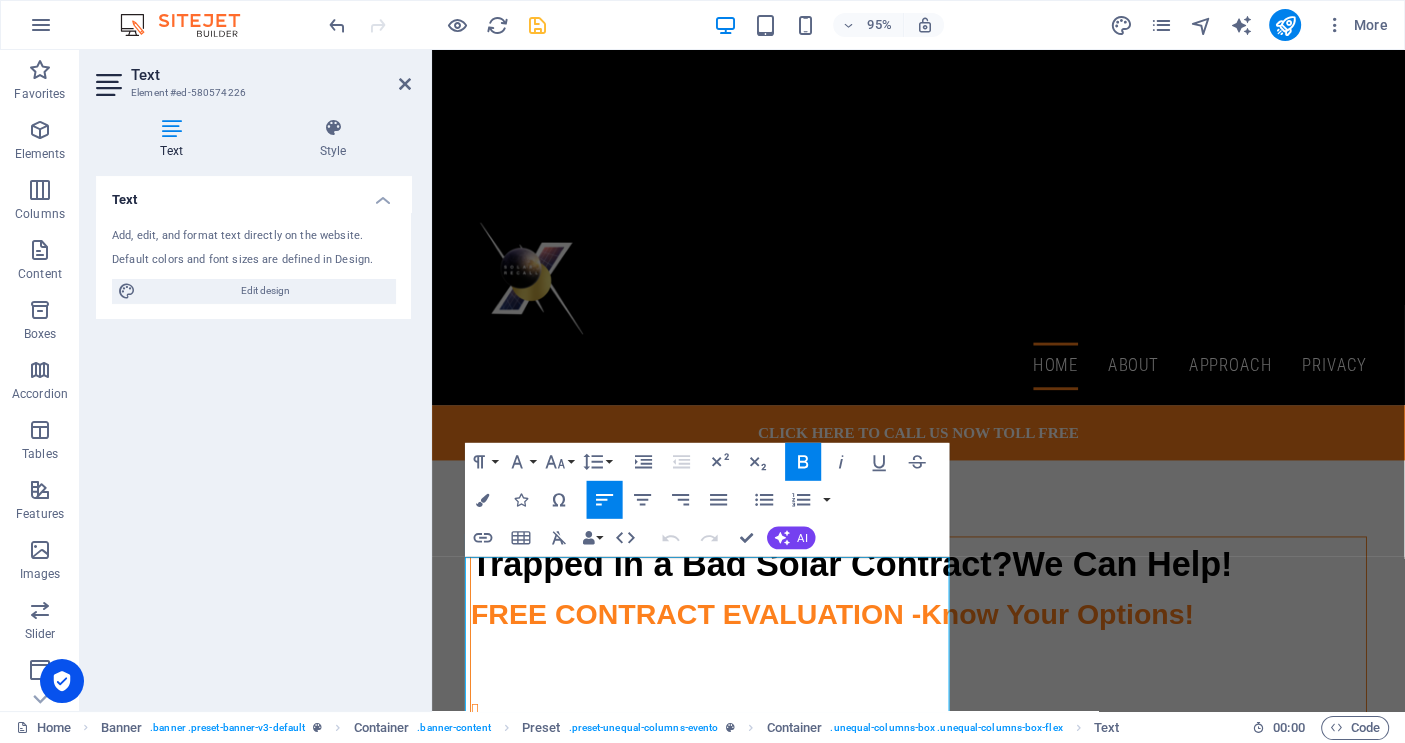 click on "Text Add, edit, and format text directly on the website. Default colors and font sizes are defined in Design. Edit design Alignment Left aligned Centered Right aligned" at bounding box center [253, 435] 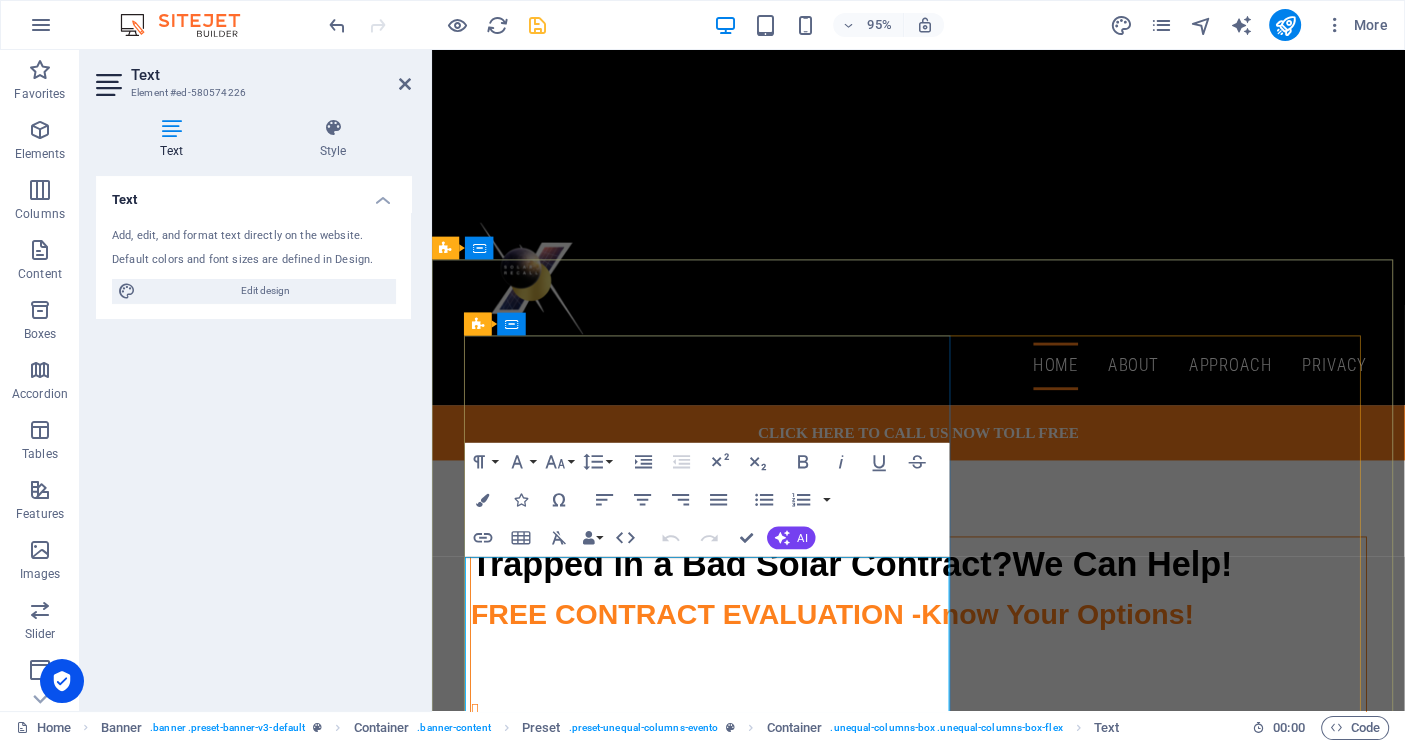 click on "False promises of tax credits and cash back." at bounding box center (952, 746) 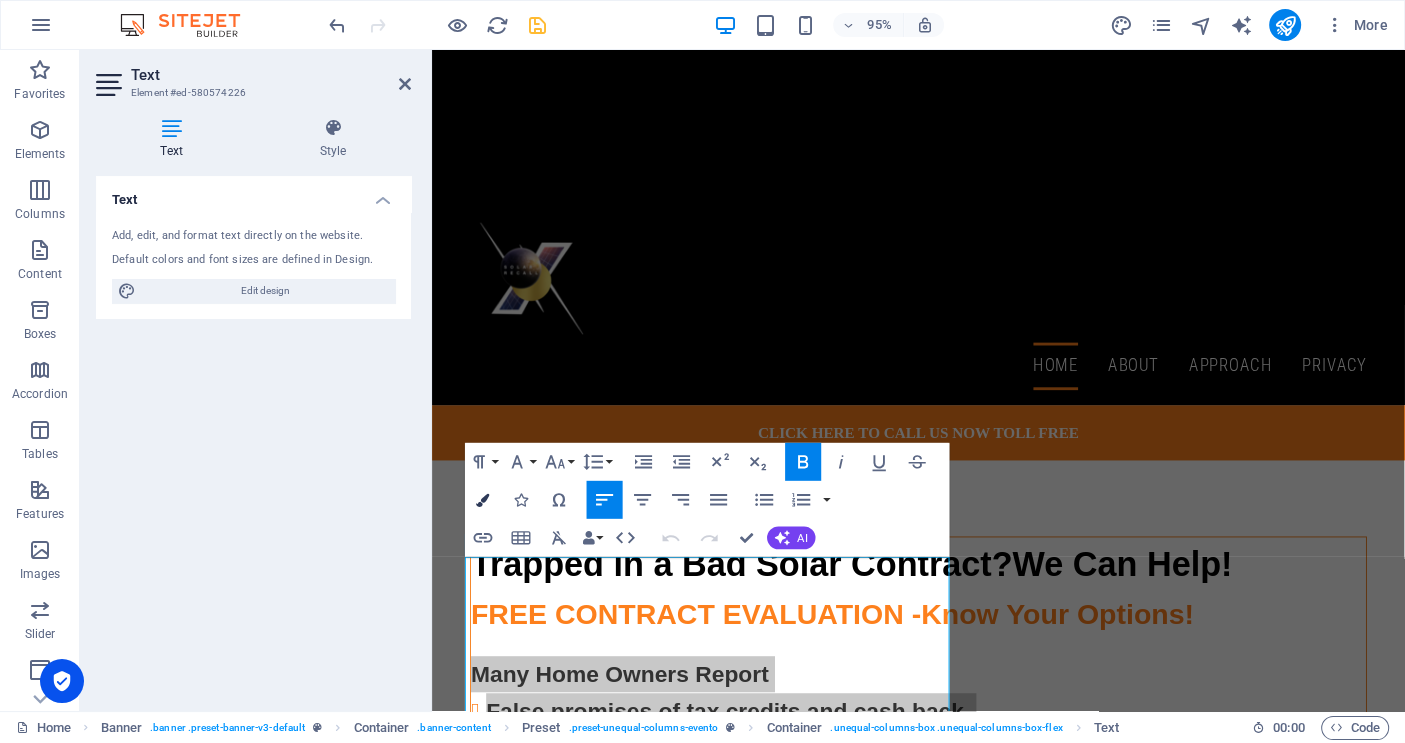 click on "Colors" at bounding box center (483, 499) 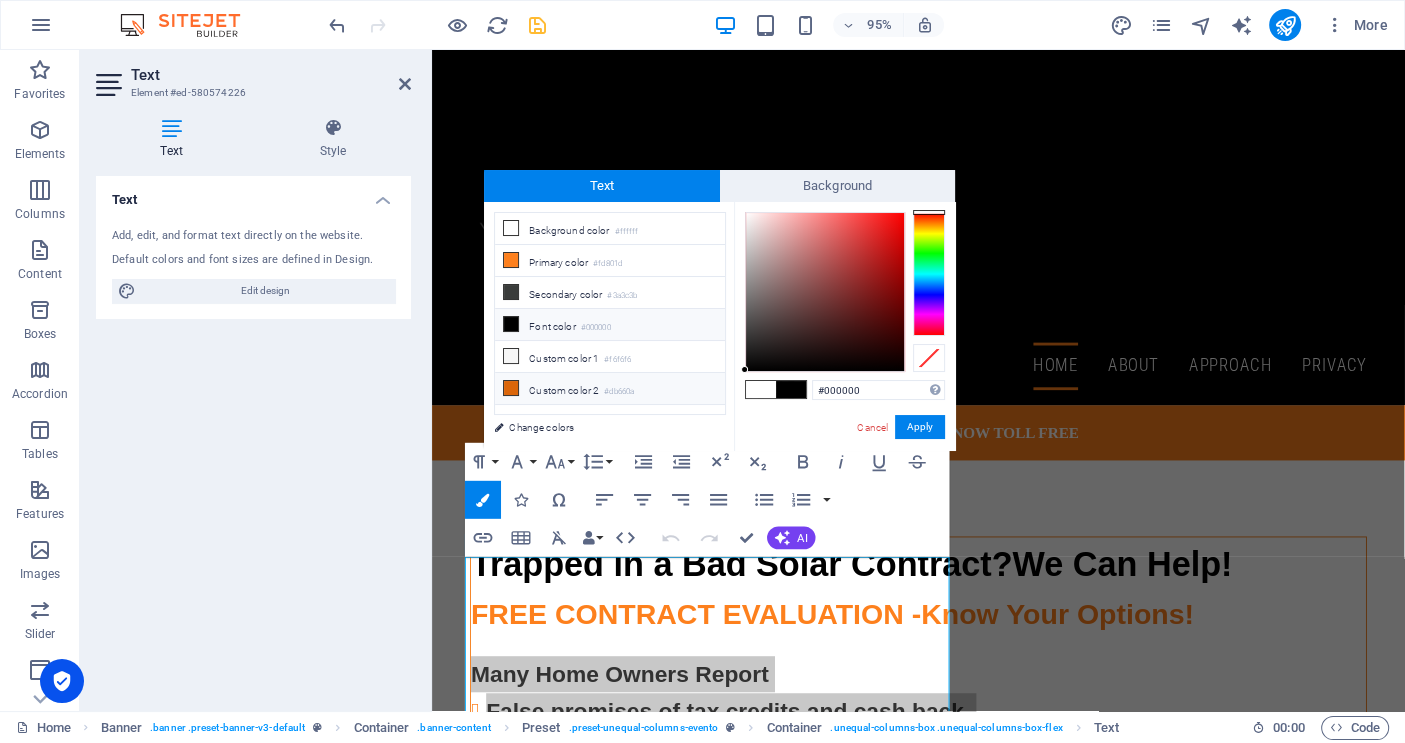 drag, startPoint x: 762, startPoint y: 355, endPoint x: 720, endPoint y: 391, distance: 55.31727 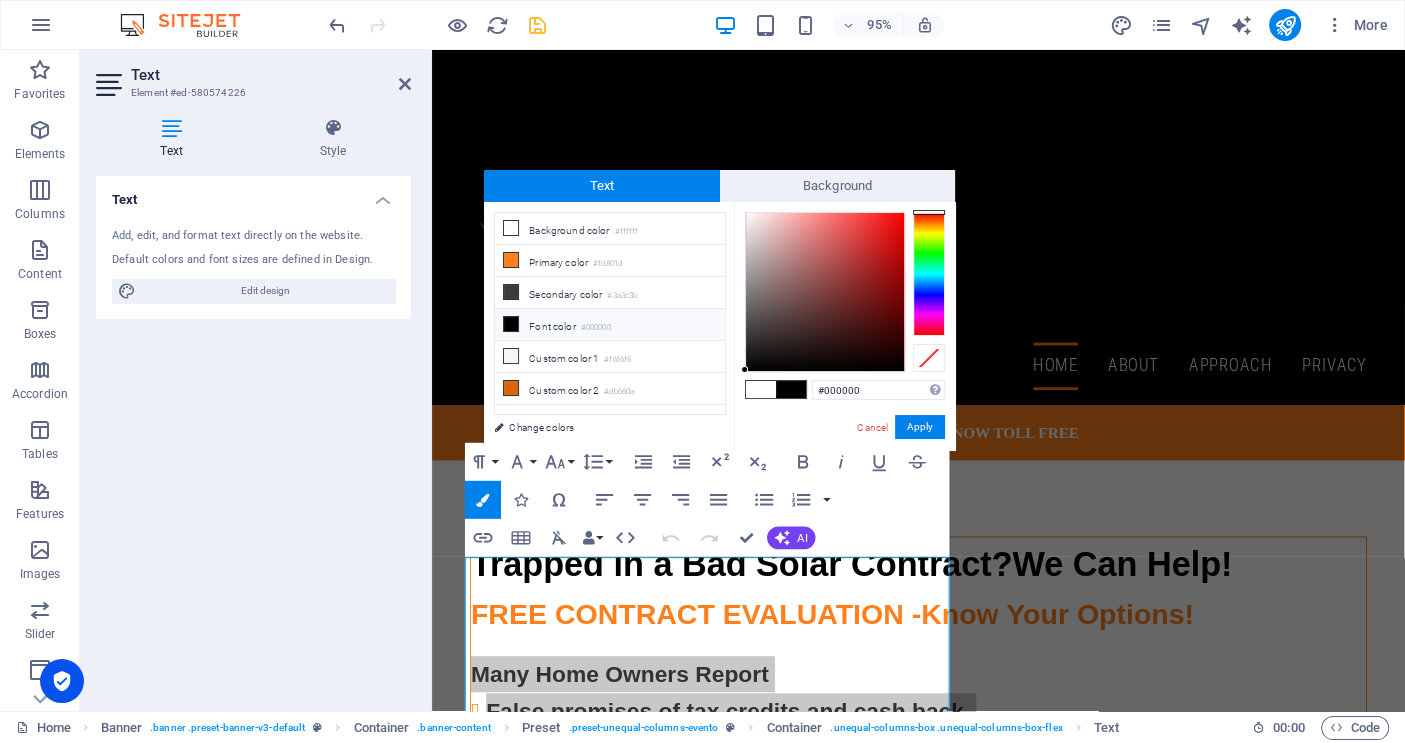 click on "#000000 Supported formats #0852ed rgb(8, 82, 237) rgba(8, 82, 237, 90%) hsv(221,97,93) hsl(221, 93%, 48%) Cancel Apply" at bounding box center [844, 471] 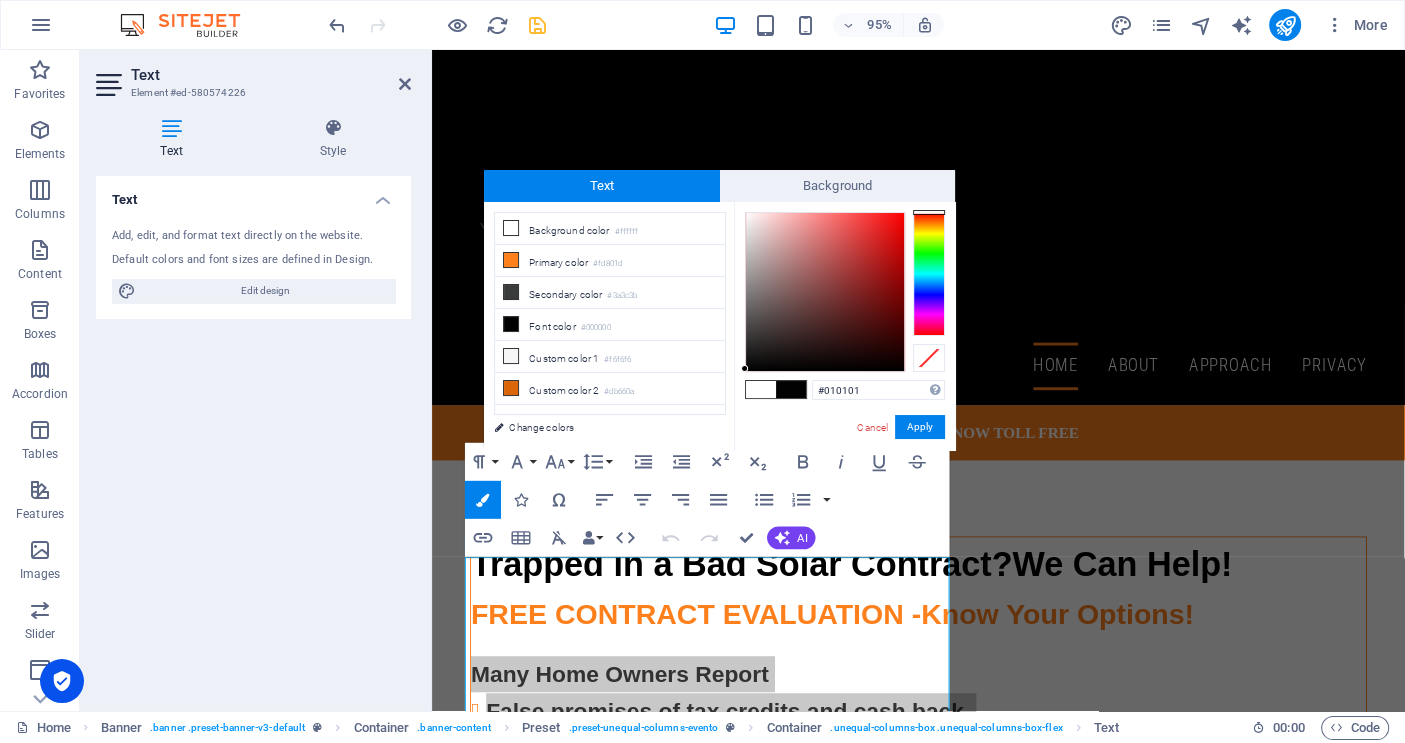 type on "#000000" 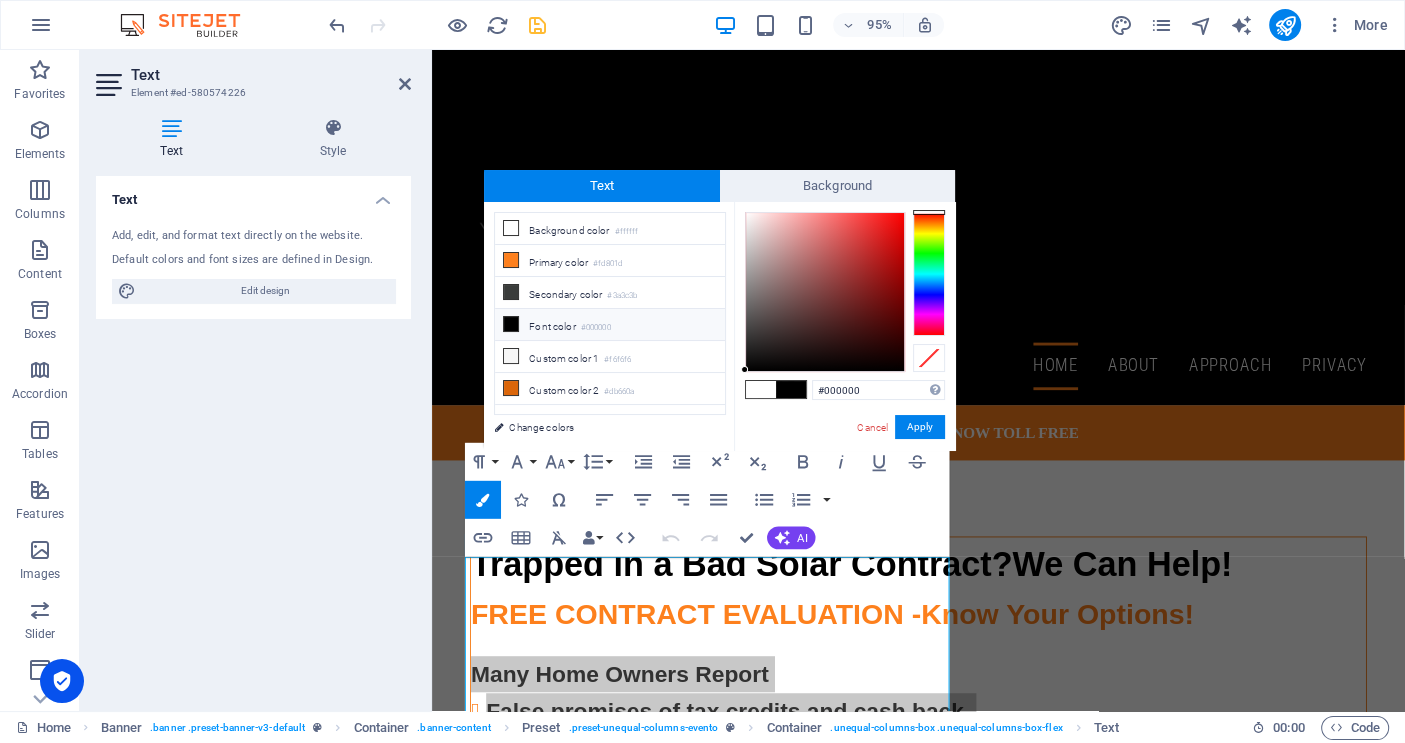 click on "#000000 Supported formats #0852ed rgb(8, 82, 237) rgba(8, 82, 237, 90%) hsv(221,97,93) hsl(221, 93%, 48%) Cancel Apply" at bounding box center [844, 471] 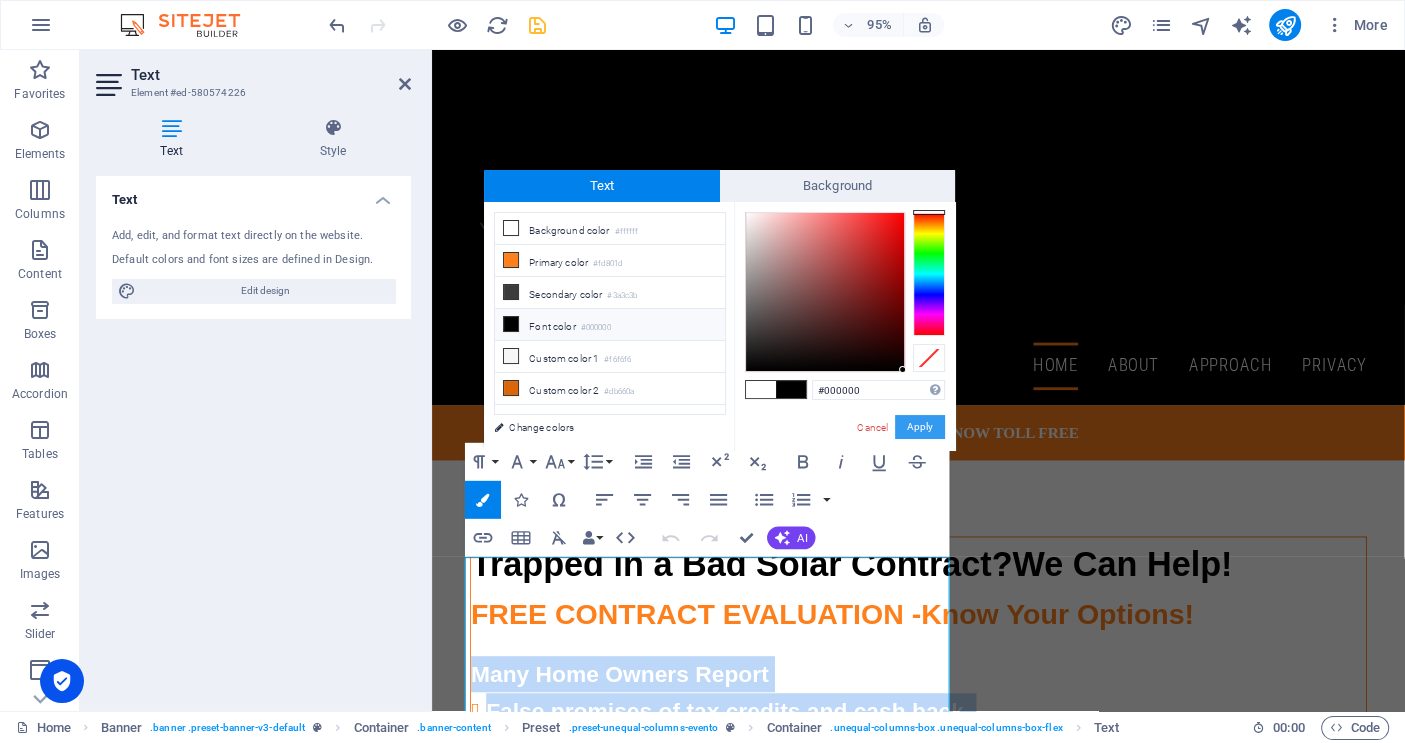 click on "Apply" at bounding box center (920, 427) 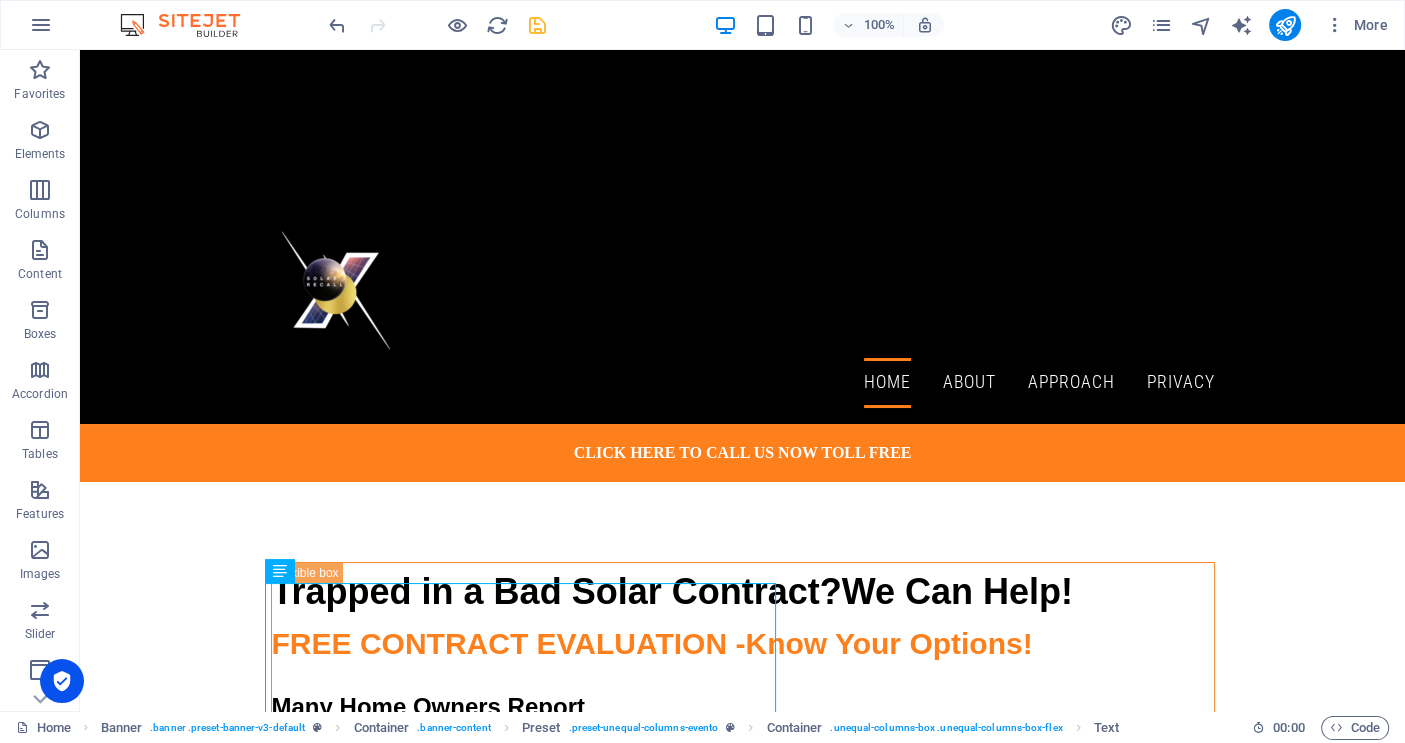 click on "Drag here to replace the existing content. Press “Ctrl” if you want to create a new element.
H2   Container   Banner   Container   Banner   Spacer   Container   Text   Preset   Preset   Container   Spacer   Text   Spacer   HTML   Container   Spacer   Button   Text   Text" at bounding box center (742, 380) 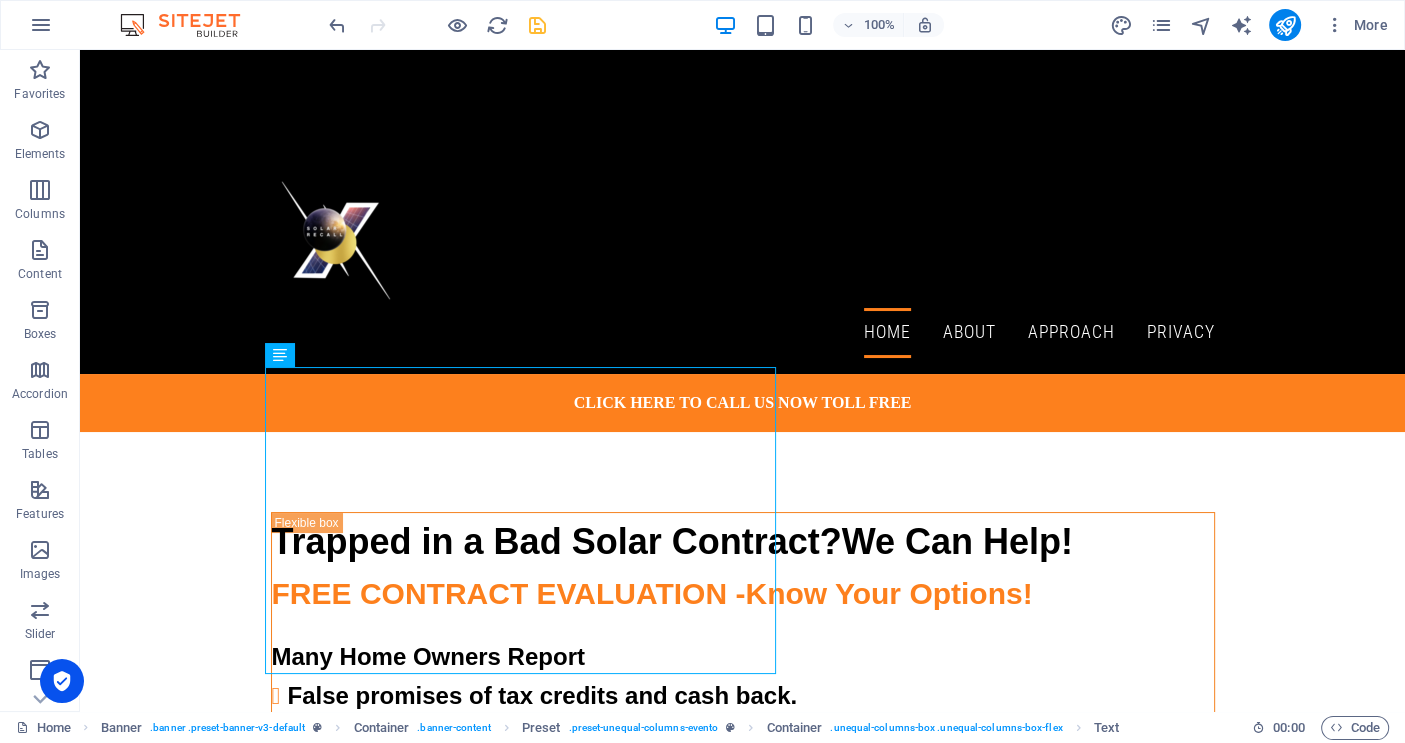 scroll, scrollTop: 0, scrollLeft: 0, axis: both 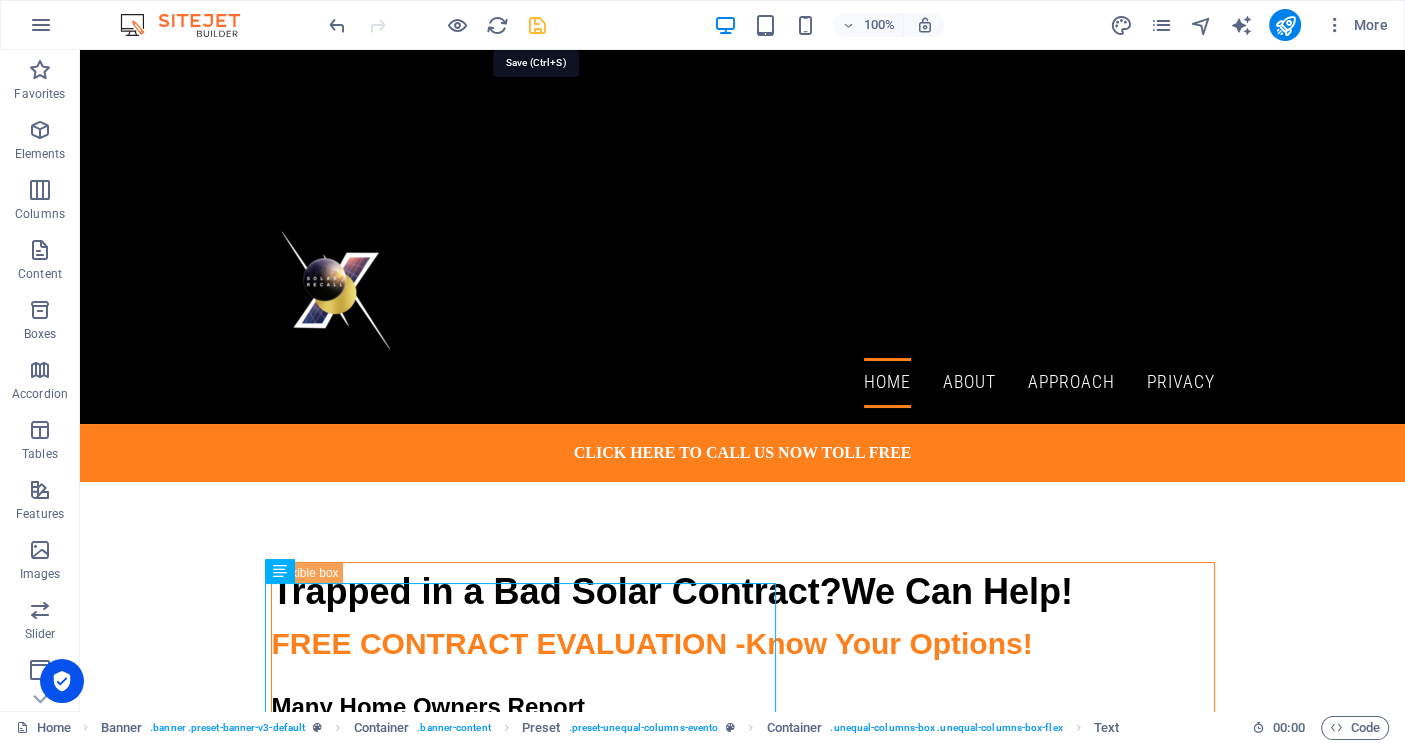 click at bounding box center [537, 25] 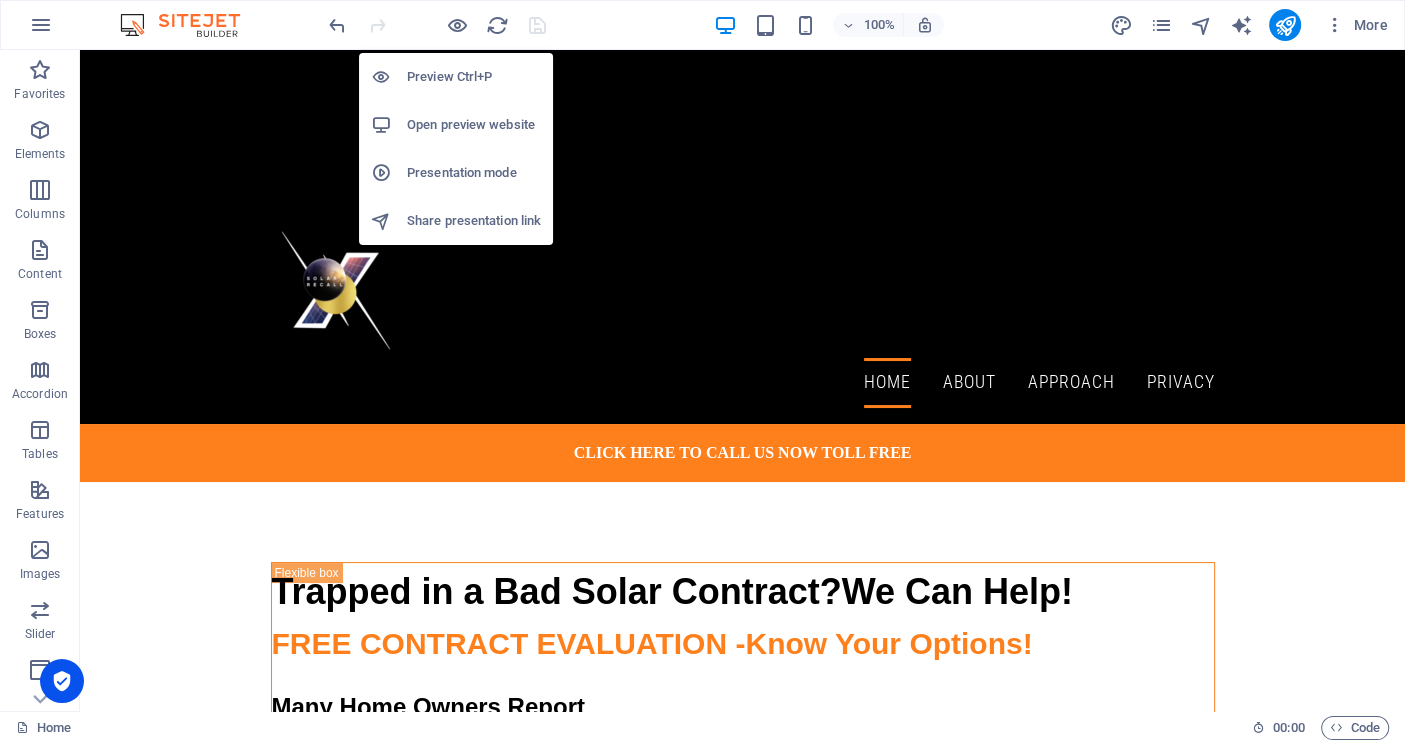 click on "Open preview website" at bounding box center (474, 125) 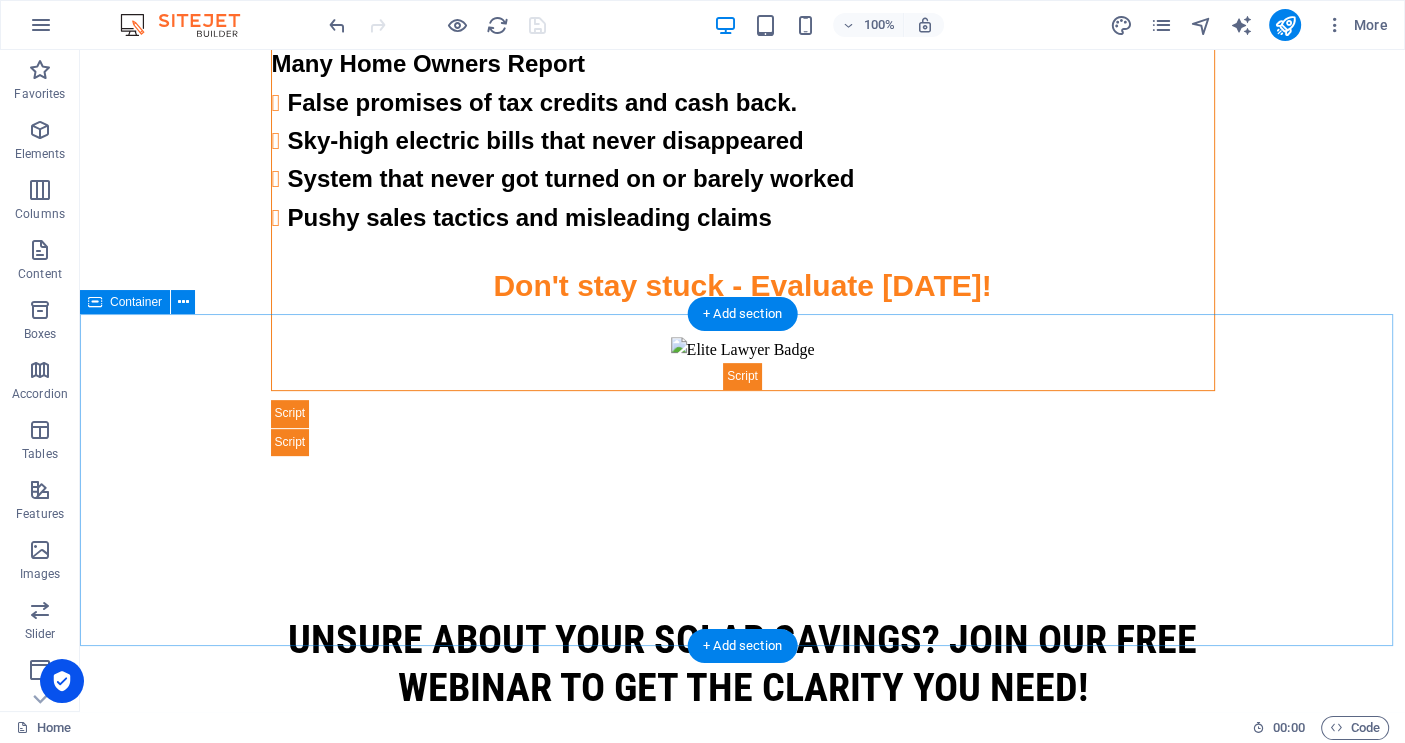 scroll, scrollTop: 809, scrollLeft: 0, axis: vertical 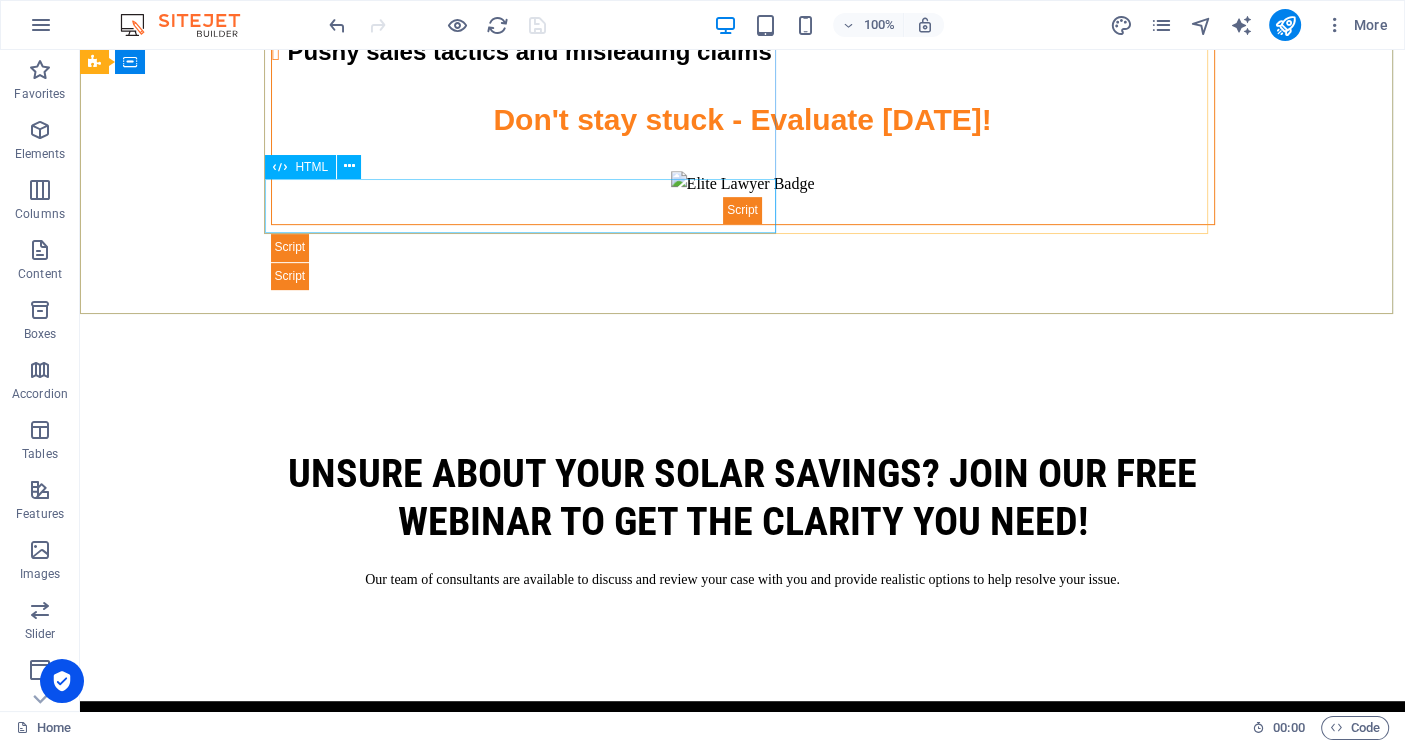 click on "HTML" at bounding box center [311, 167] 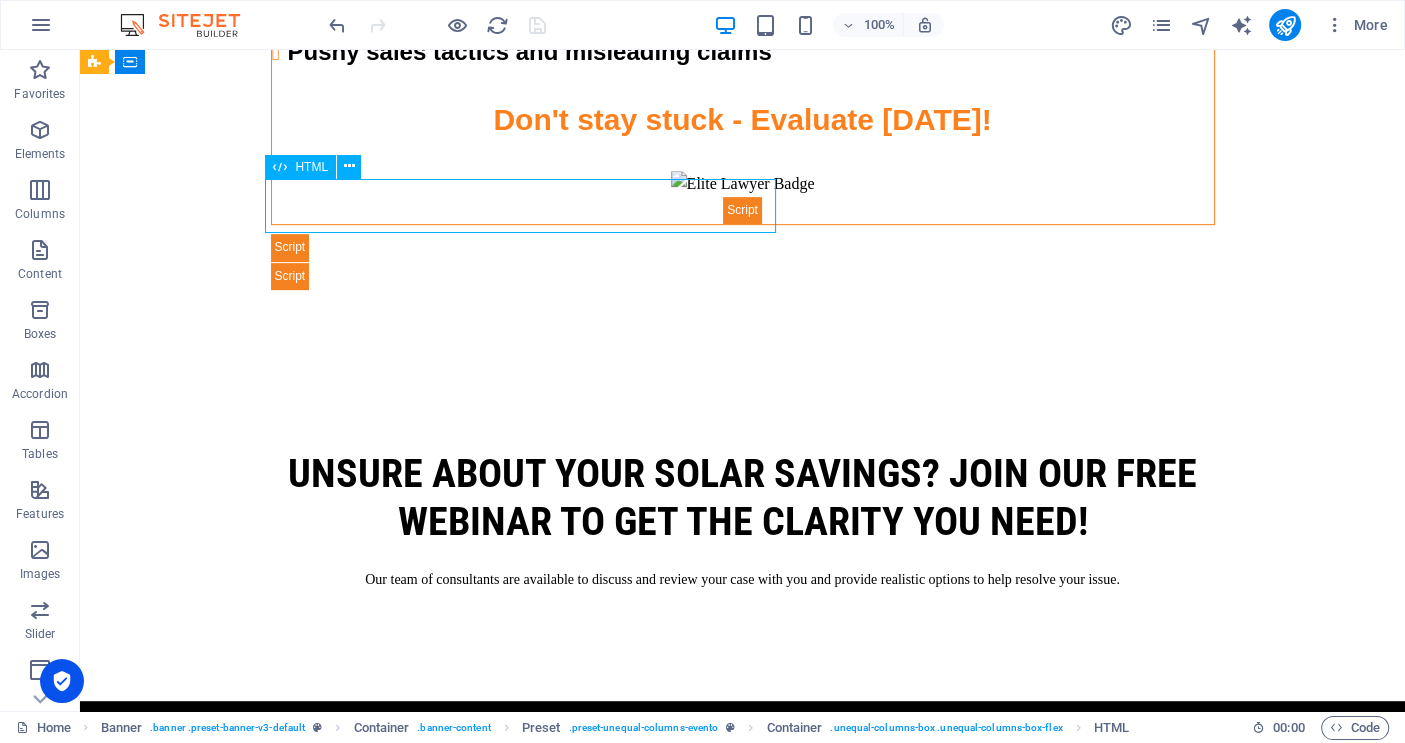 click on "HTML" at bounding box center [311, 167] 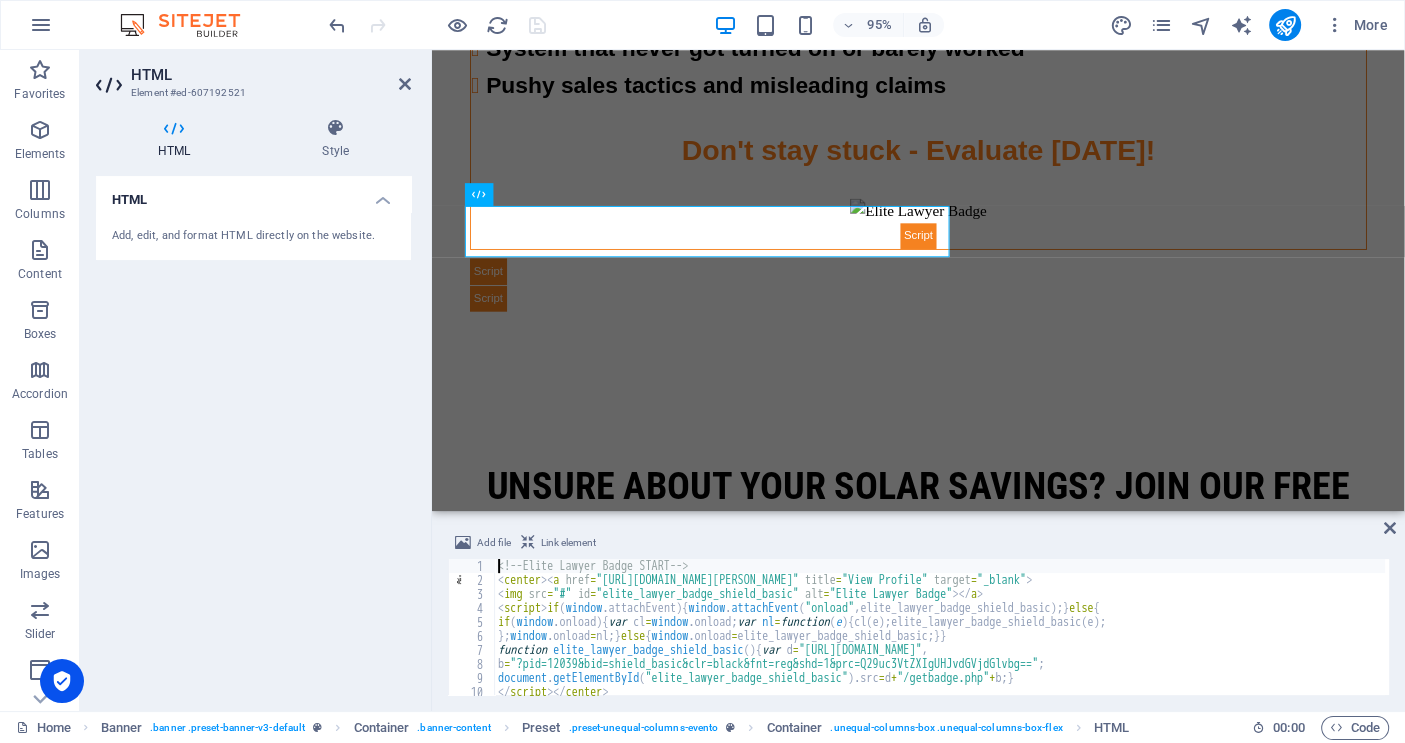 scroll, scrollTop: 17, scrollLeft: 0, axis: vertical 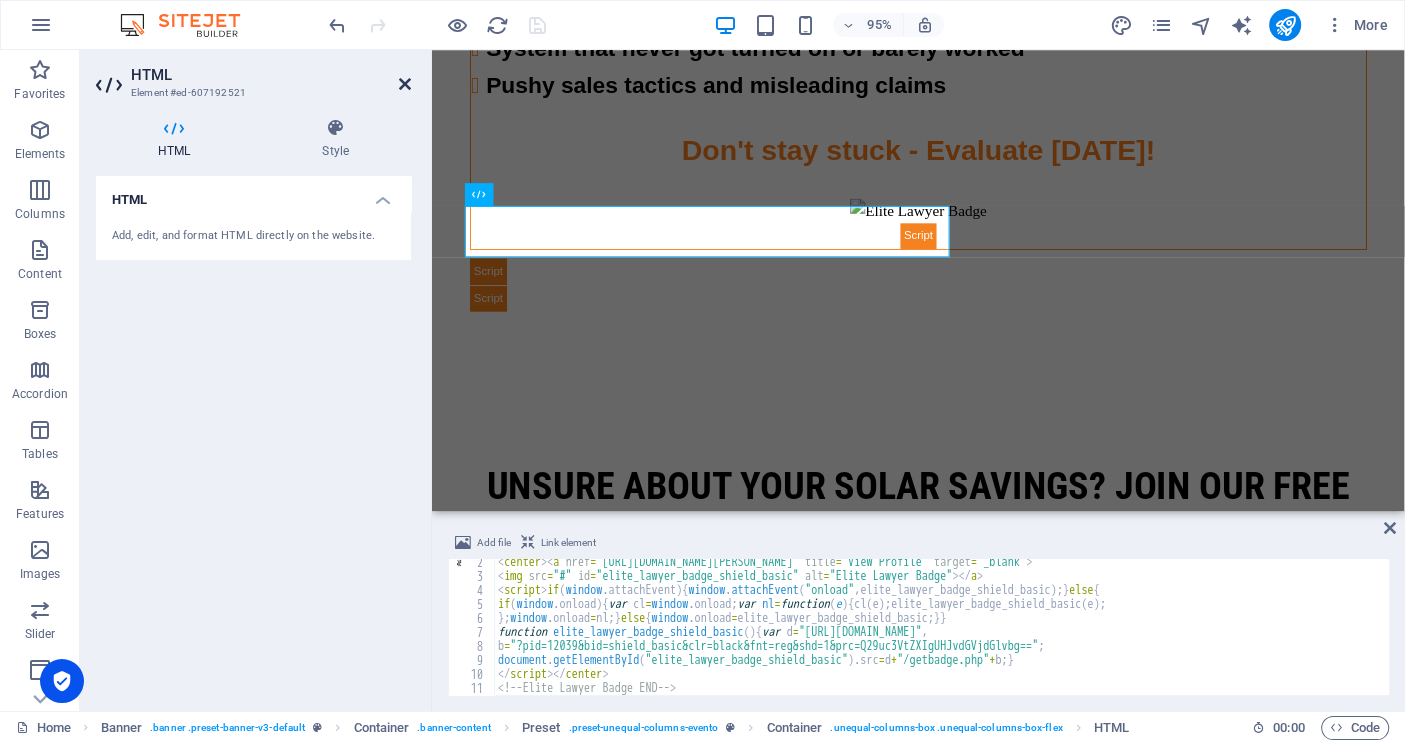 click at bounding box center [405, 84] 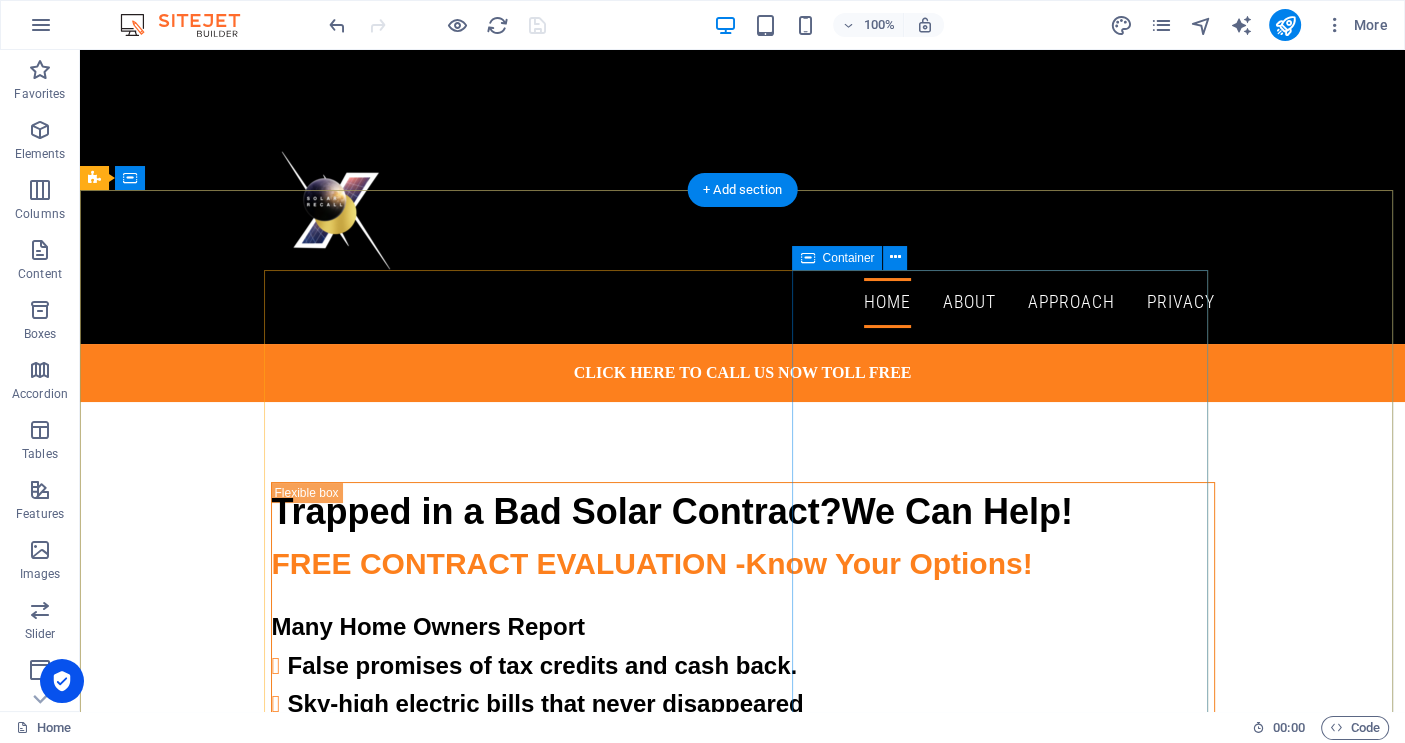 scroll, scrollTop: 0, scrollLeft: 0, axis: both 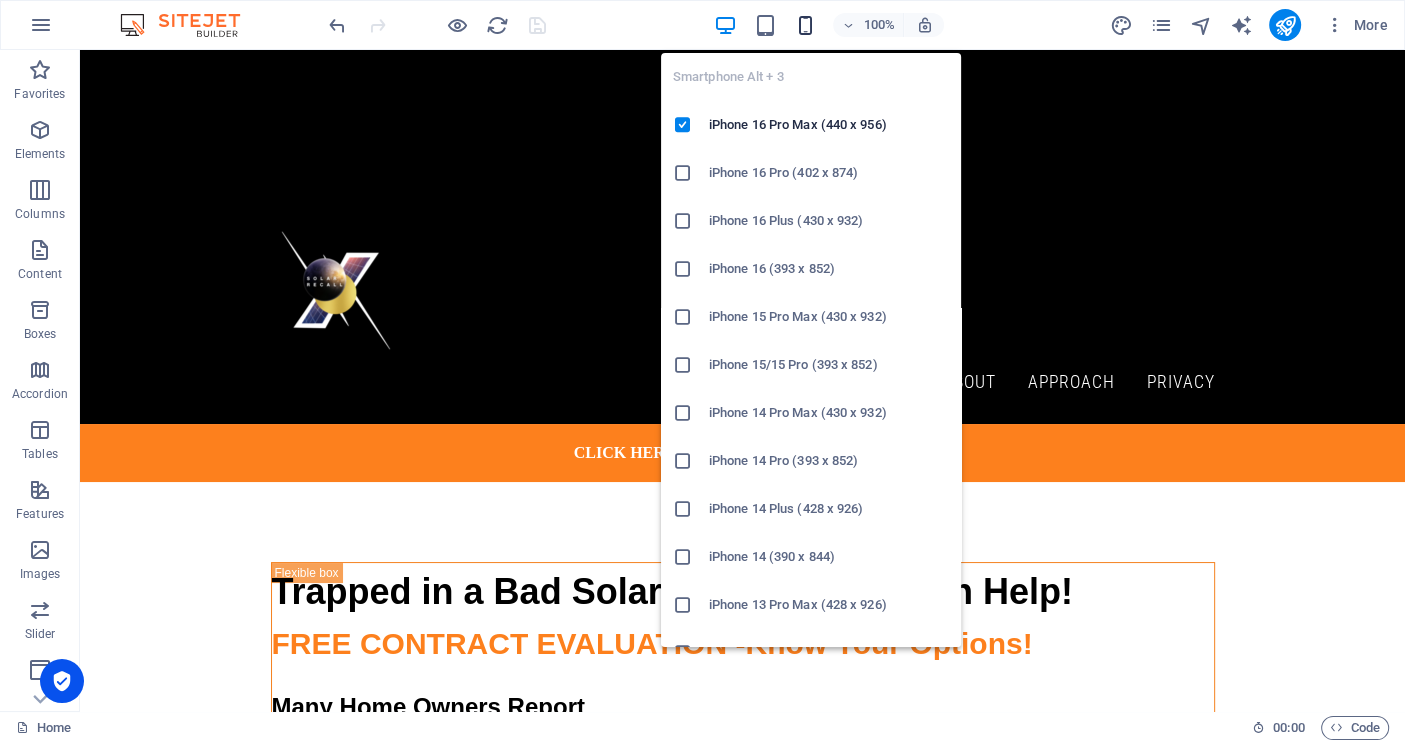 click at bounding box center [805, 25] 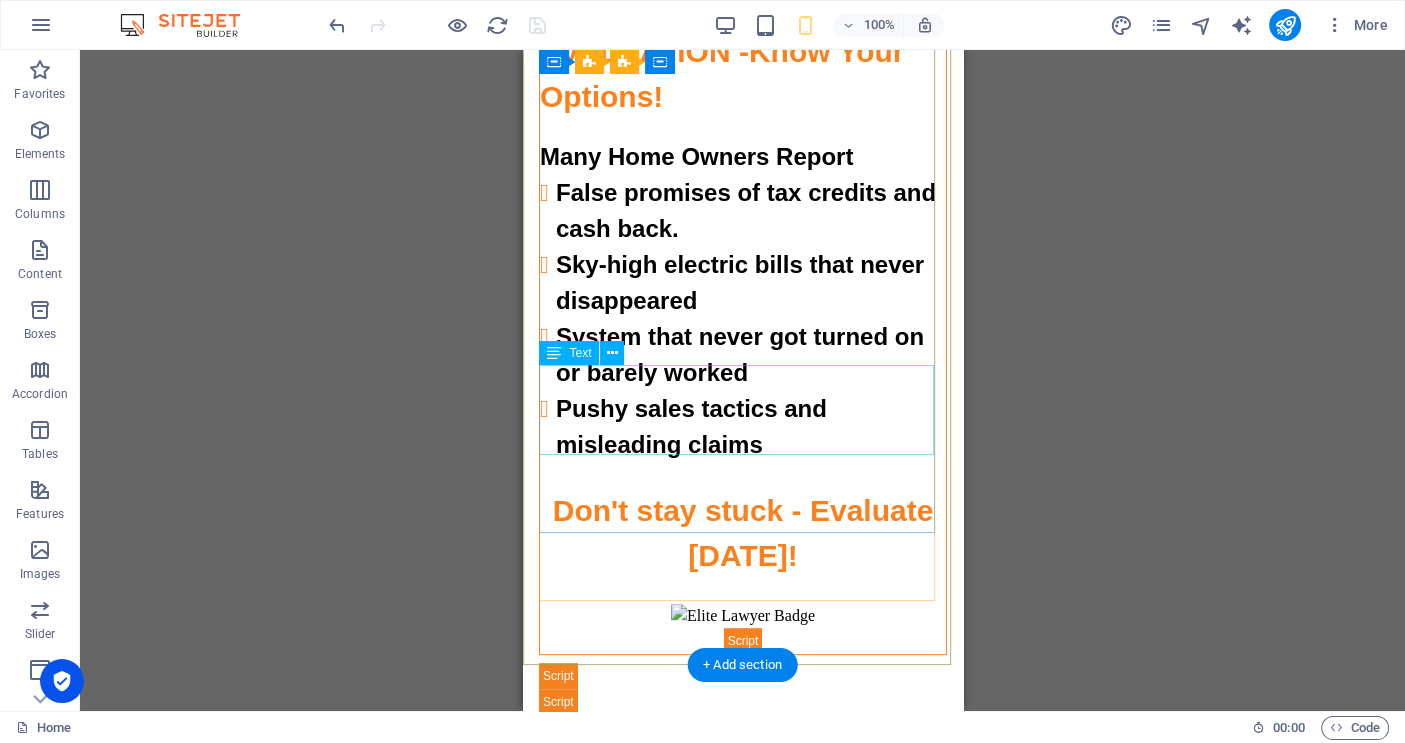scroll, scrollTop: 693, scrollLeft: 0, axis: vertical 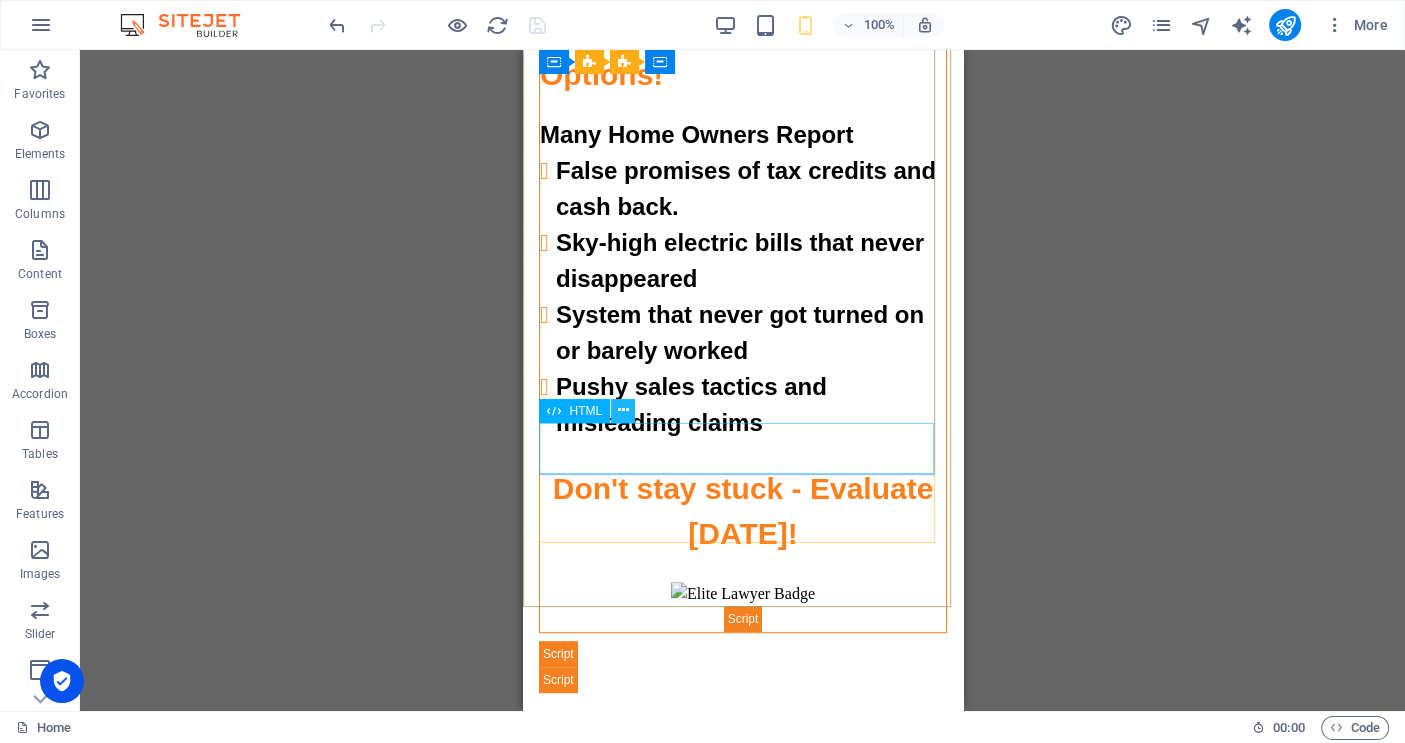 click at bounding box center [623, 410] 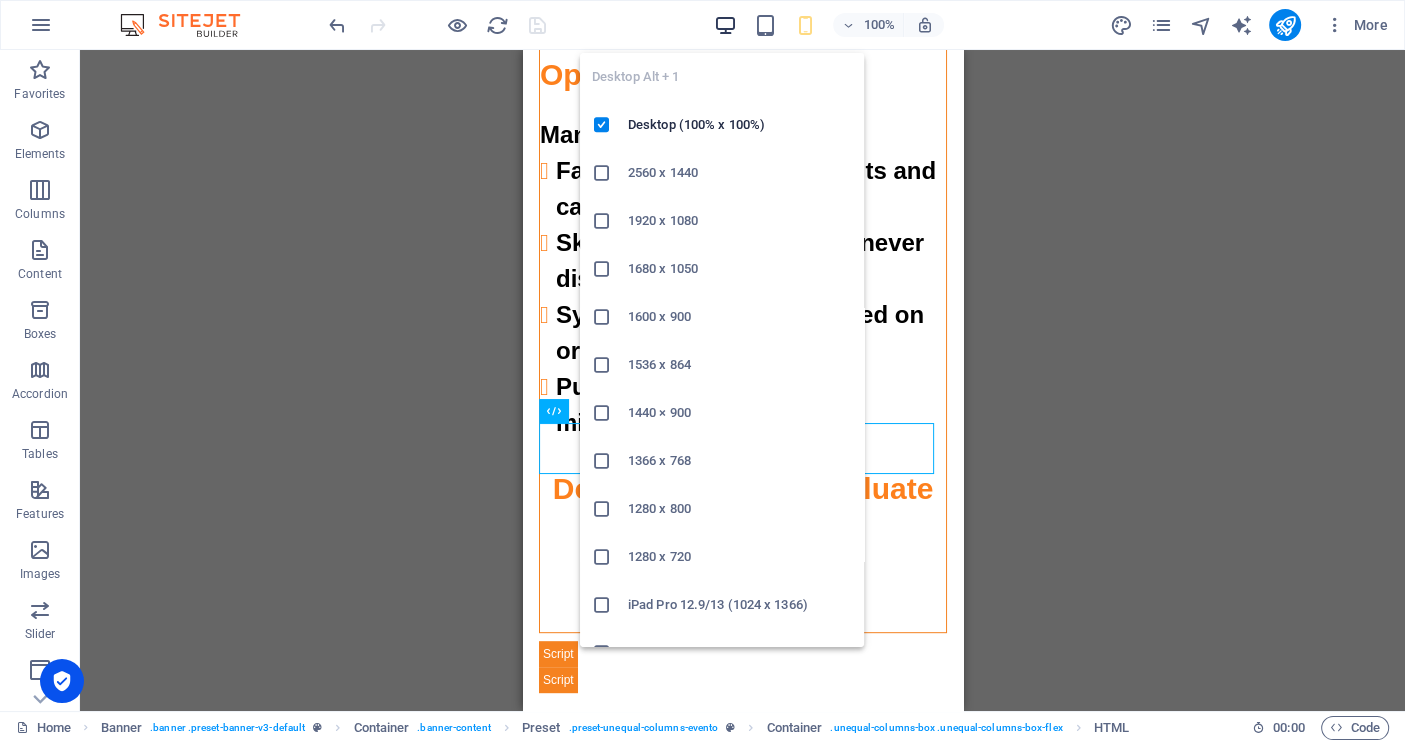 click at bounding box center [725, 25] 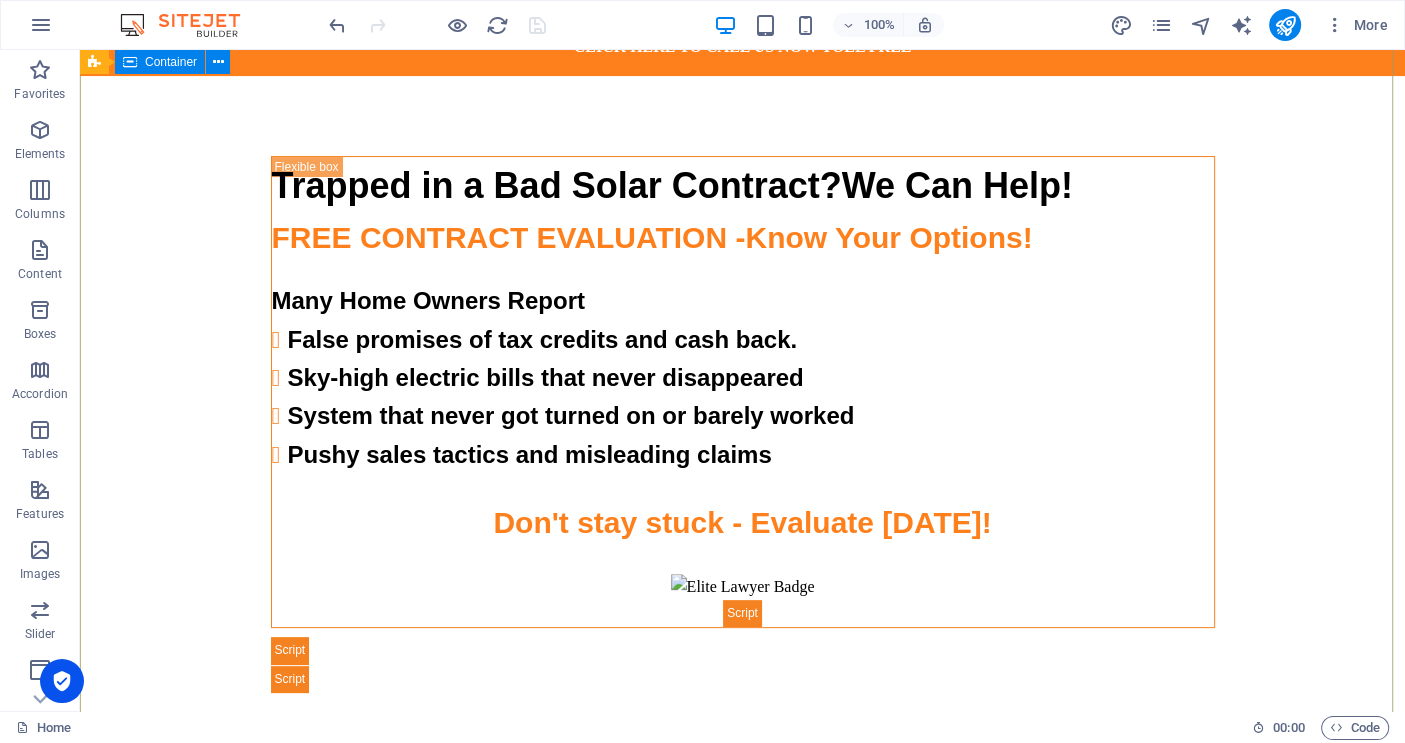 scroll, scrollTop: 560, scrollLeft: 0, axis: vertical 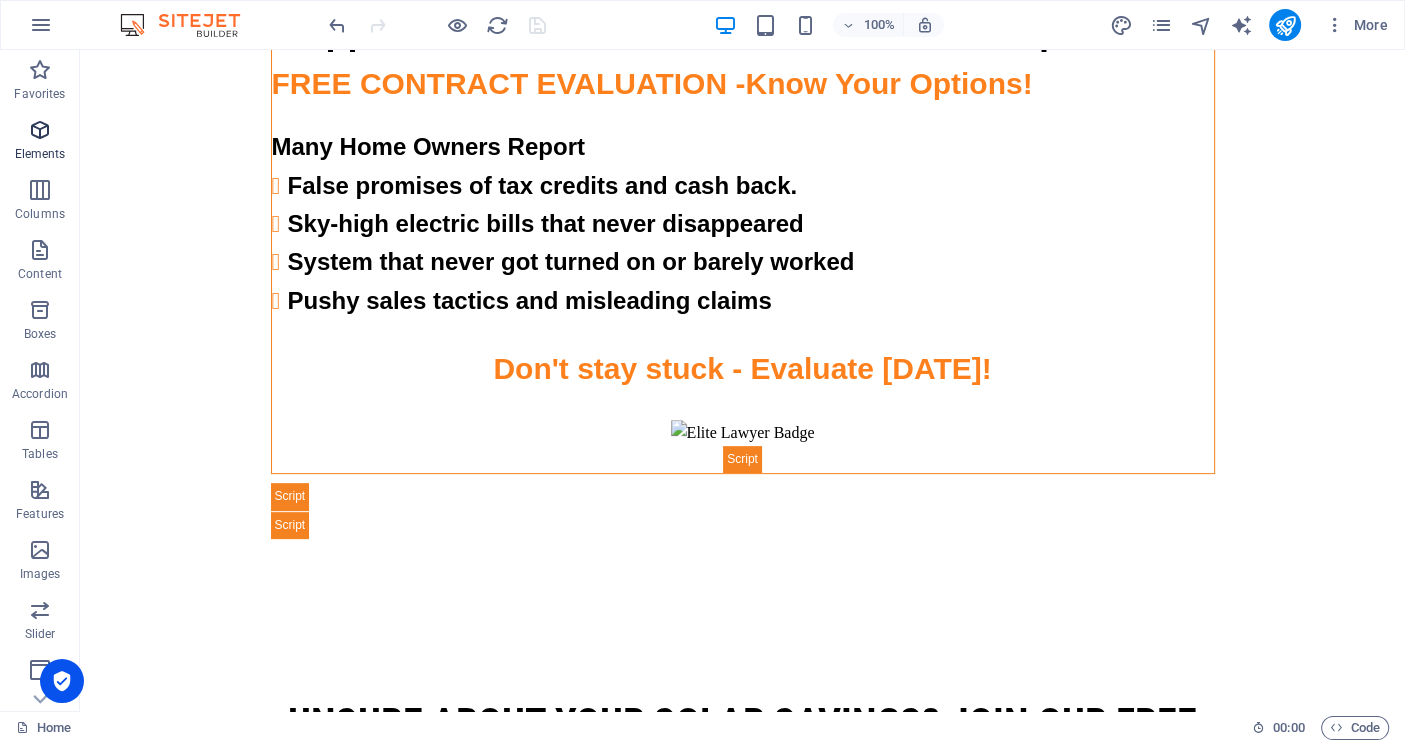 click at bounding box center [40, 130] 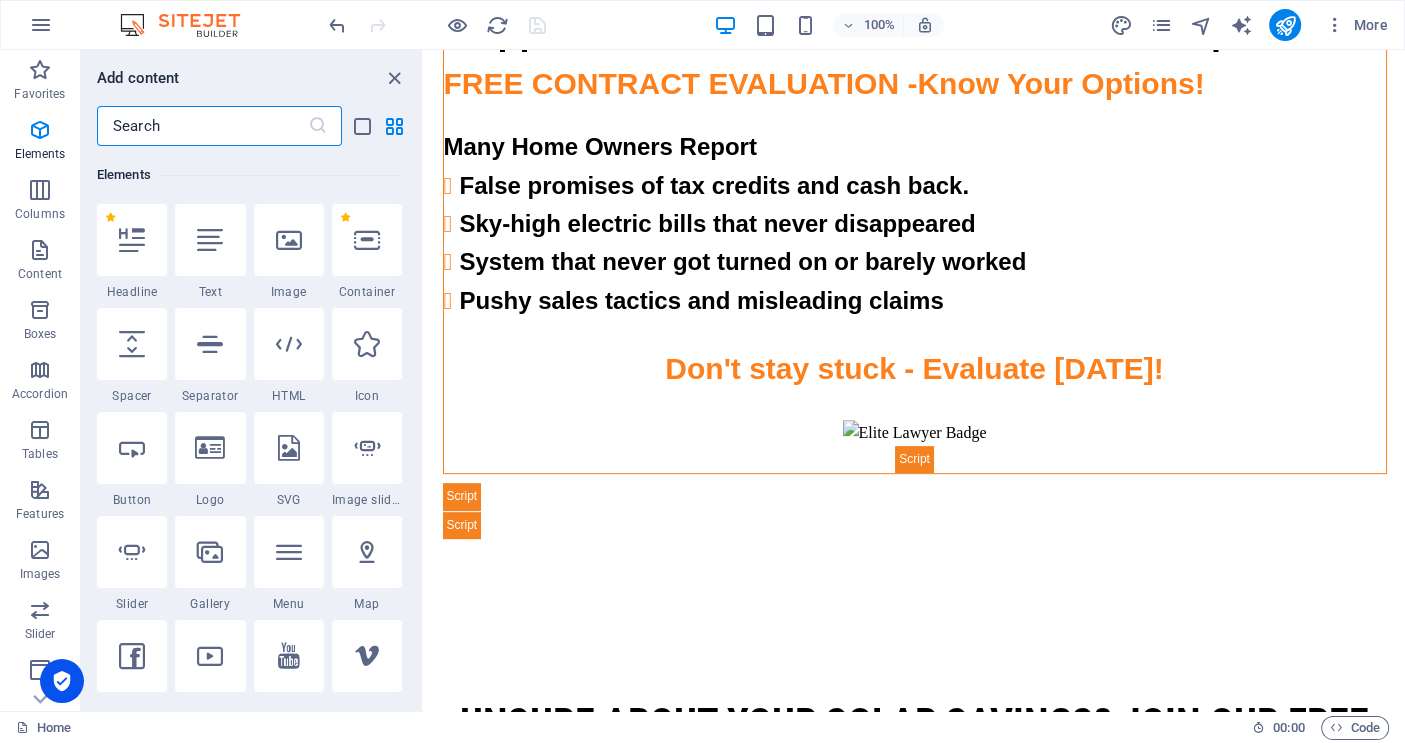 scroll, scrollTop: 213, scrollLeft: 0, axis: vertical 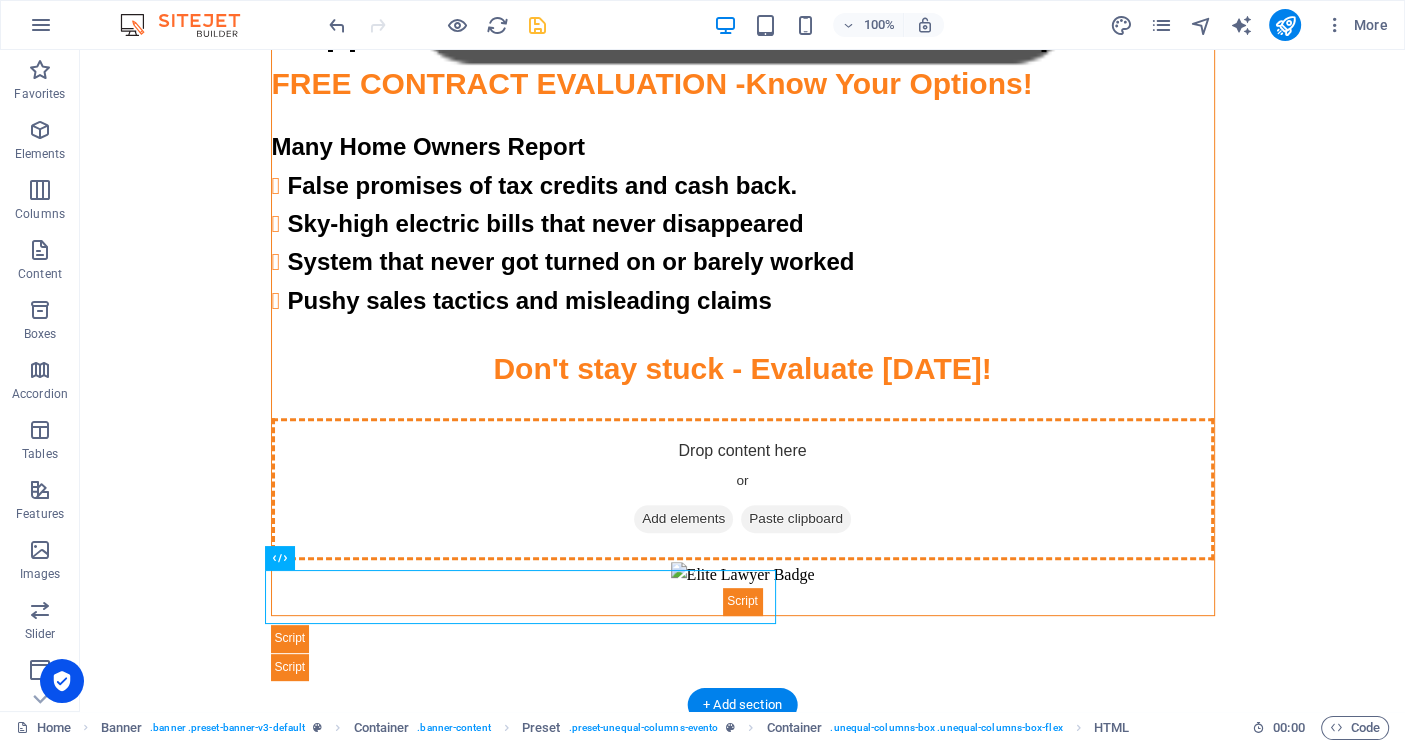 drag, startPoint x: 357, startPoint y: 583, endPoint x: 502, endPoint y: 492, distance: 171.18996 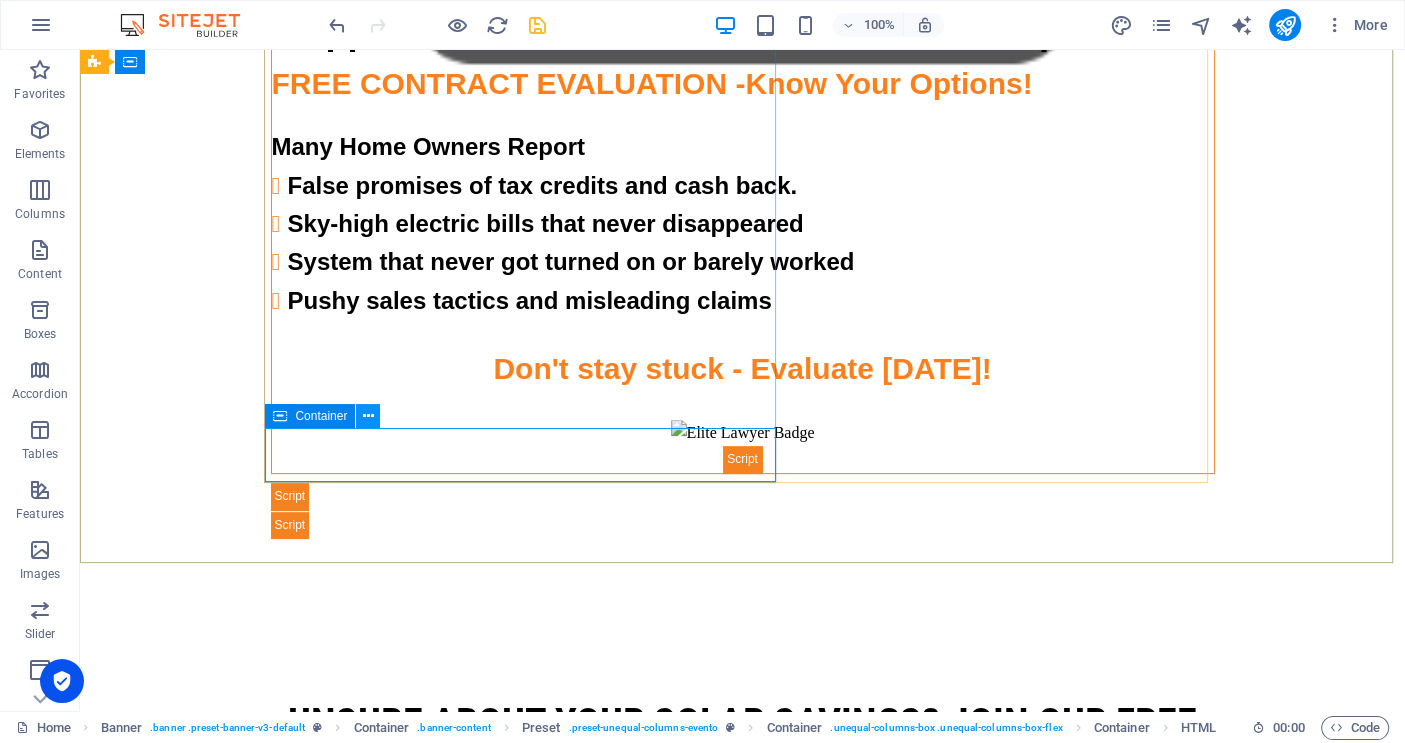 click at bounding box center (368, 416) 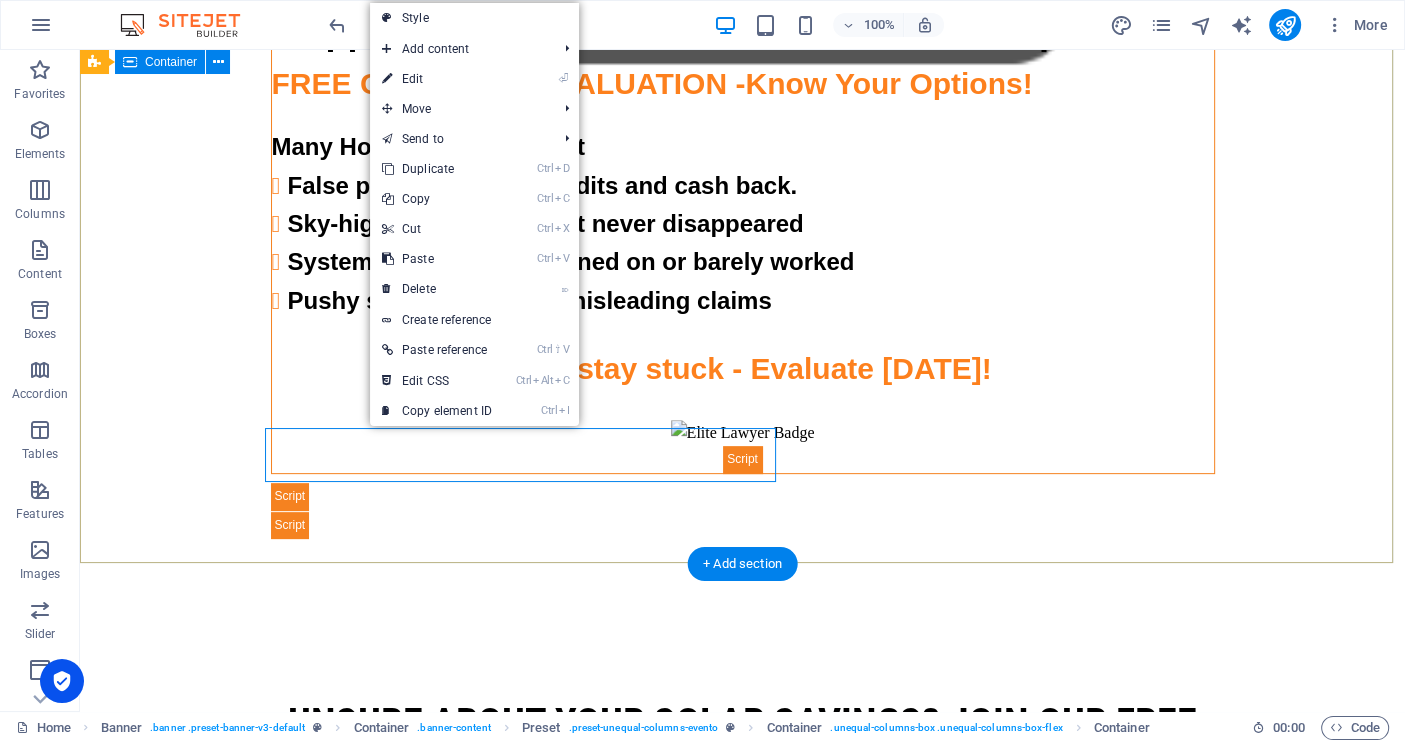 click on "Trapped in a Bad Solar Contract?  We Can Help! FREE CONTRACT EVALUATION -  Know Your Options! Many Home Owners Report False promises of tax credits and cash back. Sky-high electric bills that never disappeared System that never got turned on or barely worked Pushy sales tactics and misleading claims Don't stay stuck - Evaluate [DATE]!" at bounding box center (742, 270) 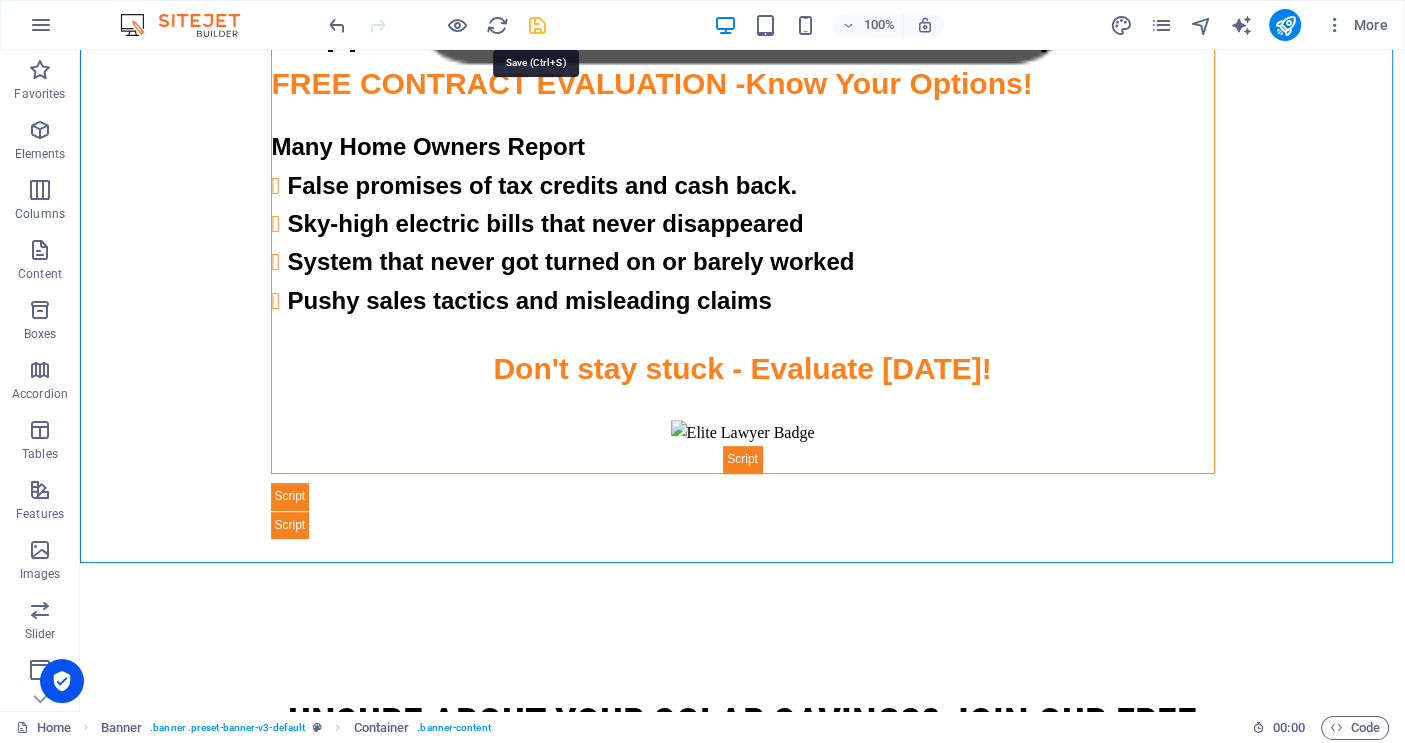 click at bounding box center [537, 25] 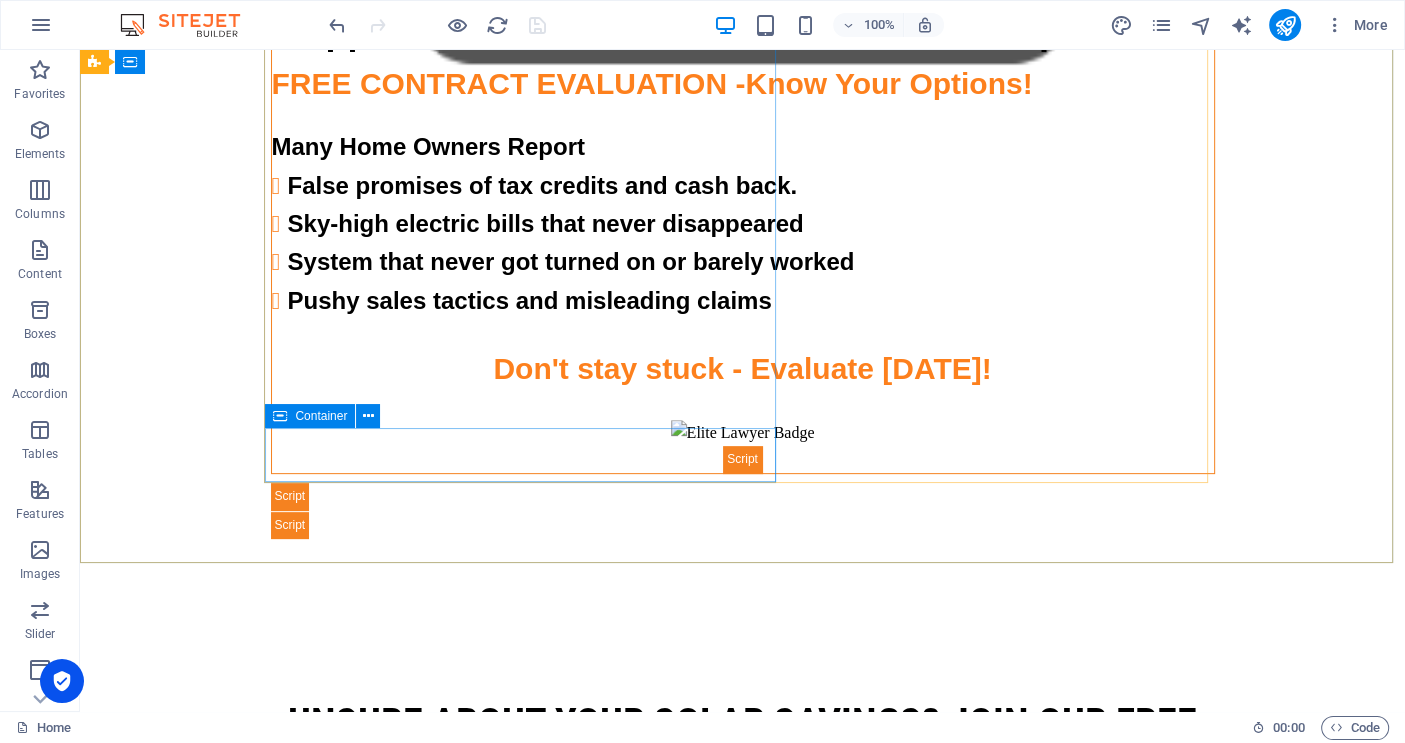 click on "Container" at bounding box center [321, 416] 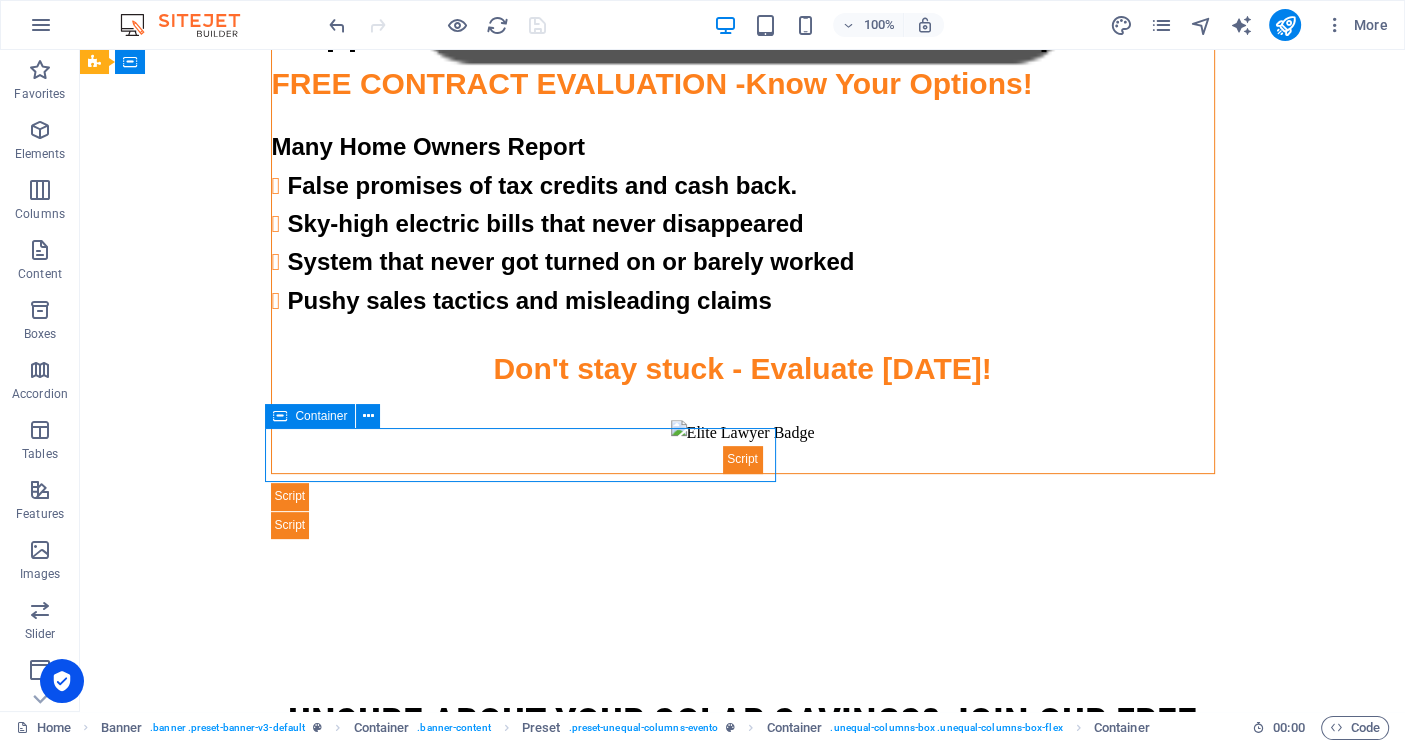 click on "Container" at bounding box center (321, 416) 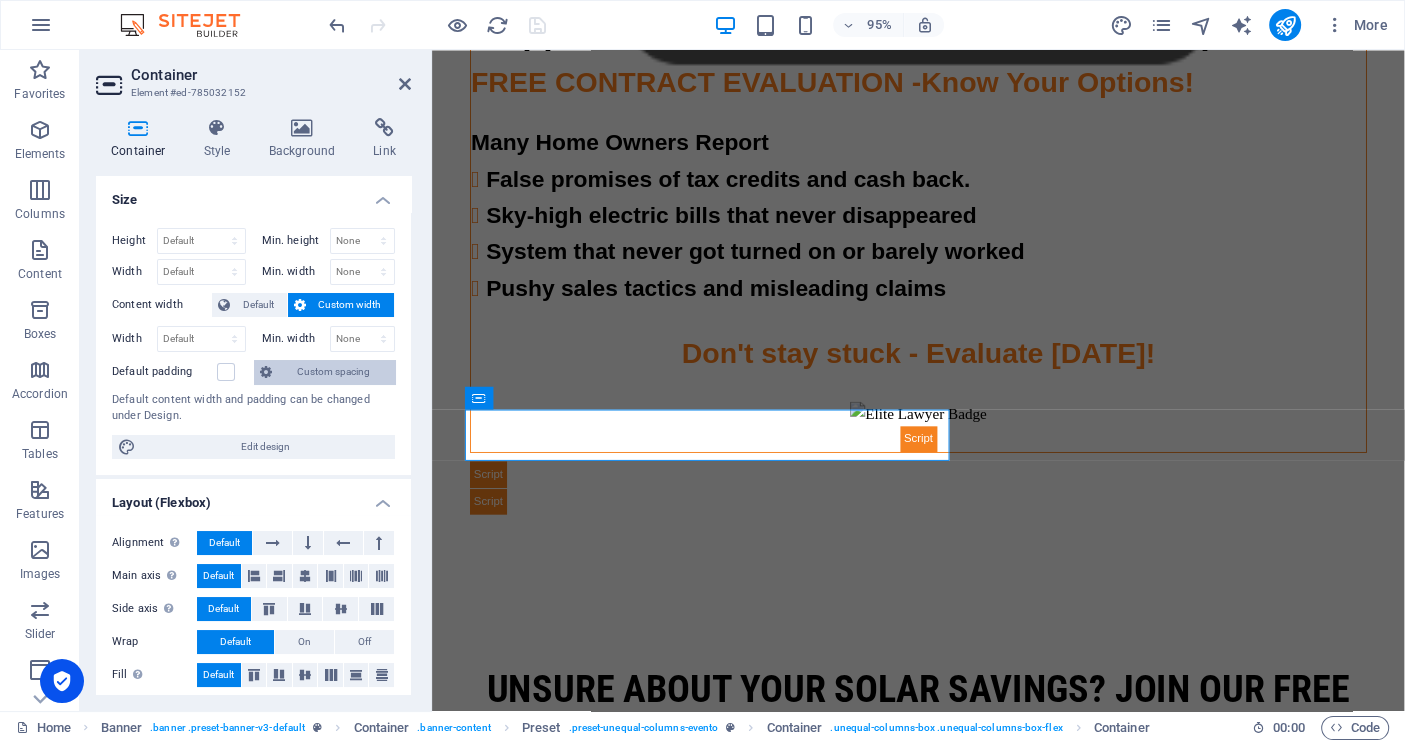 click on "Custom spacing" at bounding box center [333, 372] 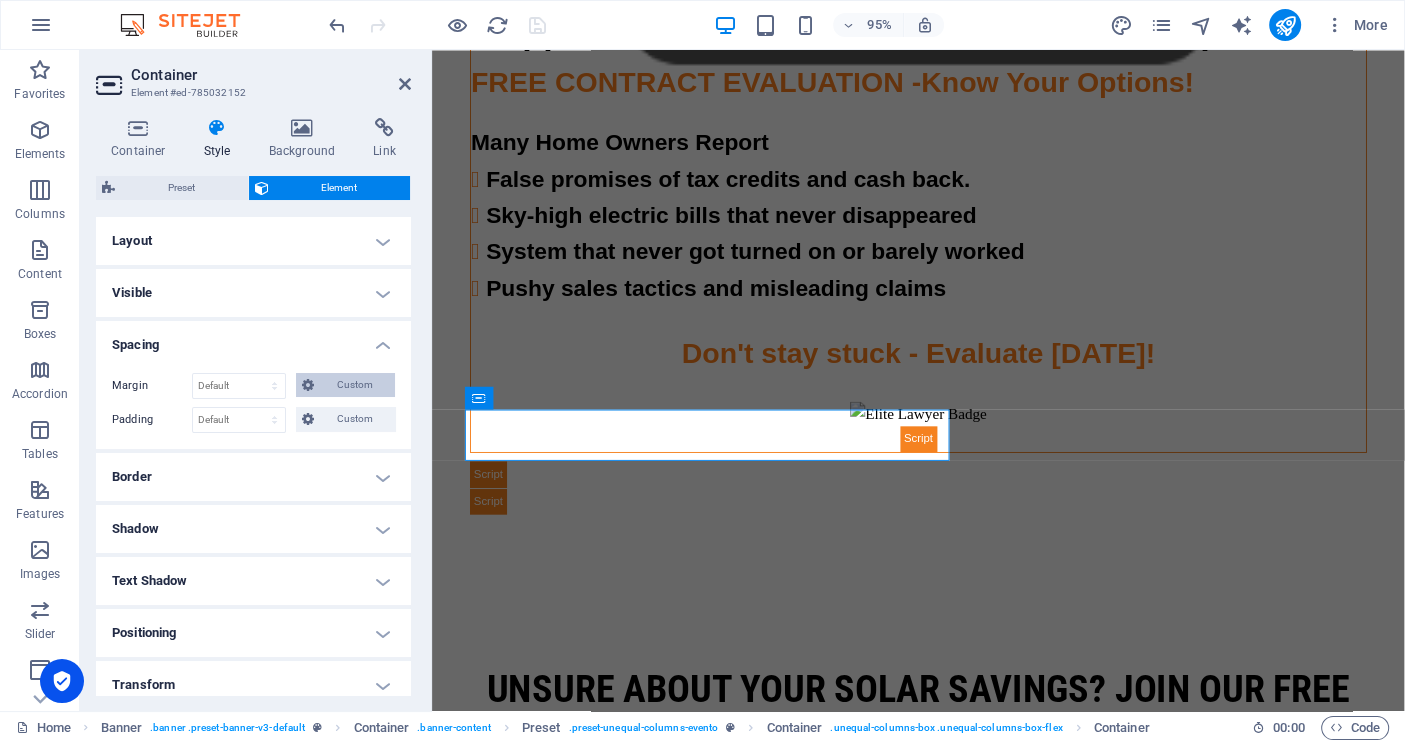 click on "Custom" at bounding box center (354, 385) 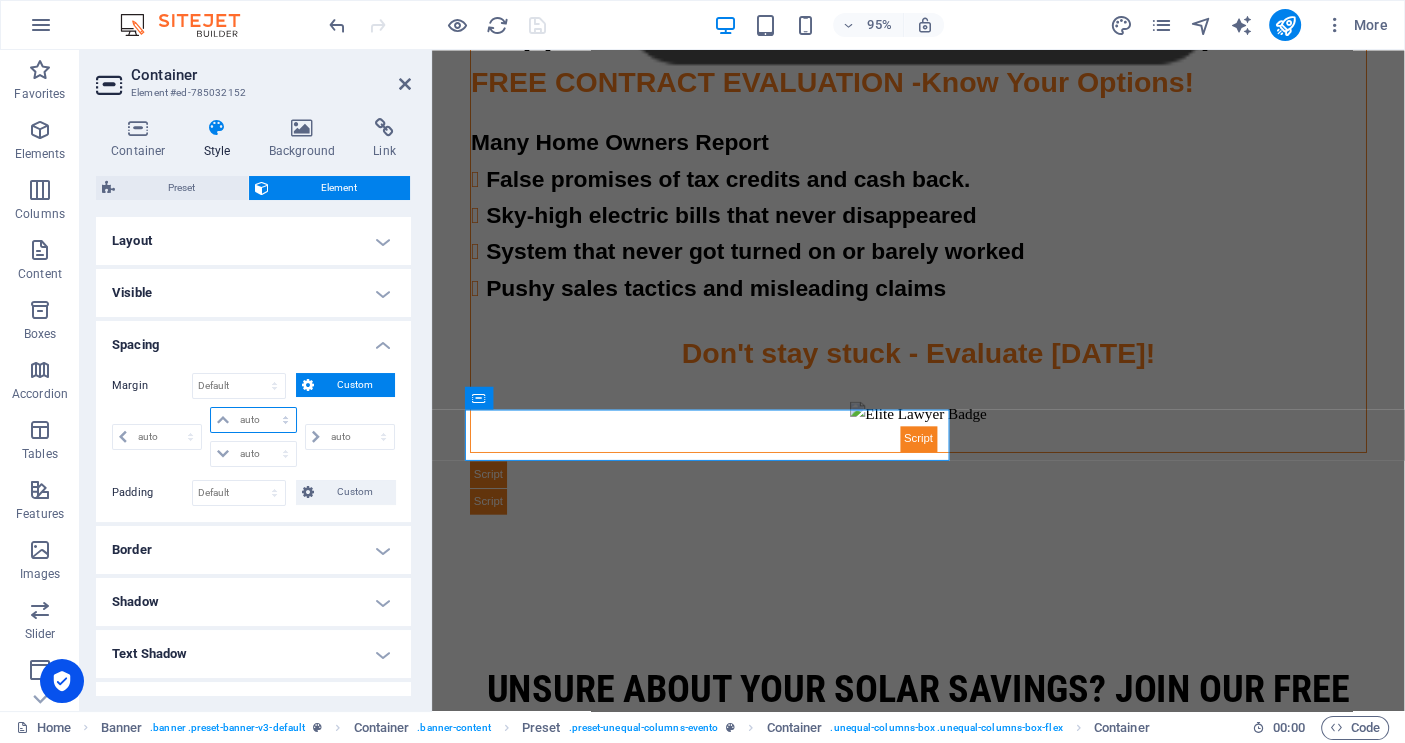 click on "auto px % rem vw vh" at bounding box center [253, 420] 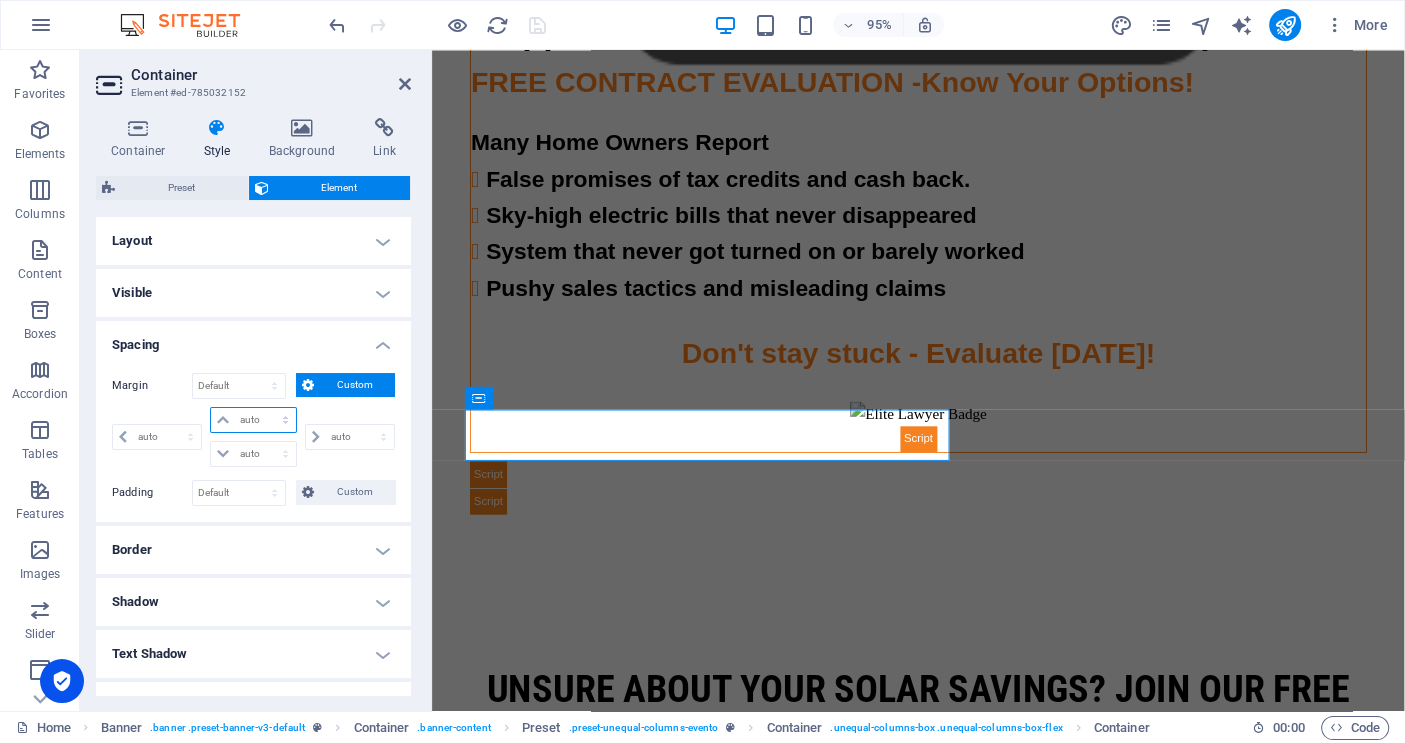 select on "%" 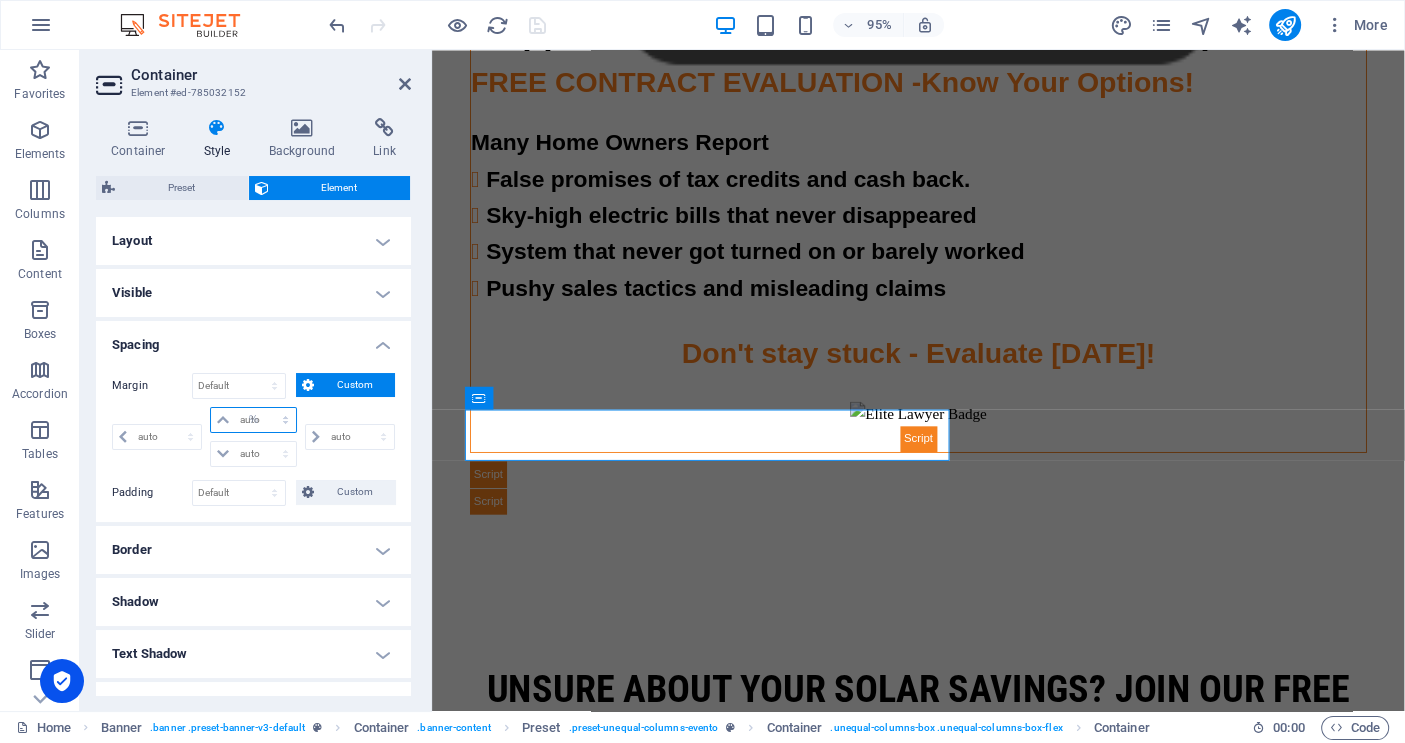 click on "auto px % rem vw vh" at bounding box center [253, 420] 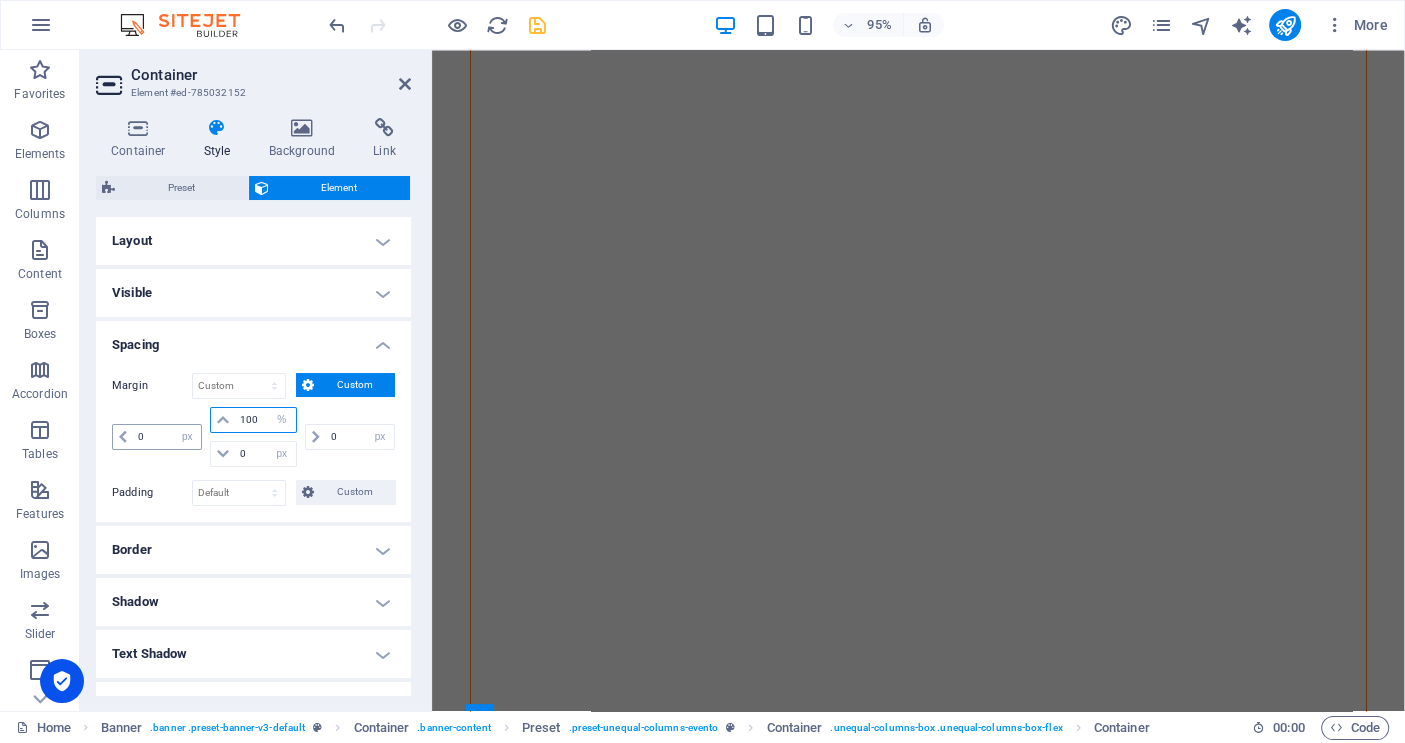 scroll, scrollTop: 1127, scrollLeft: 0, axis: vertical 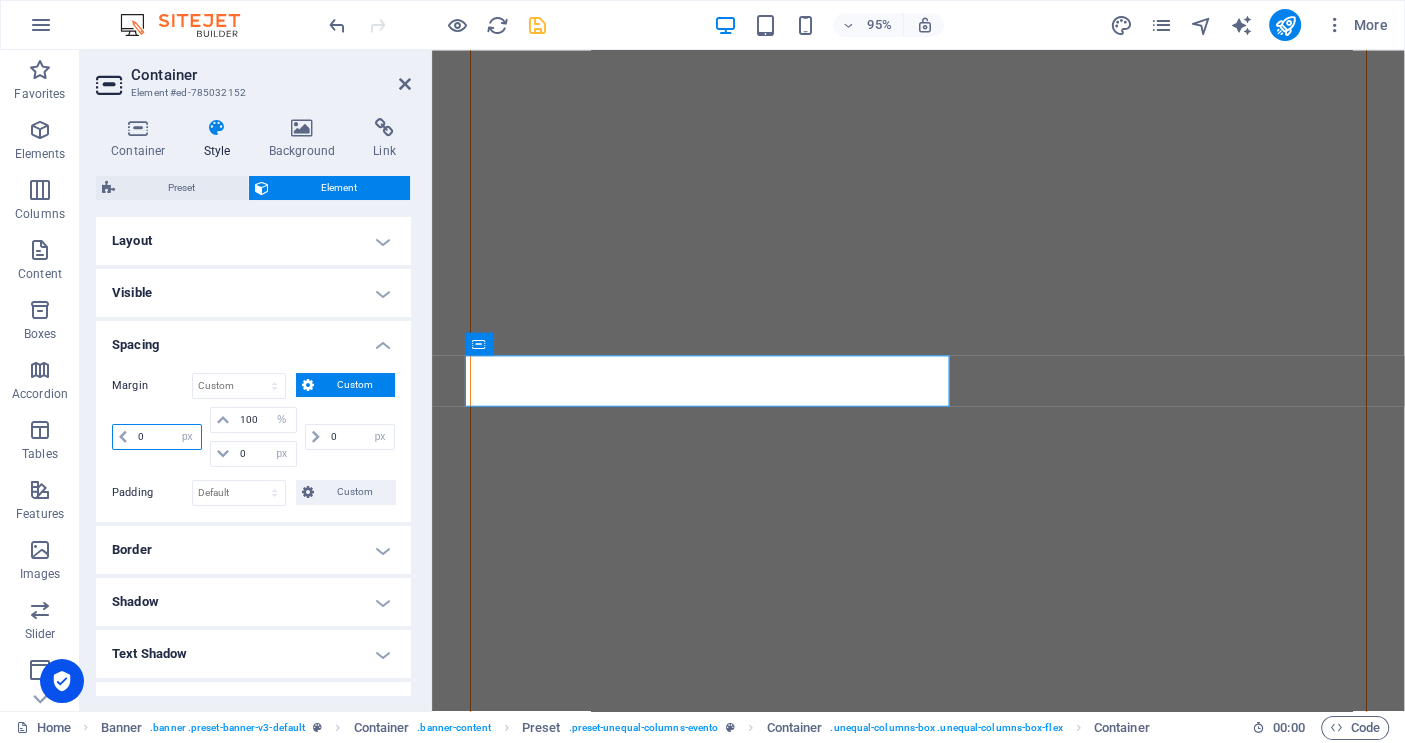 click on "0" at bounding box center [167, 437] 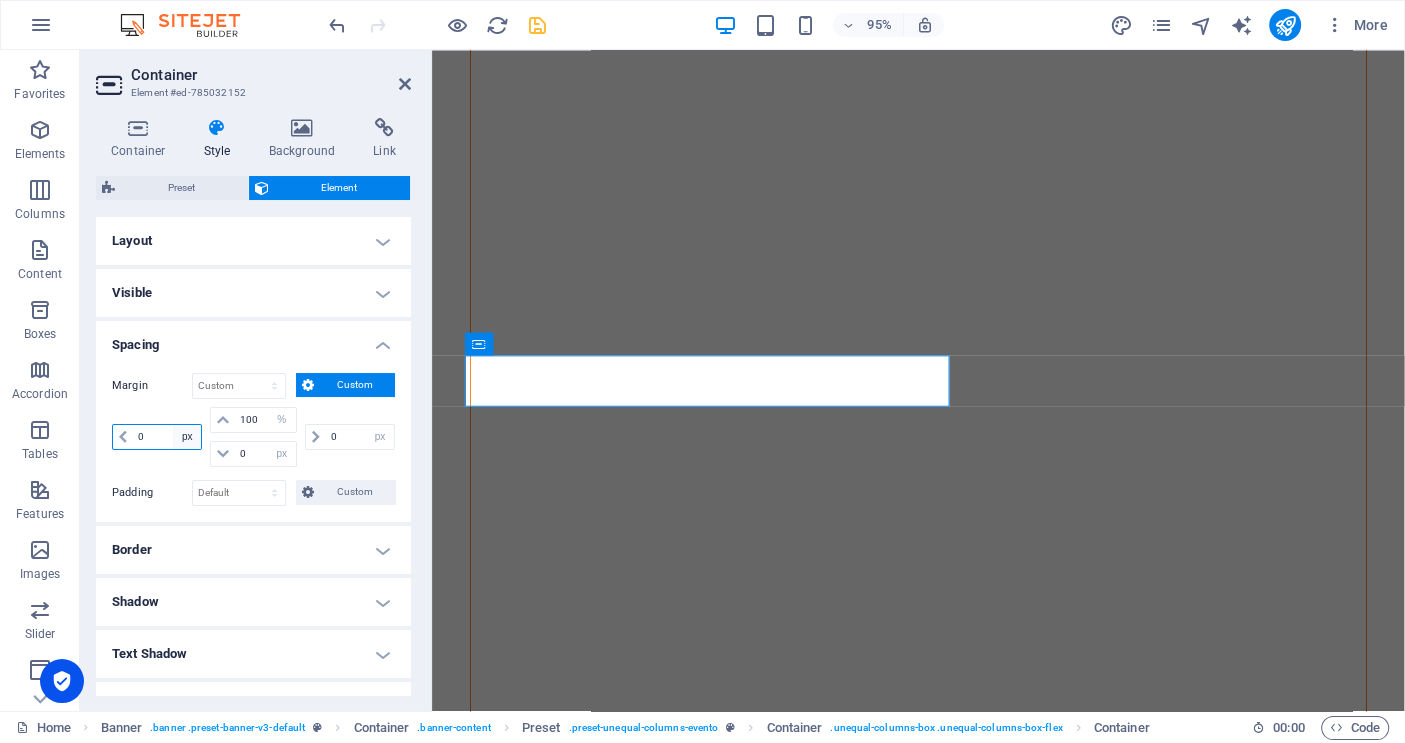 click on "auto px % rem vw vh" at bounding box center (187, 437) 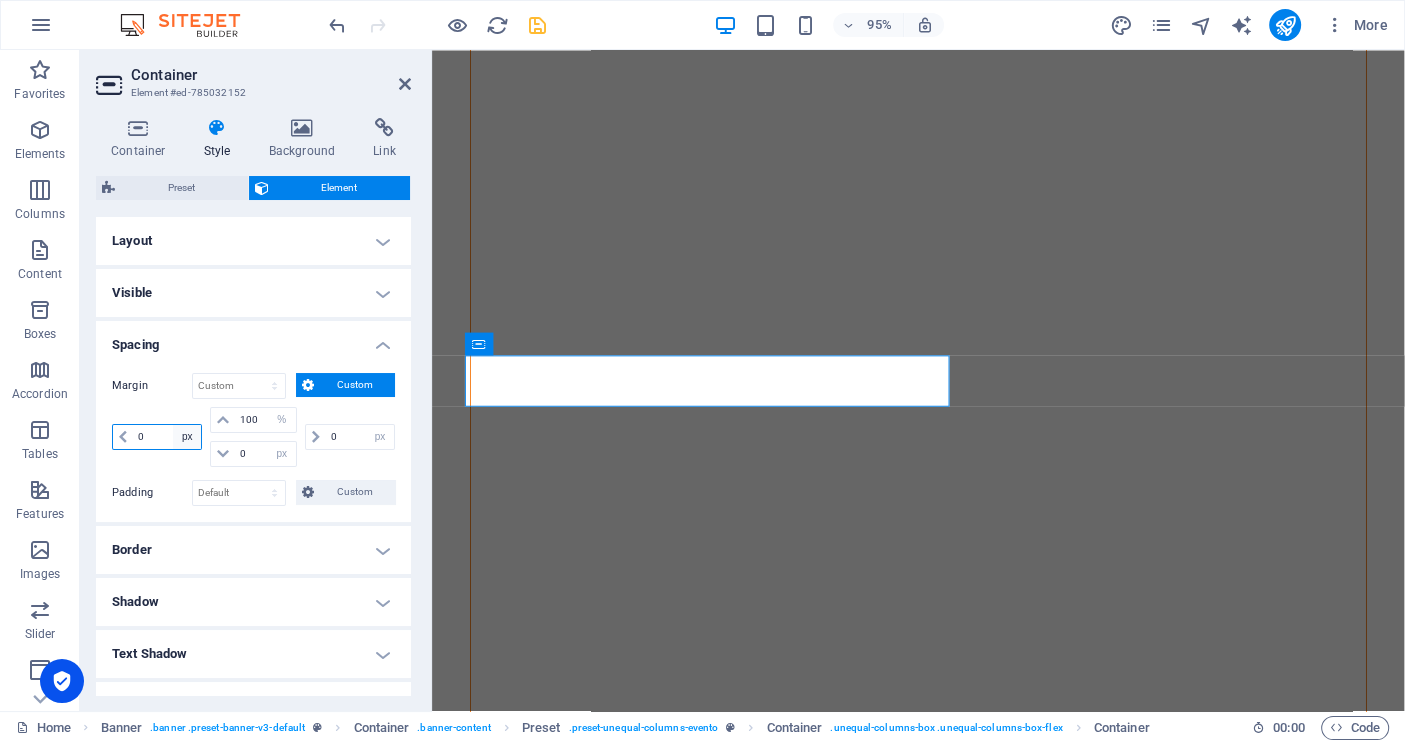 select on "%" 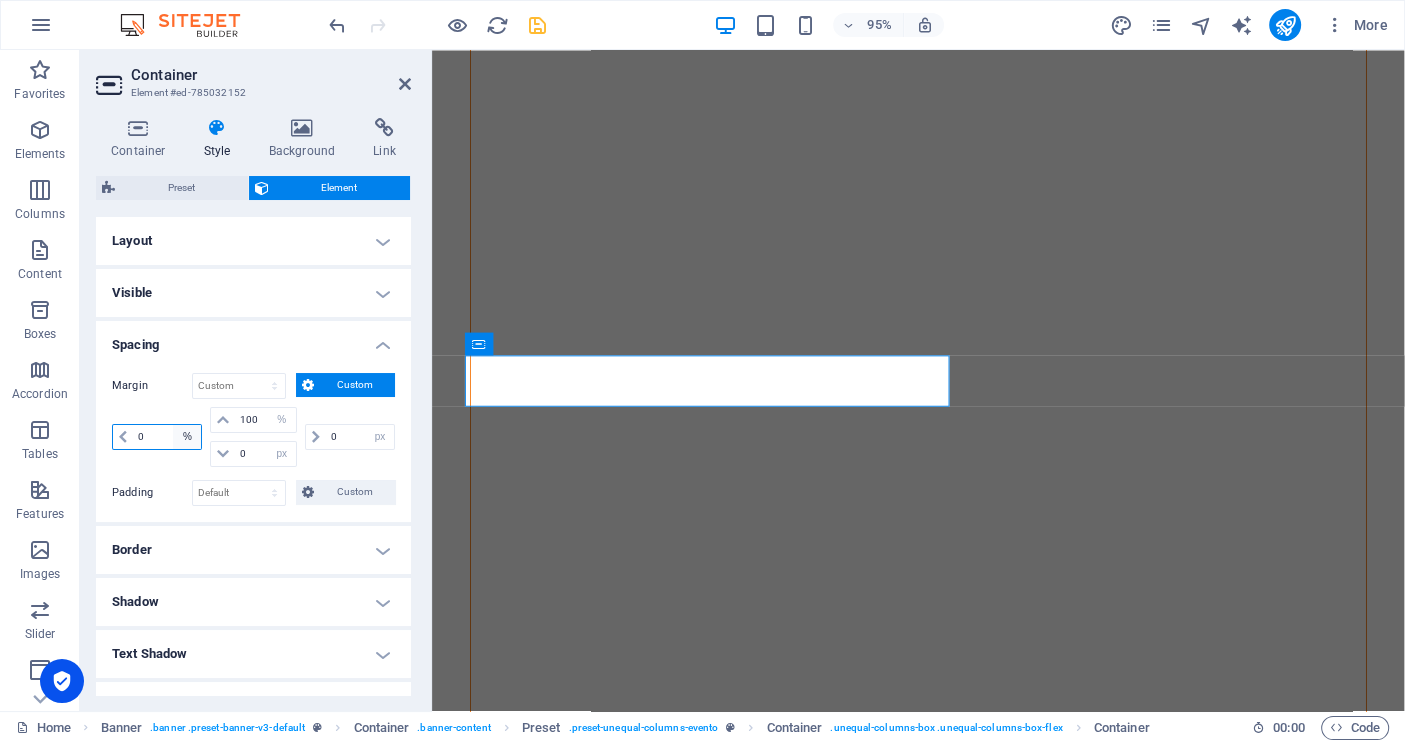 click on "auto px % rem vw vh" at bounding box center [187, 437] 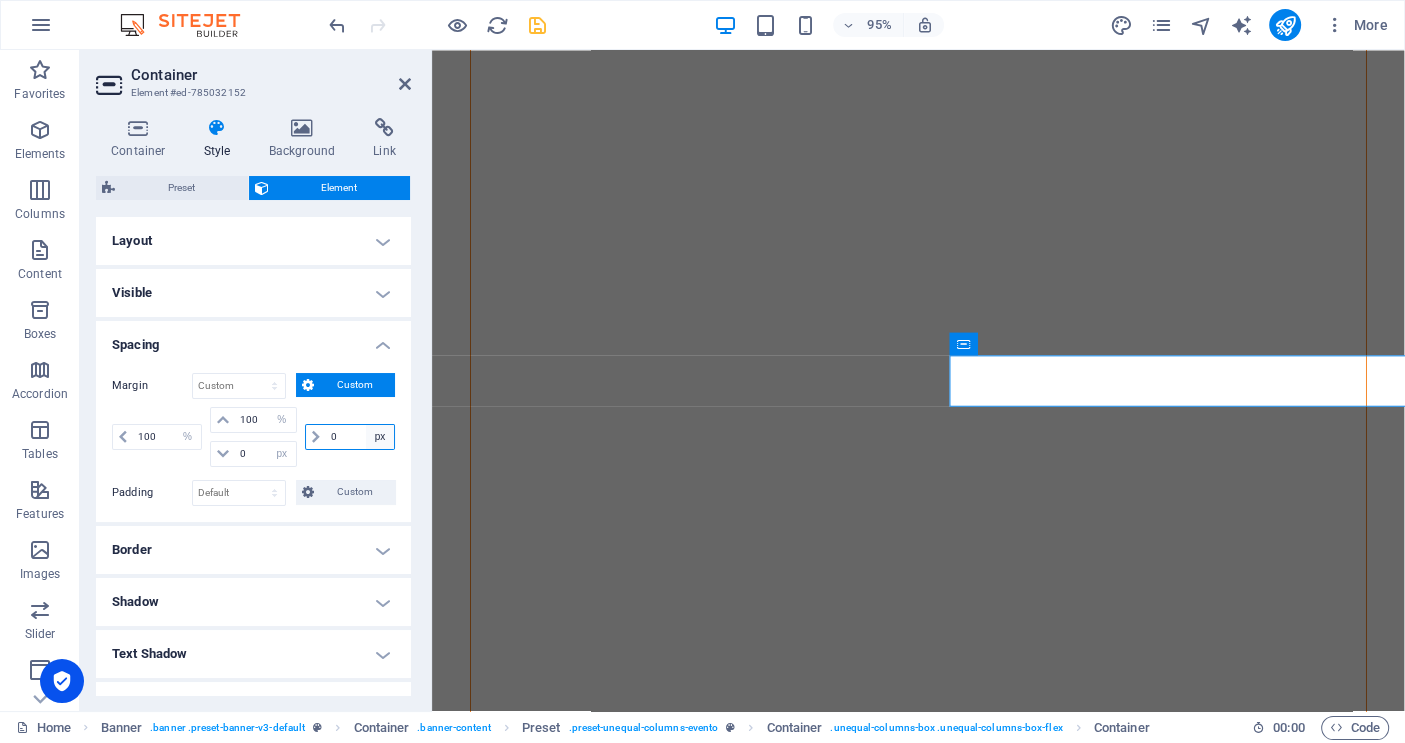click on "auto px % rem vw vh" at bounding box center (380, 437) 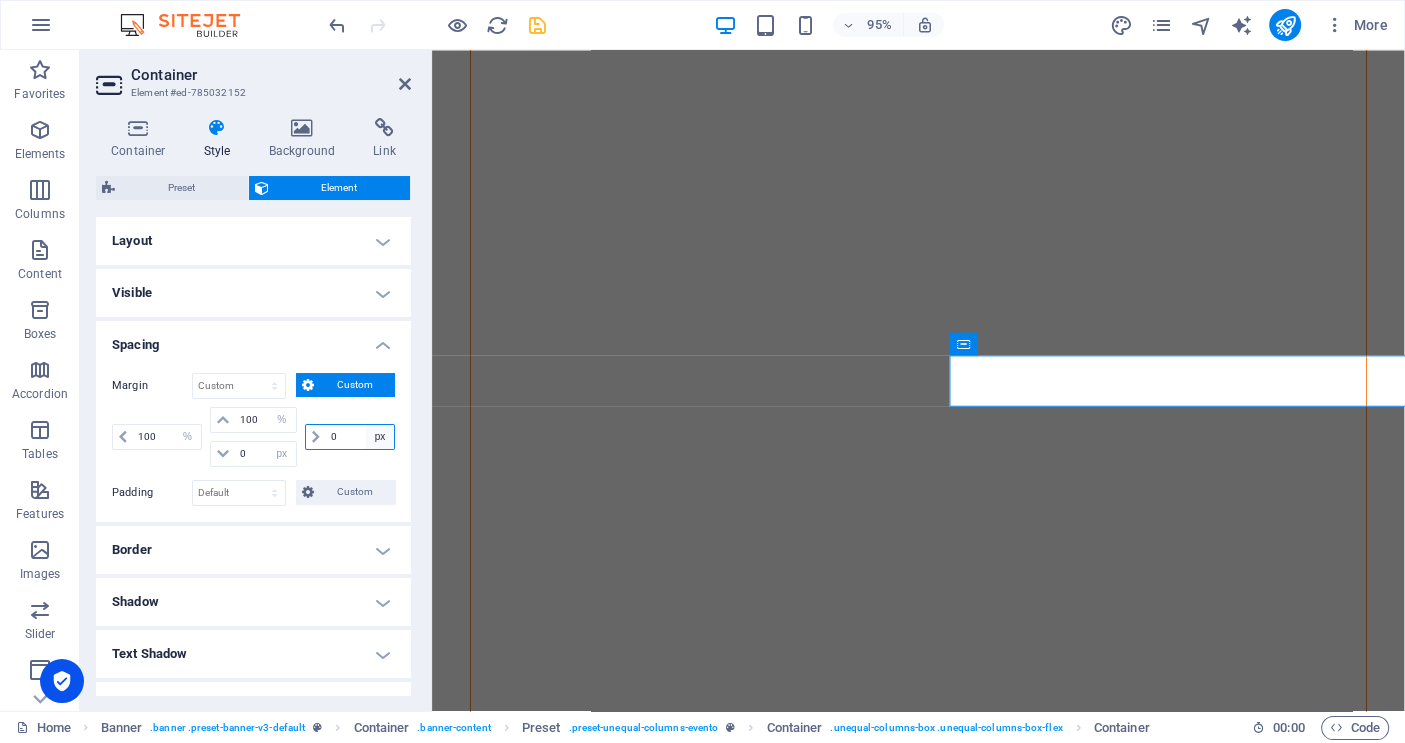 select on "%" 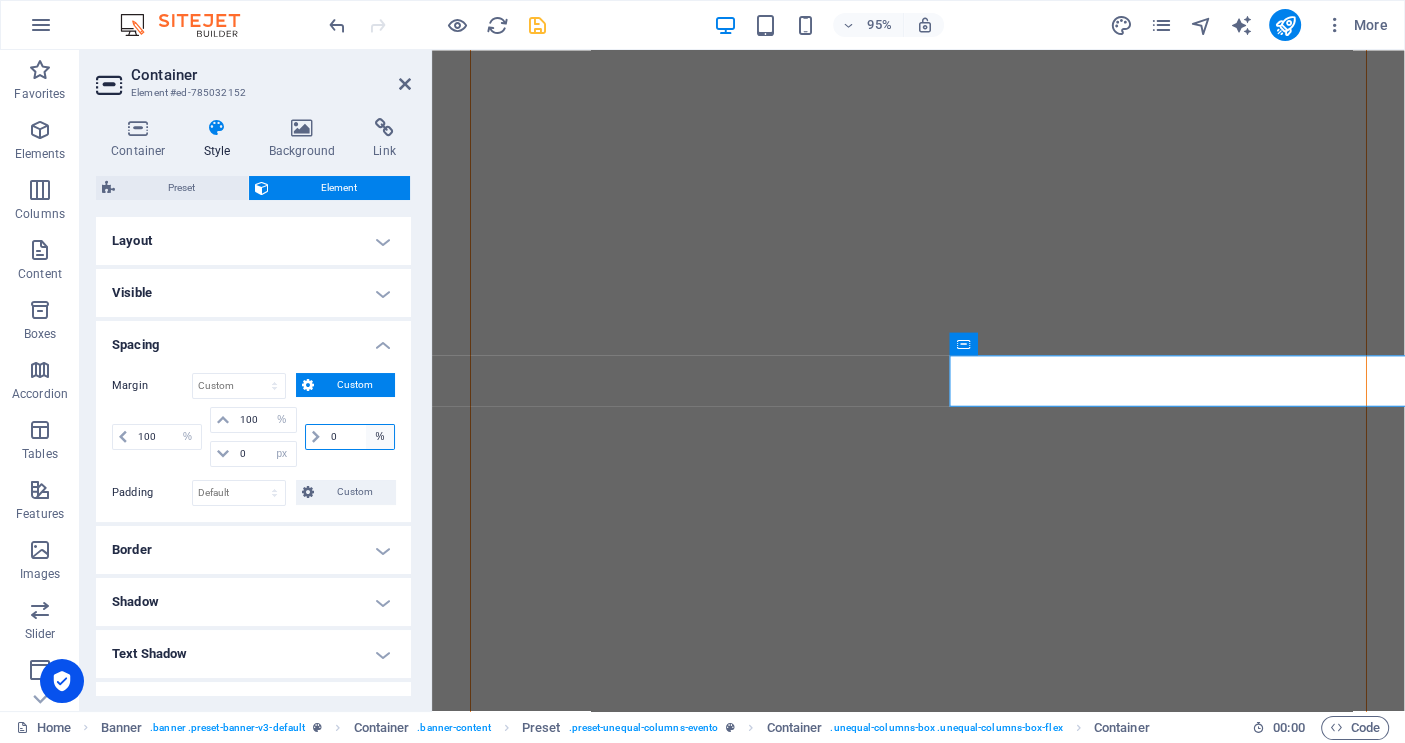 click on "auto px % rem vw vh" at bounding box center (380, 437) 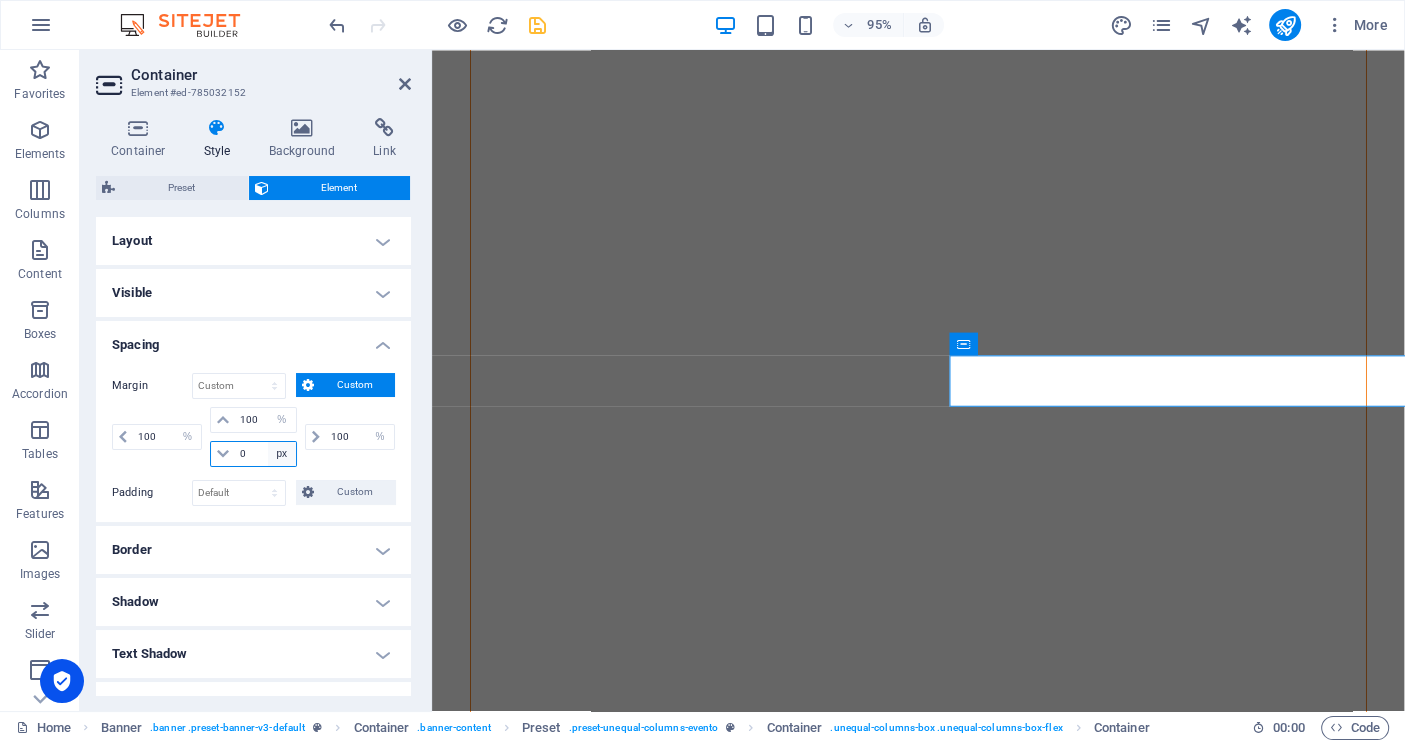 click on "auto px % rem vw vh" at bounding box center (282, 454) 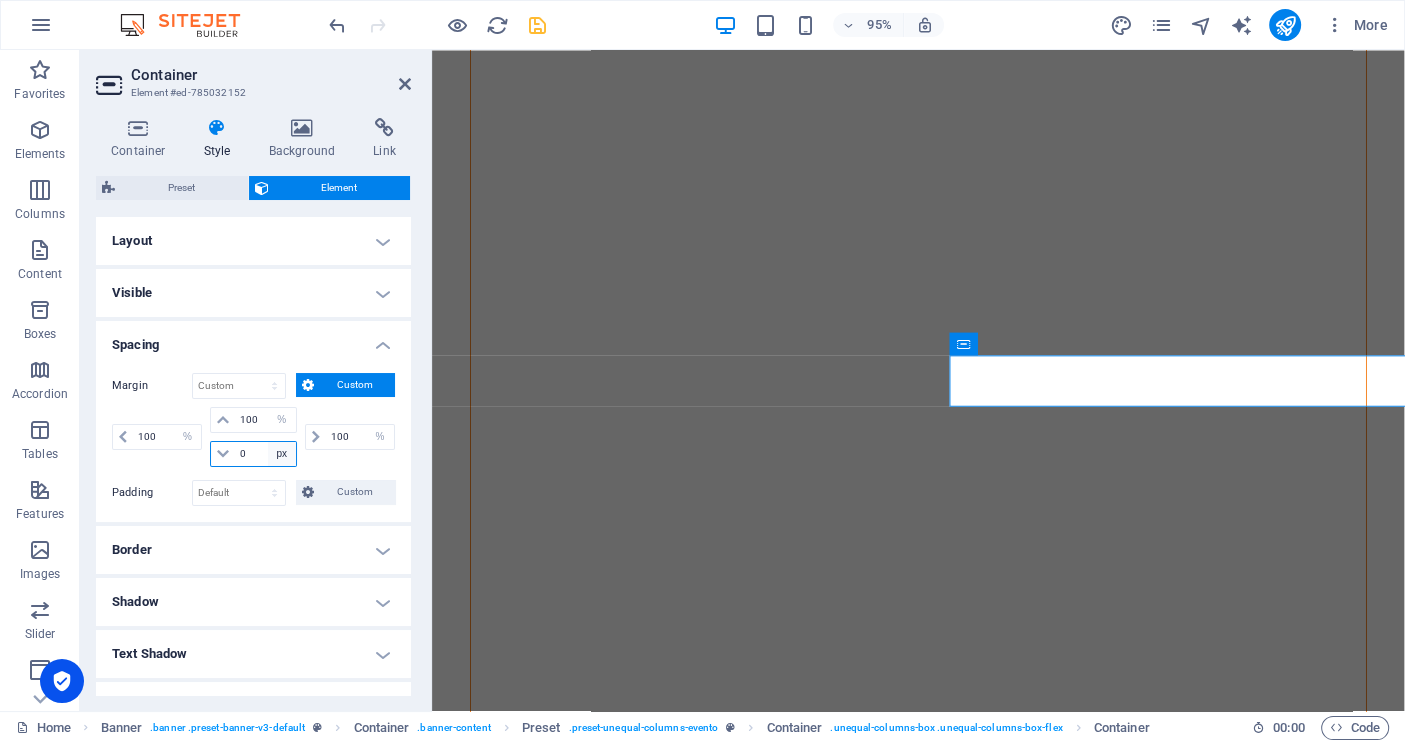 select on "%" 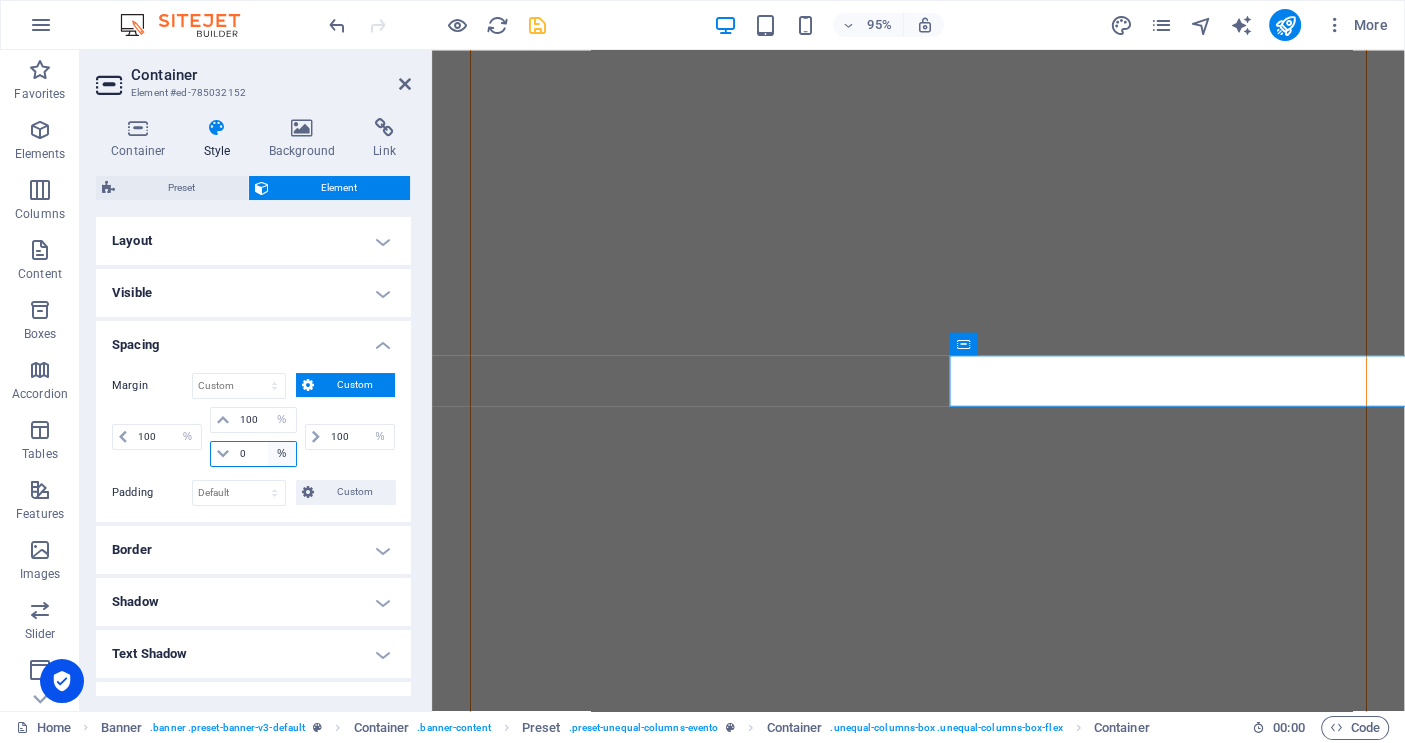 click on "auto px % rem vw vh" at bounding box center [282, 454] 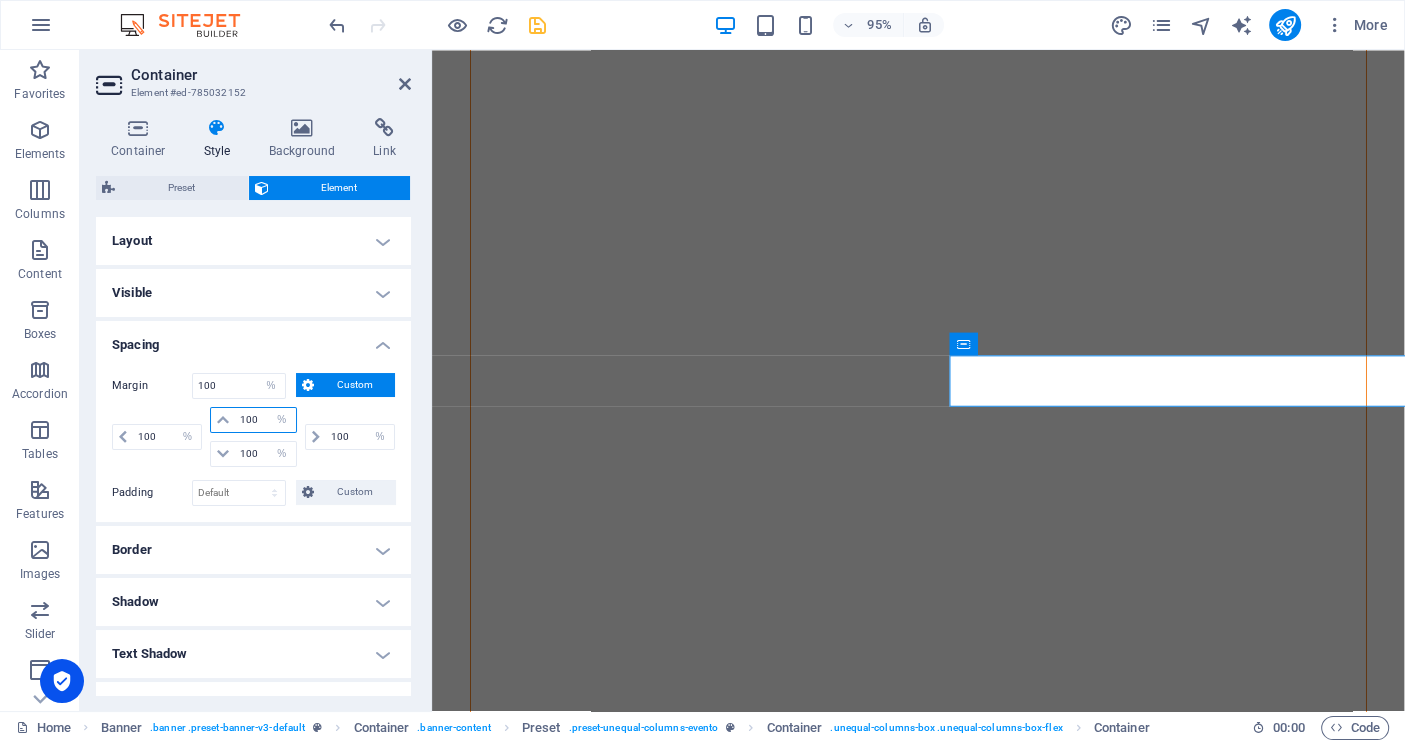 click on "100" at bounding box center [265, 420] 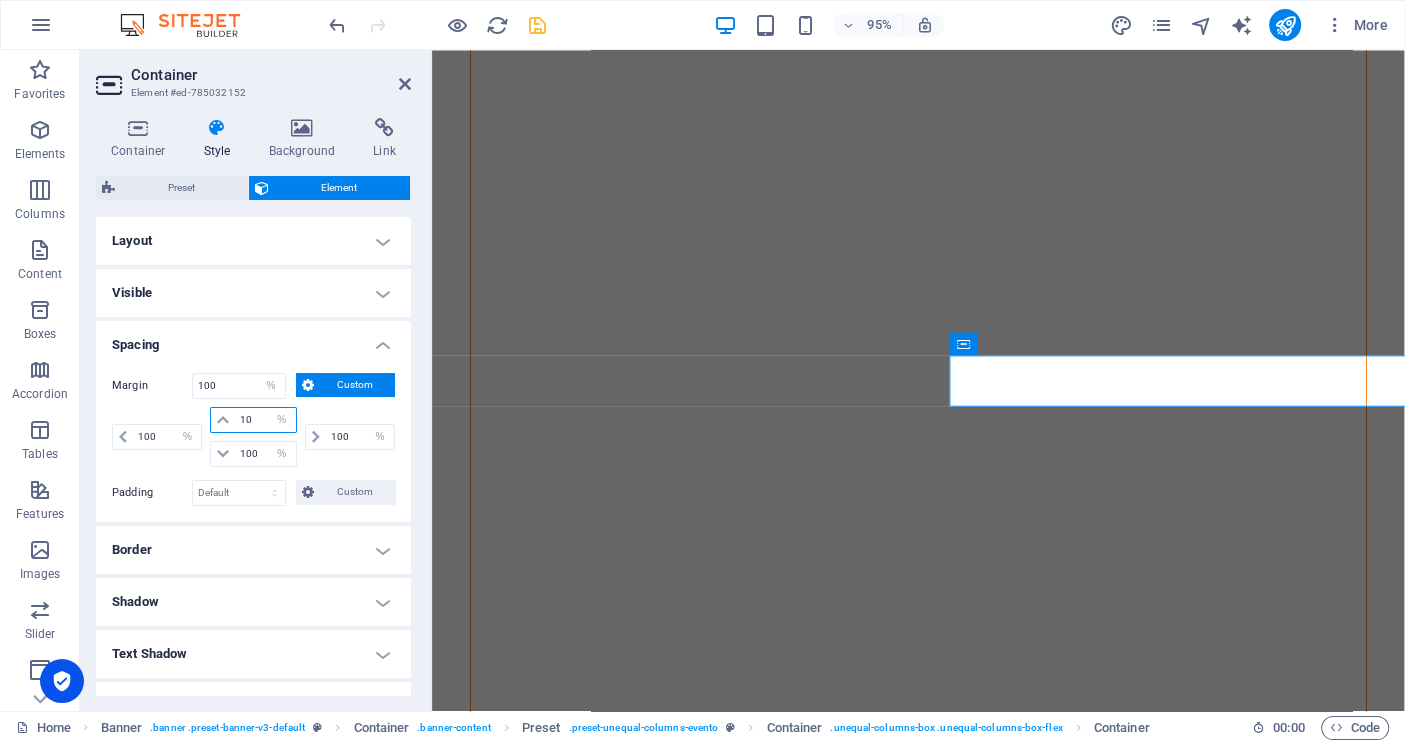 type on "1" 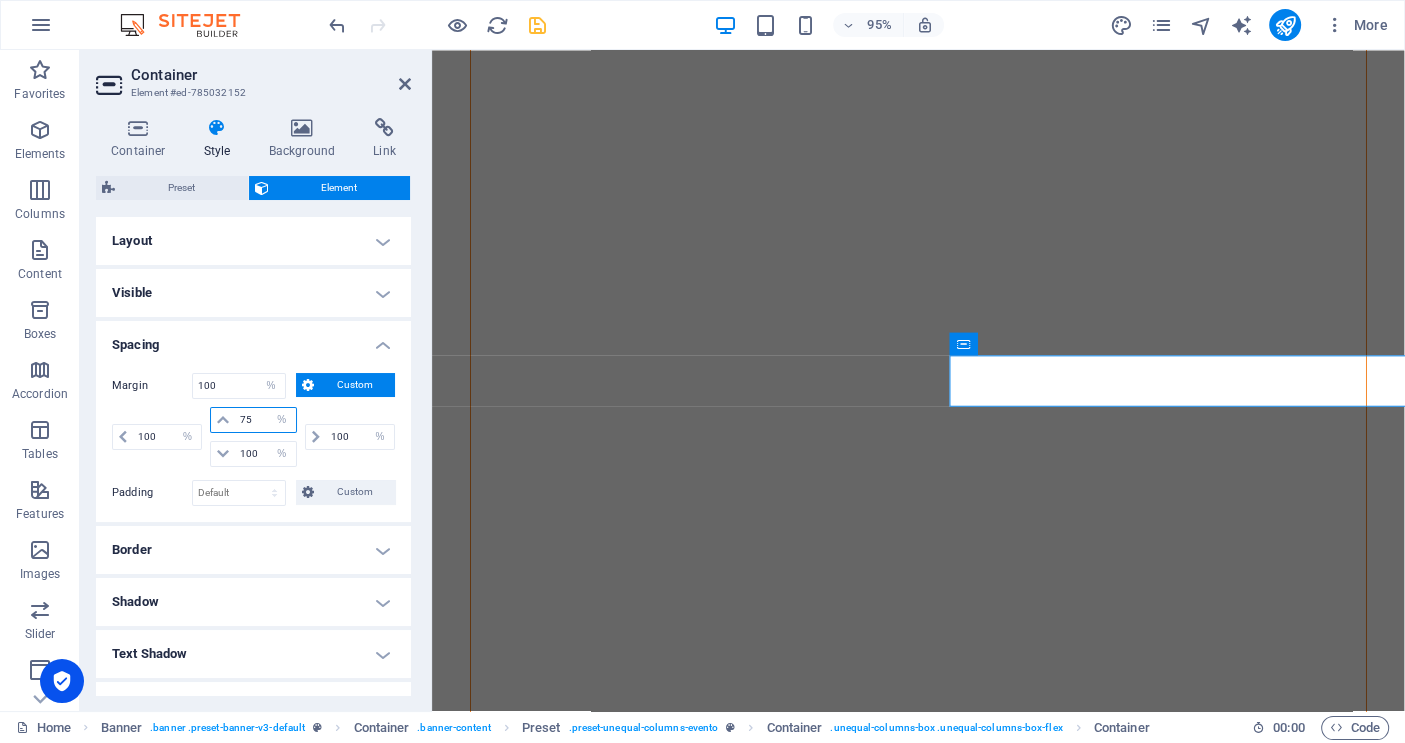 type on "75" 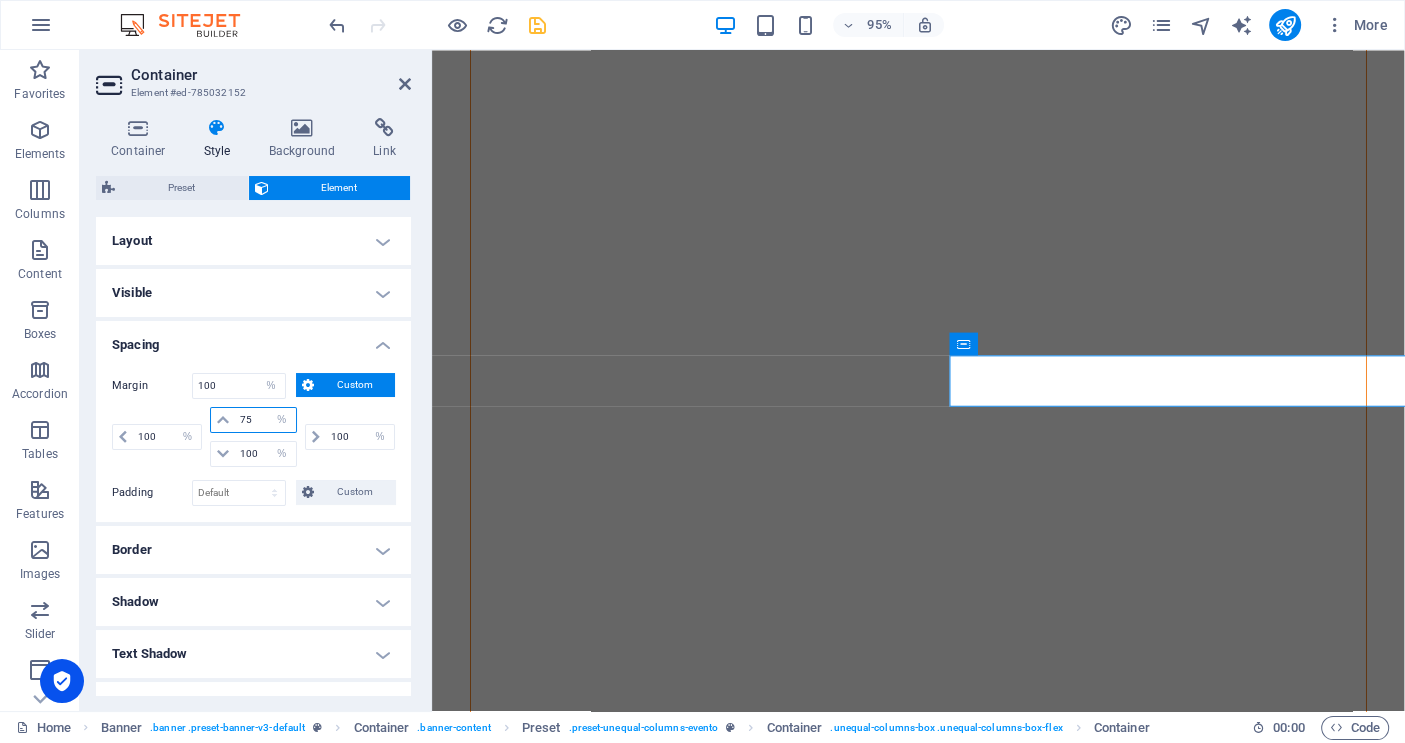 type 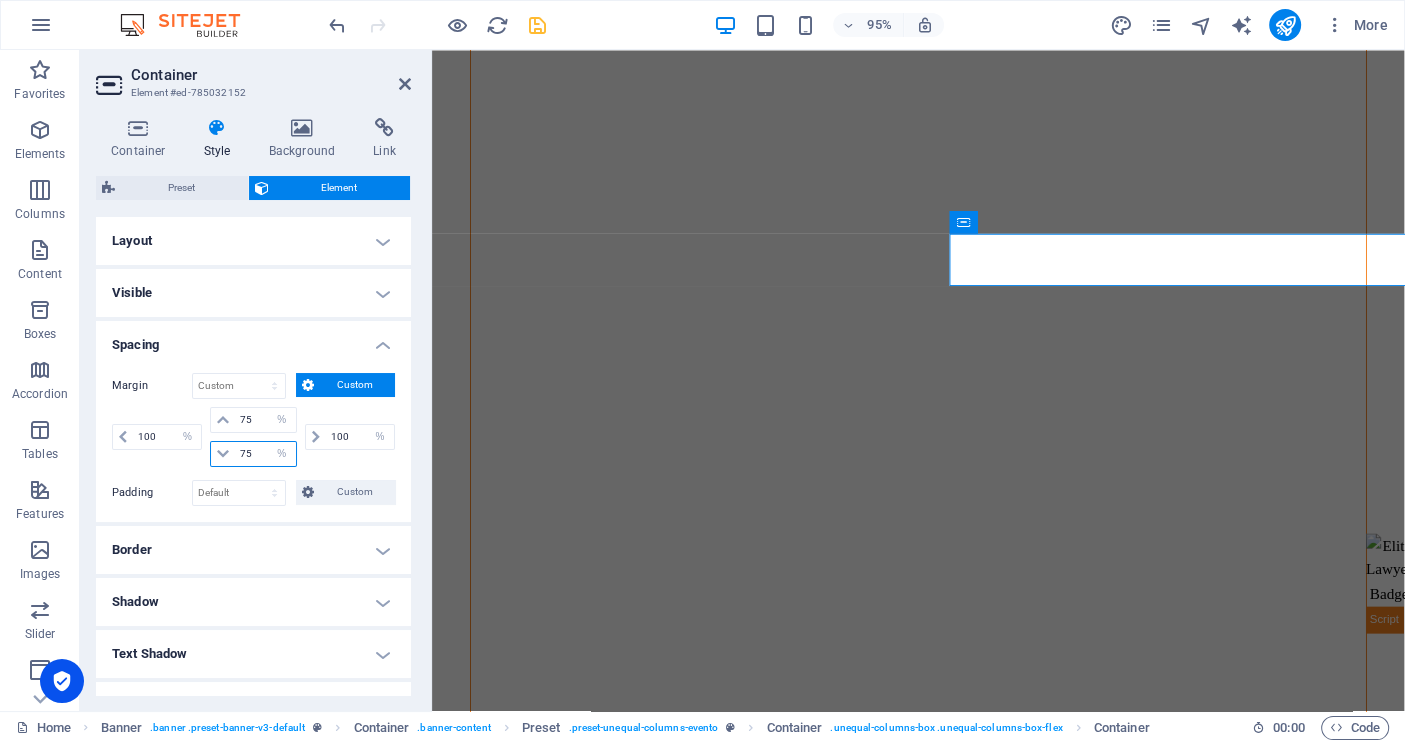 type on "75" 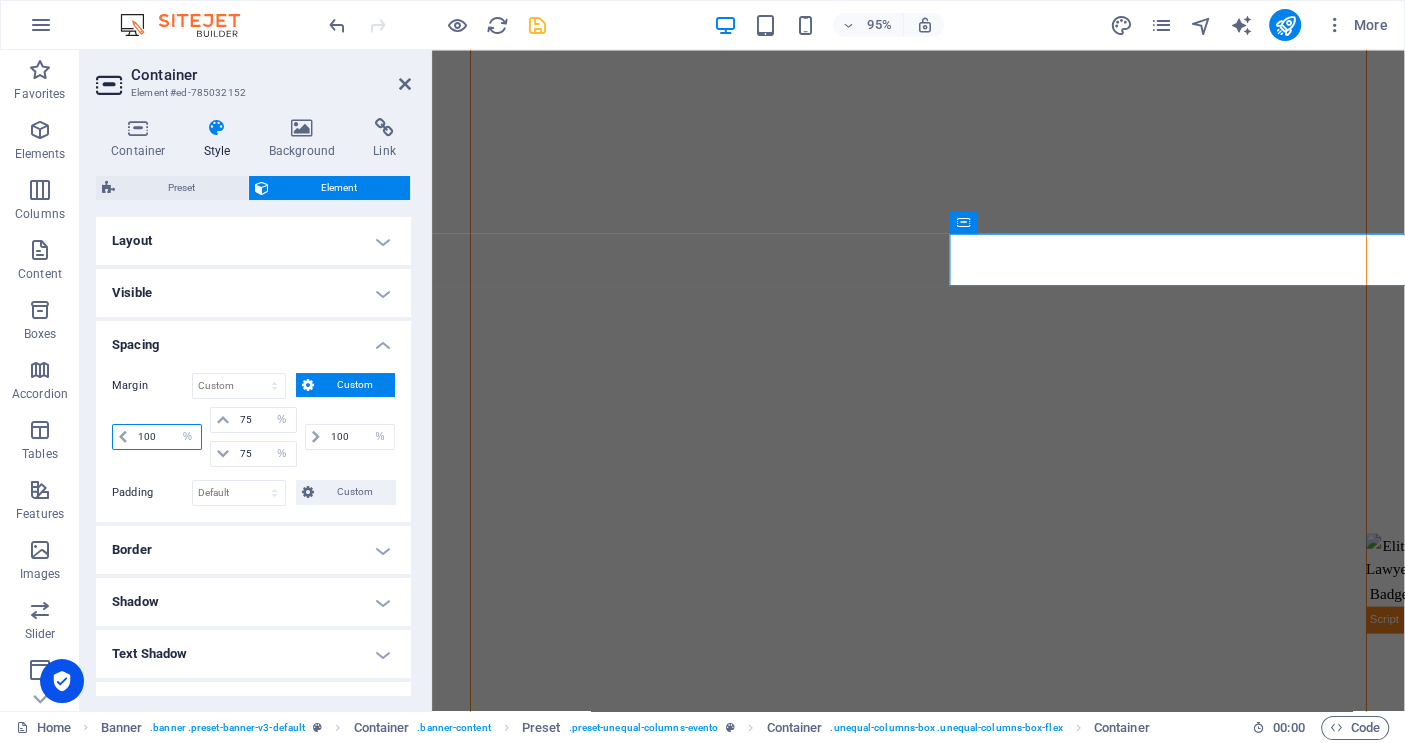 click on "100" at bounding box center [167, 437] 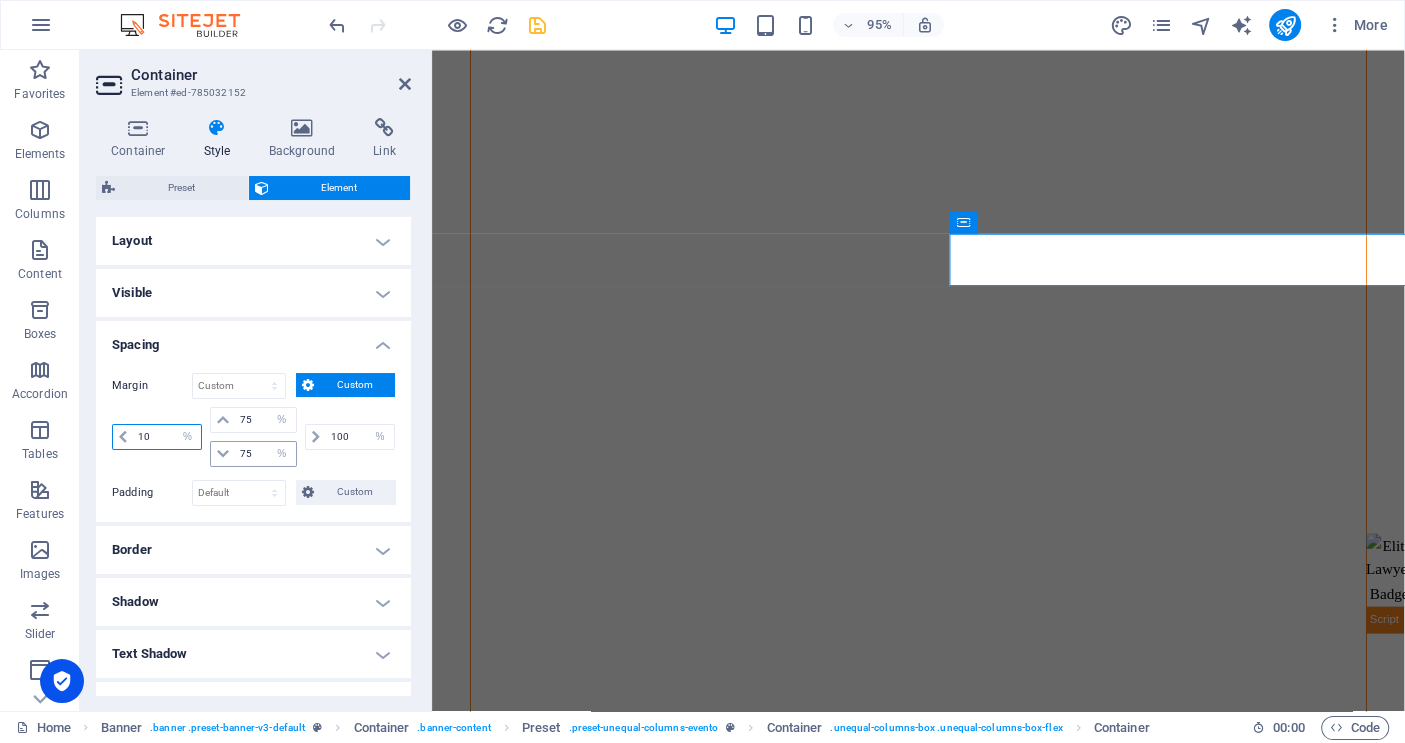 type on "1" 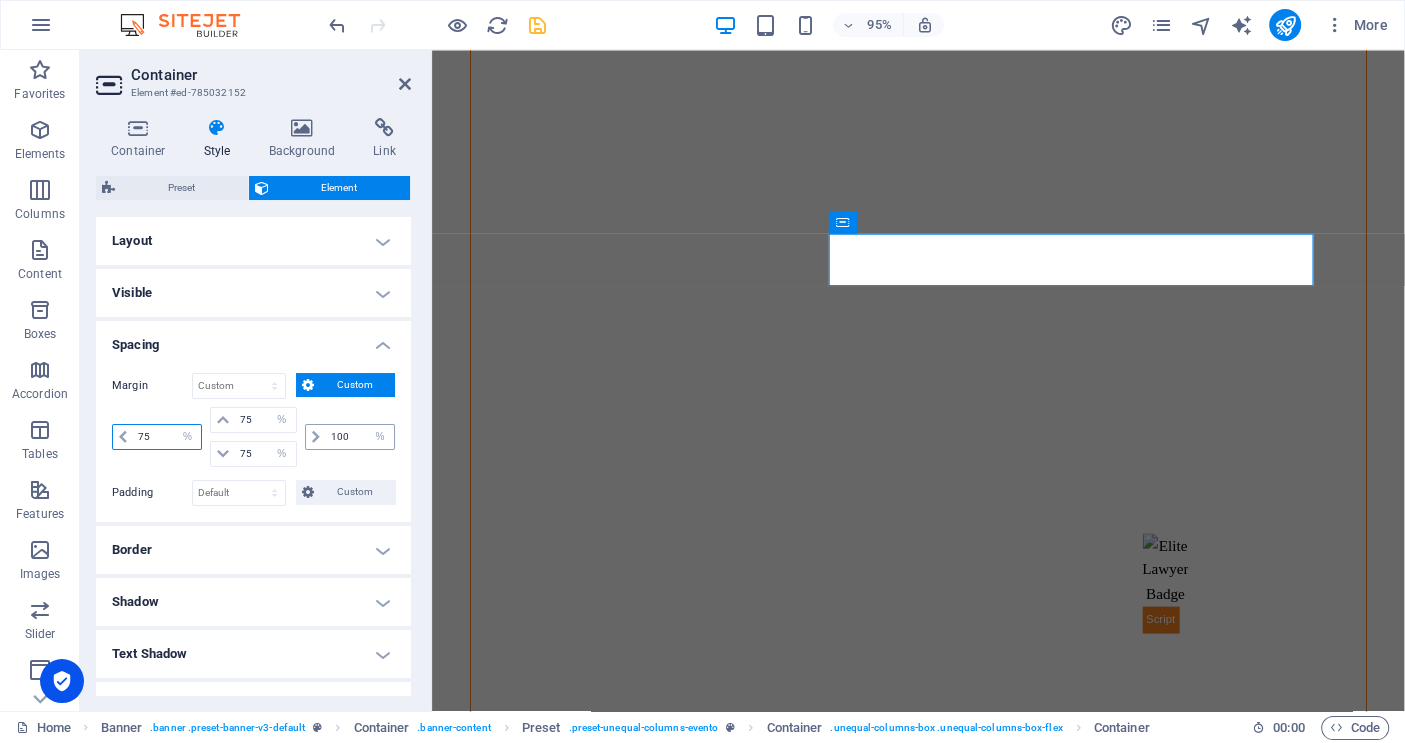 type on "75" 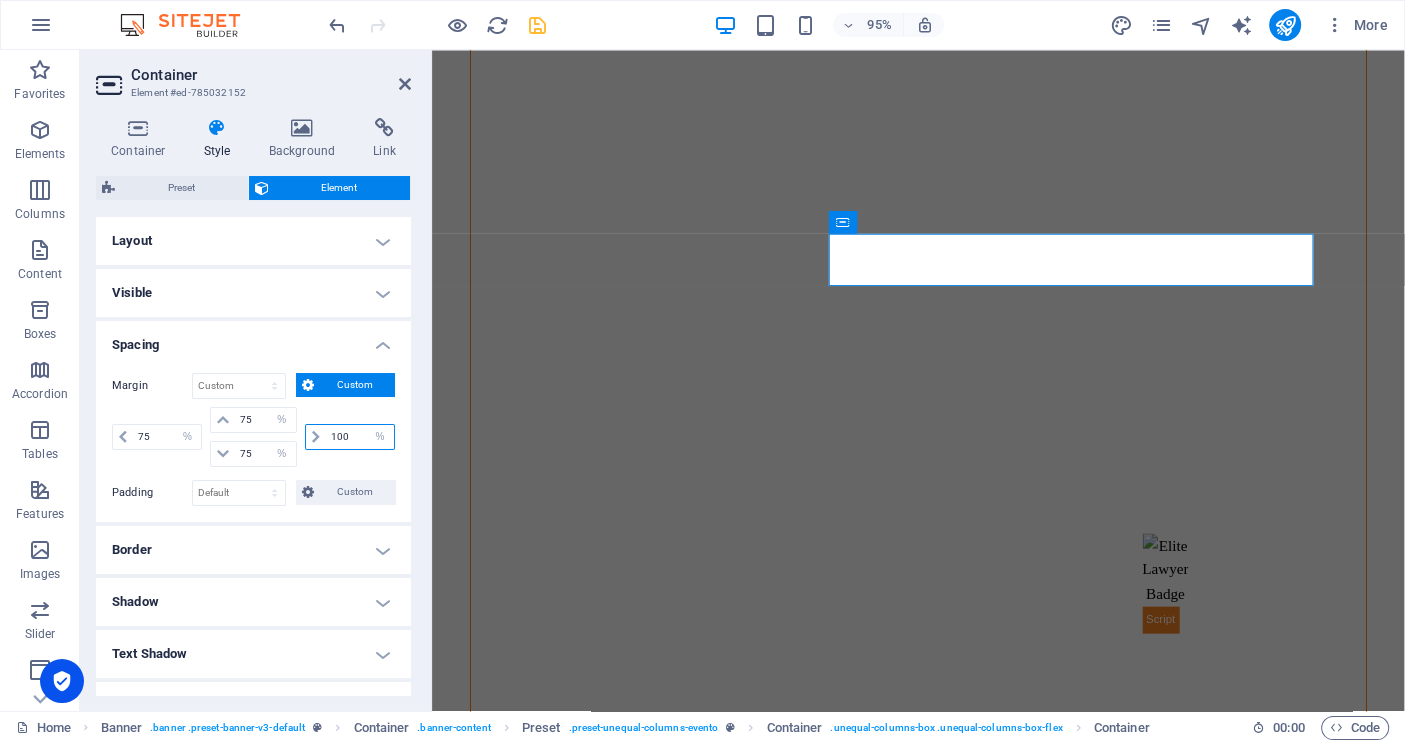 click on "100" at bounding box center (360, 437) 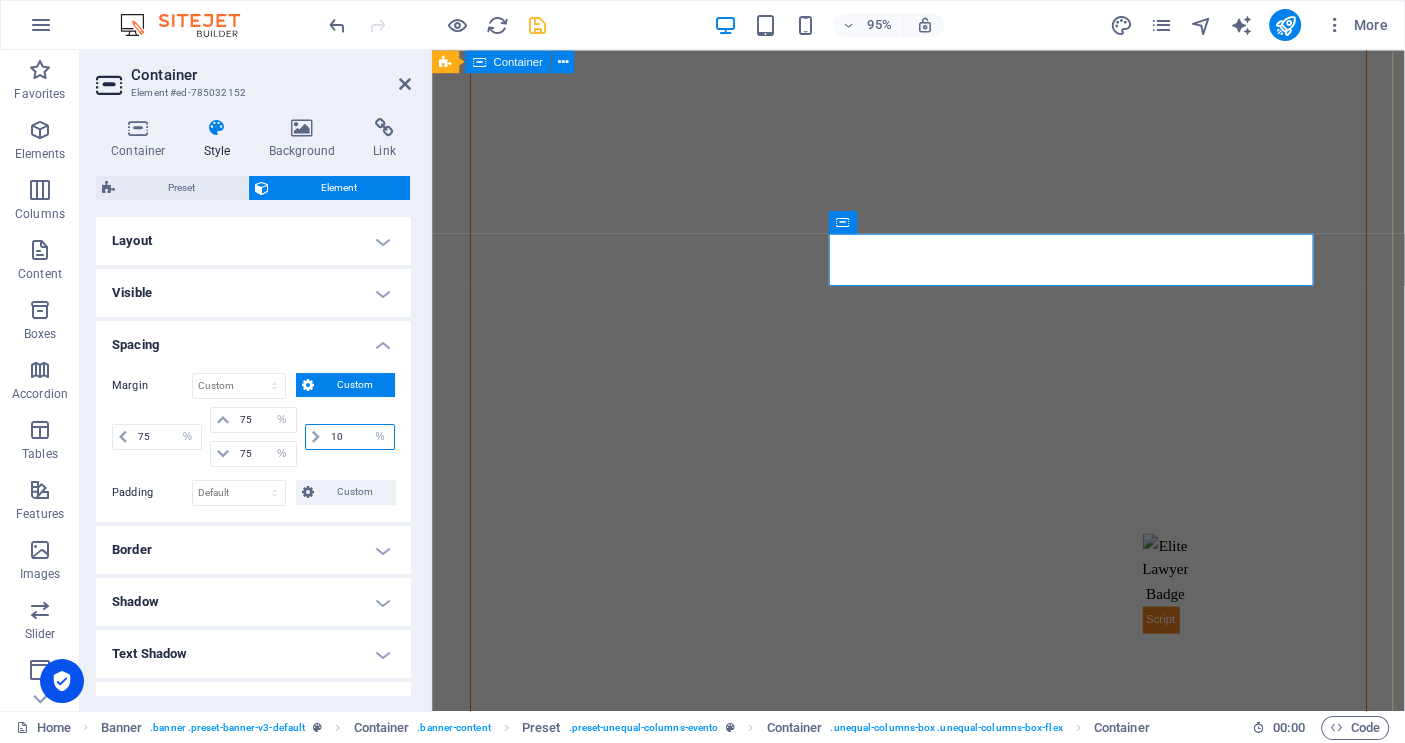 type on "1" 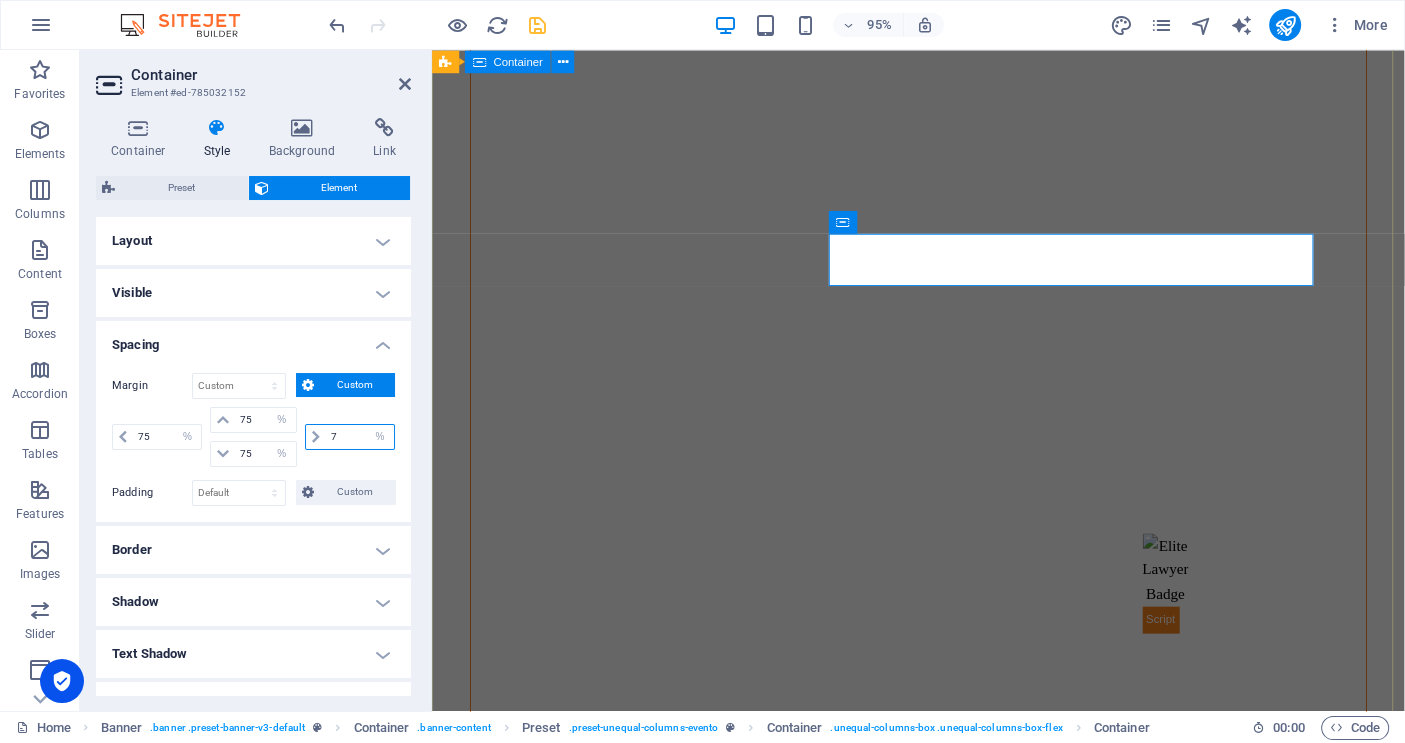 type on "75" 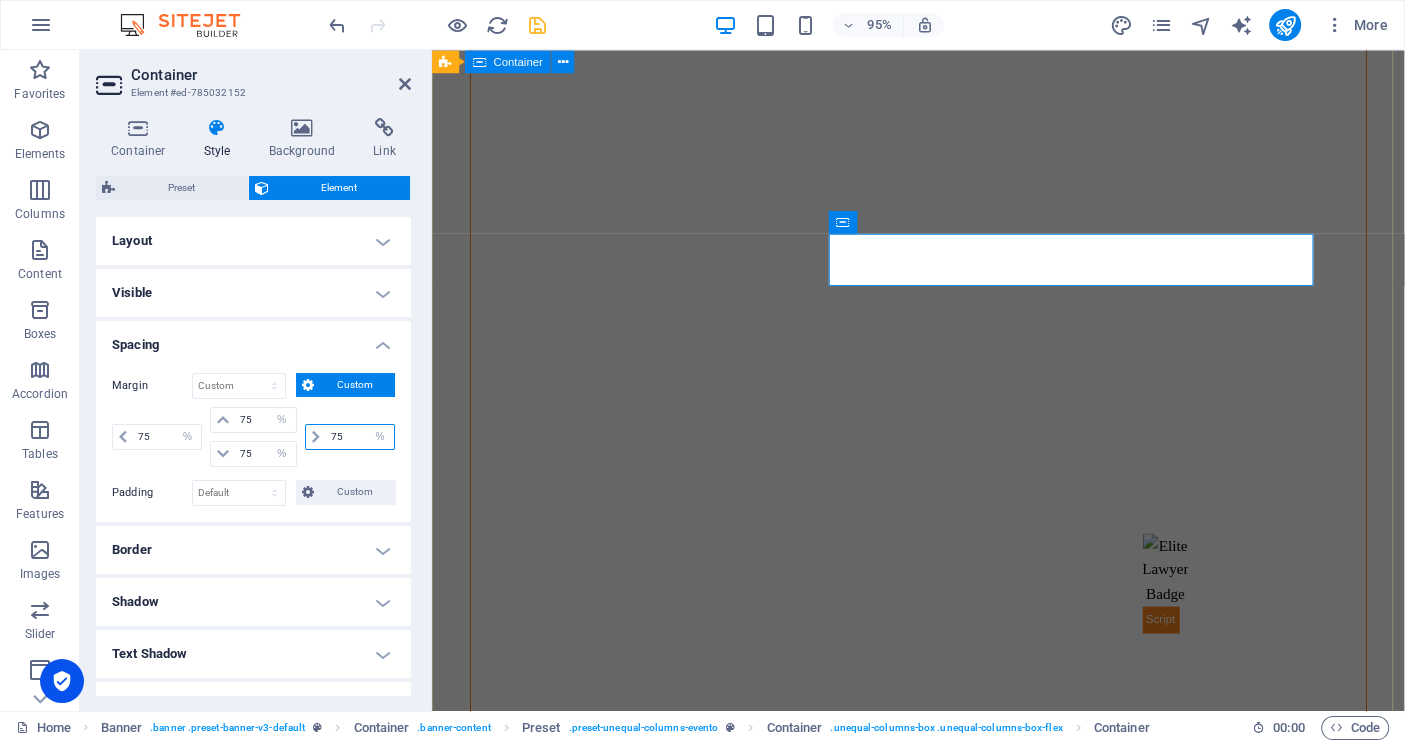 type on "75" 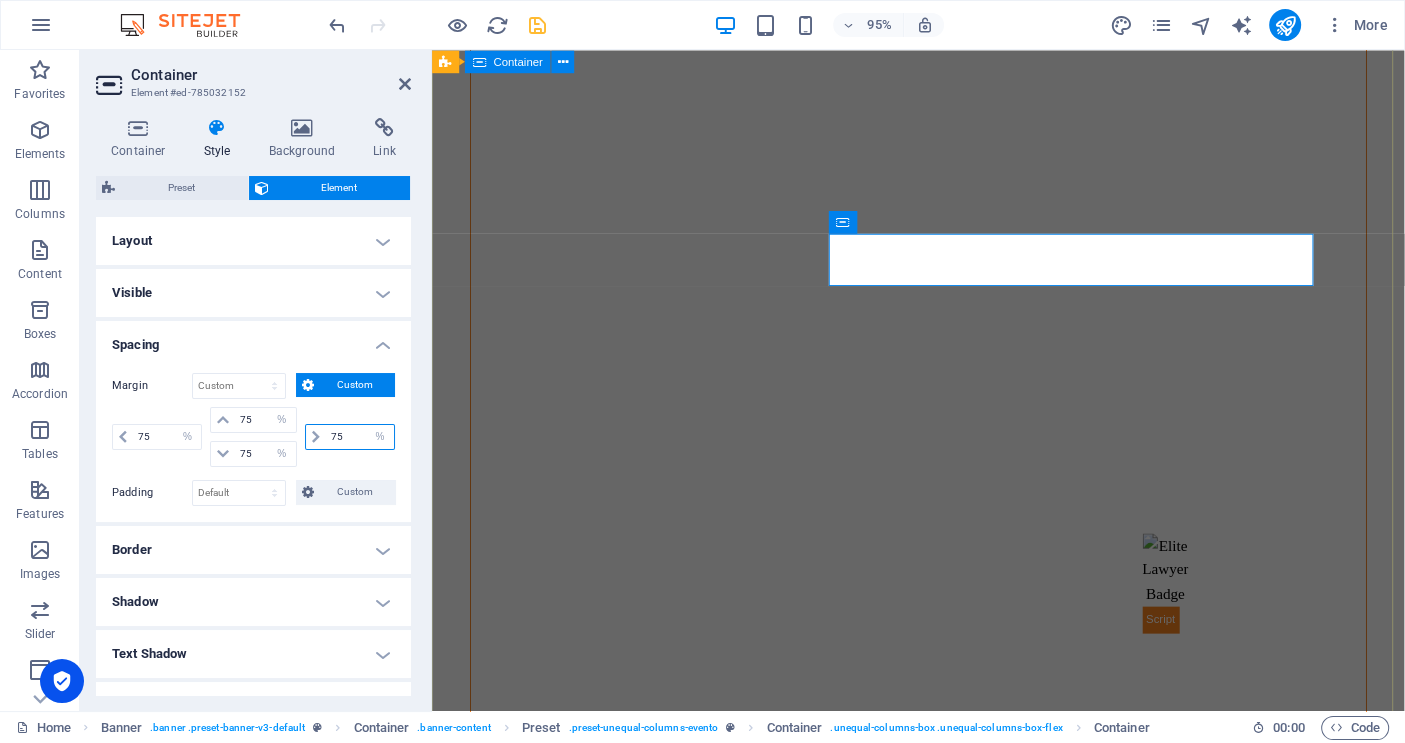 select on "%" 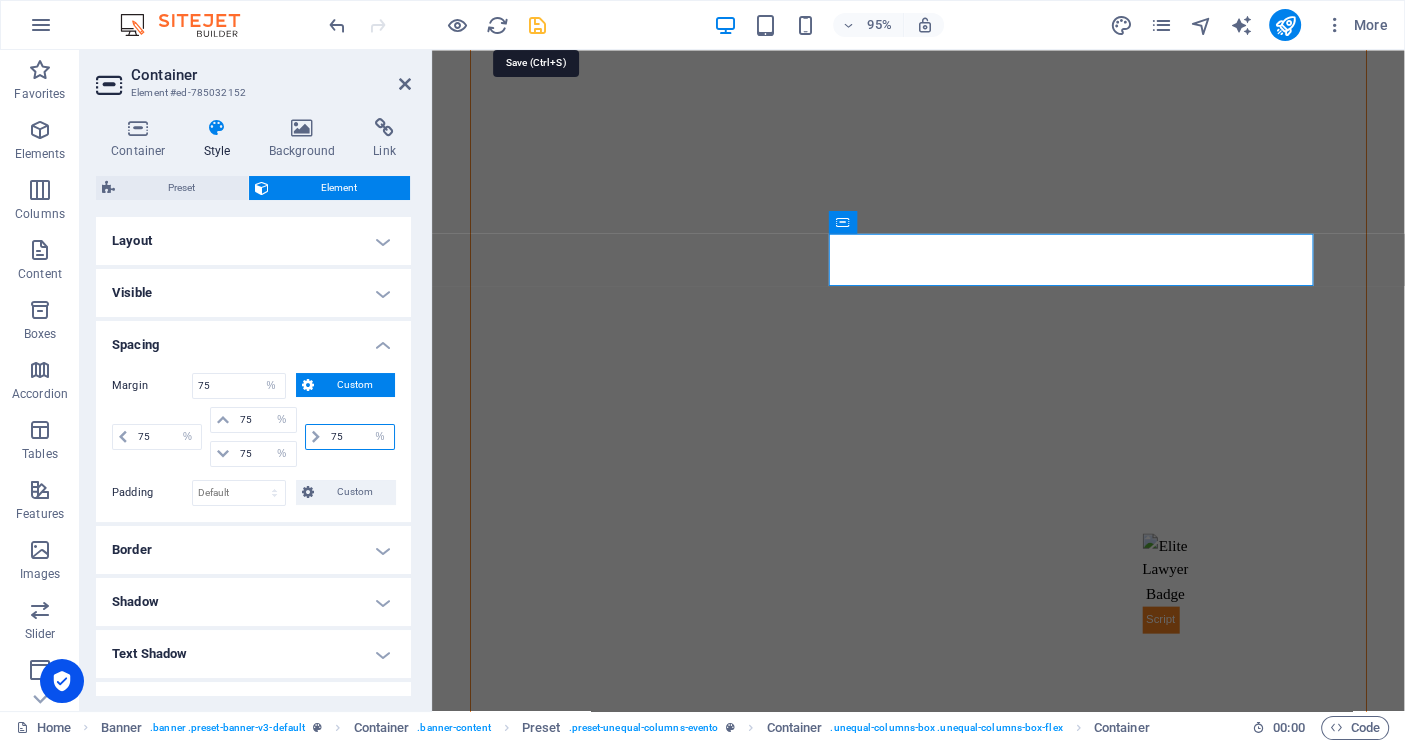 type on "75" 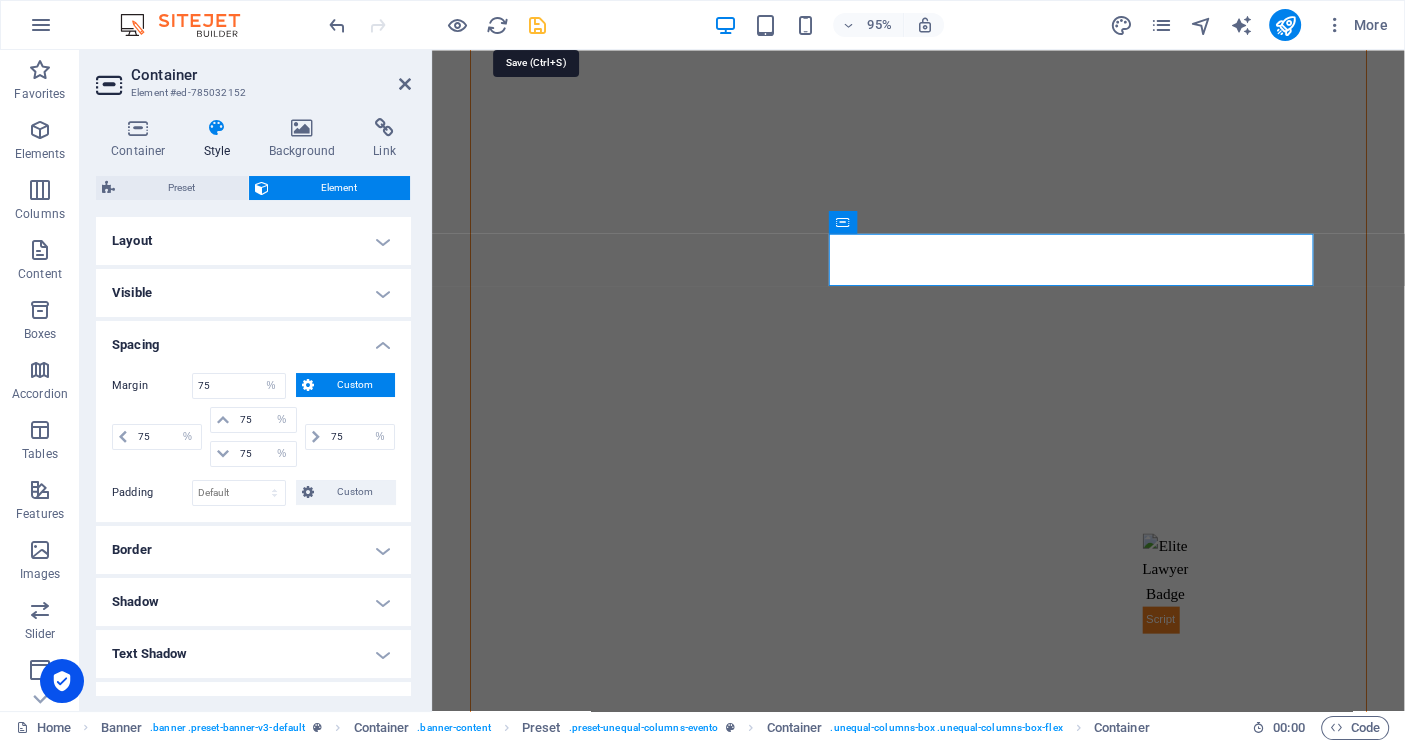 click at bounding box center (537, 25) 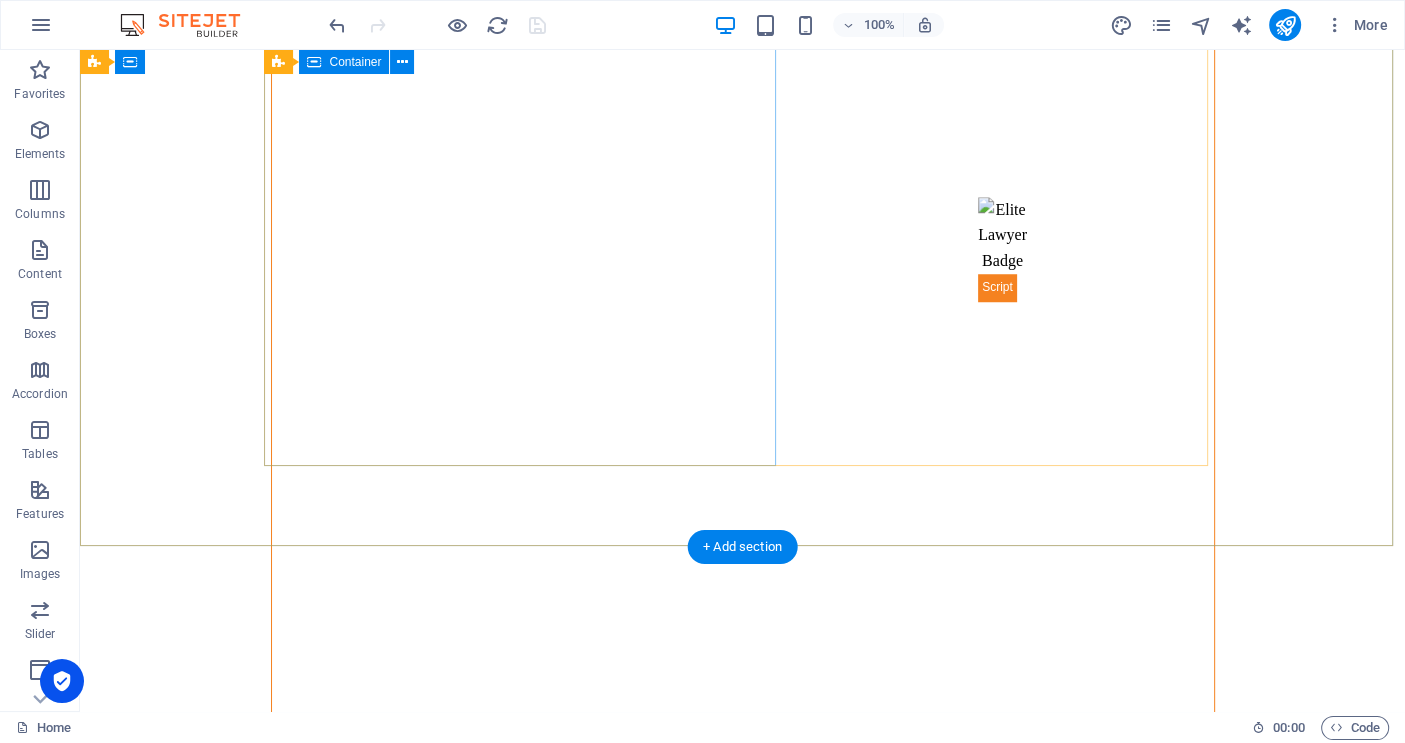 scroll, scrollTop: 1527, scrollLeft: 0, axis: vertical 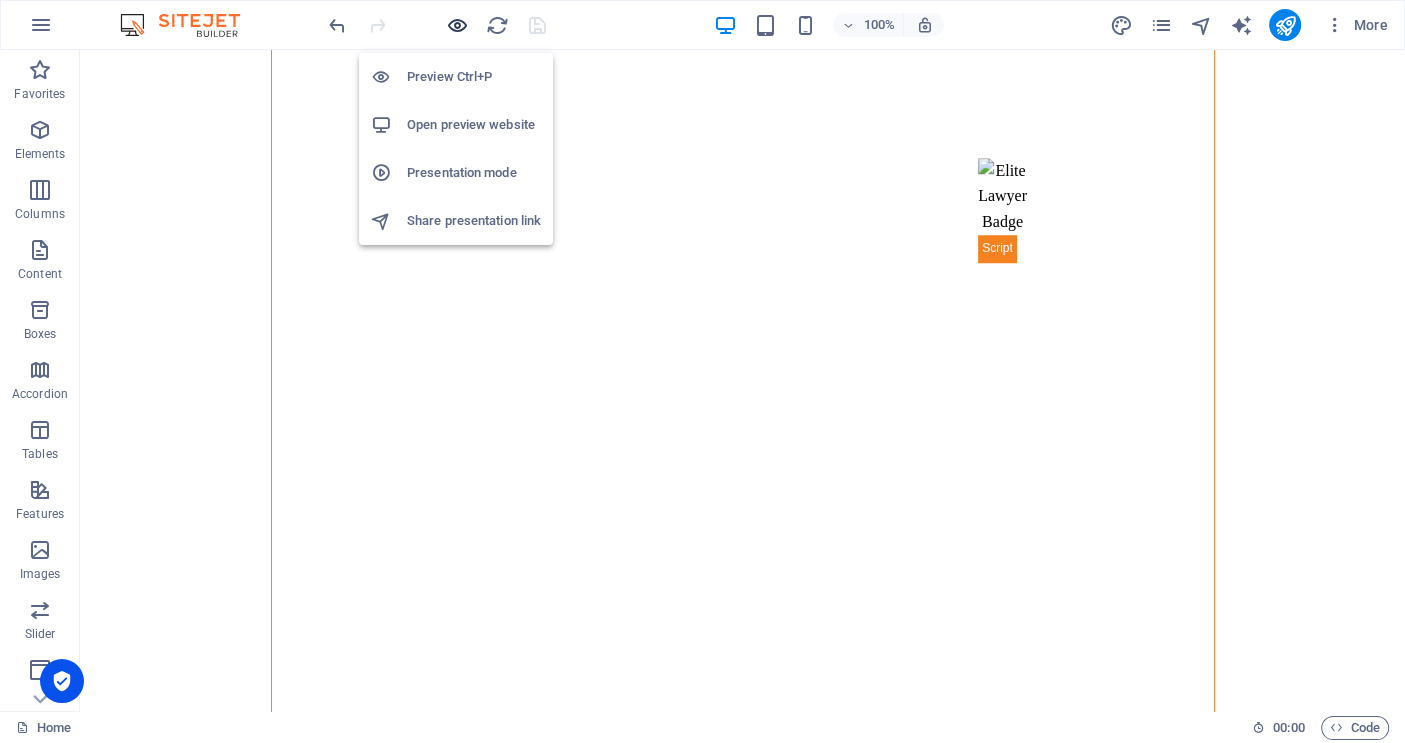 drag, startPoint x: 453, startPoint y: 21, endPoint x: 444, endPoint y: 44, distance: 24.698177 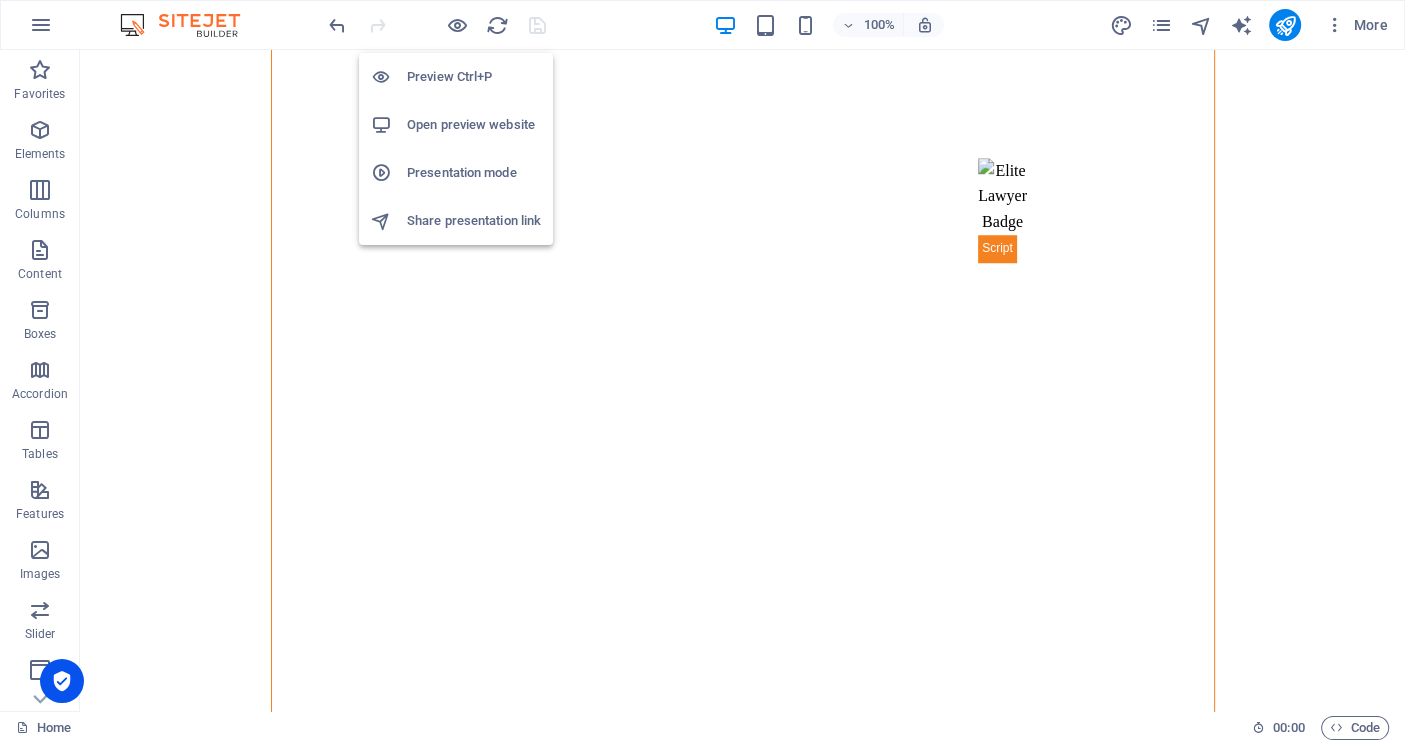click at bounding box center (457, 25) 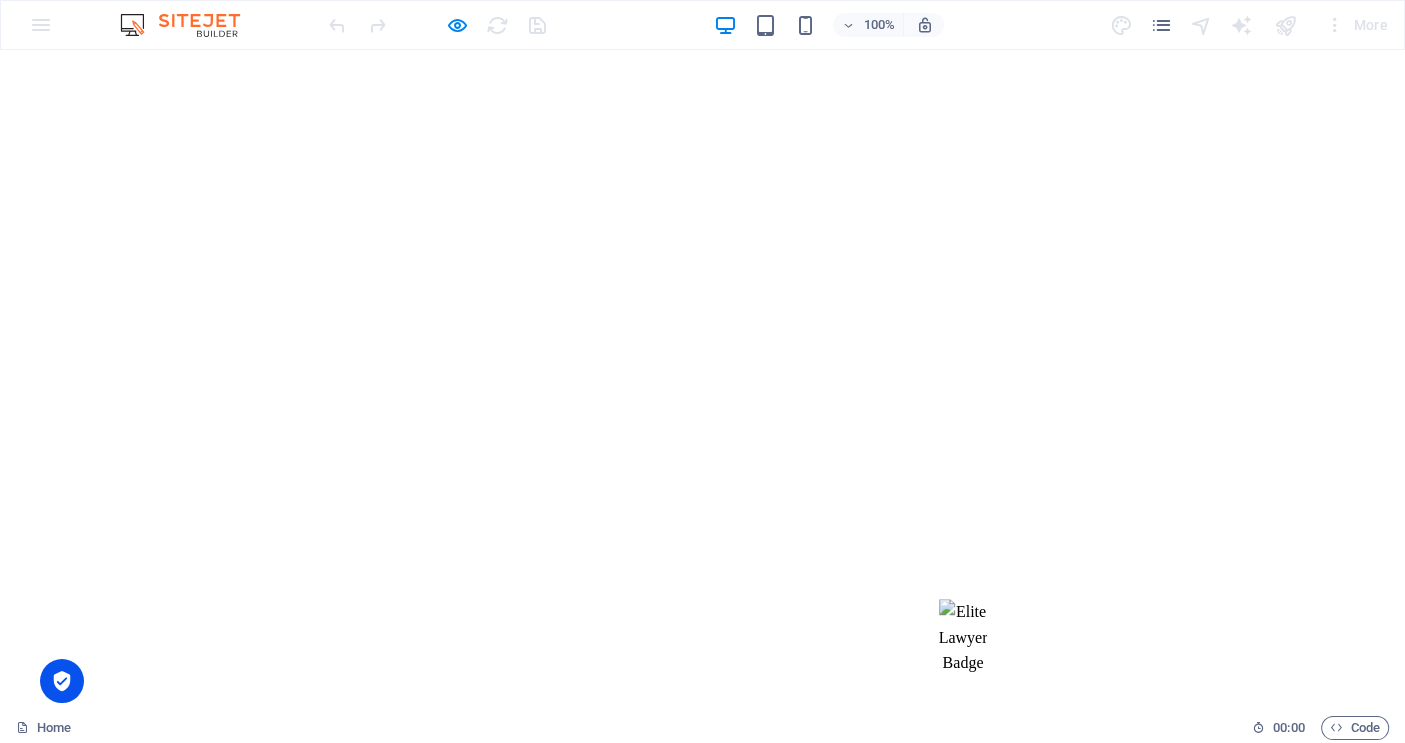 scroll, scrollTop: 1227, scrollLeft: 0, axis: vertical 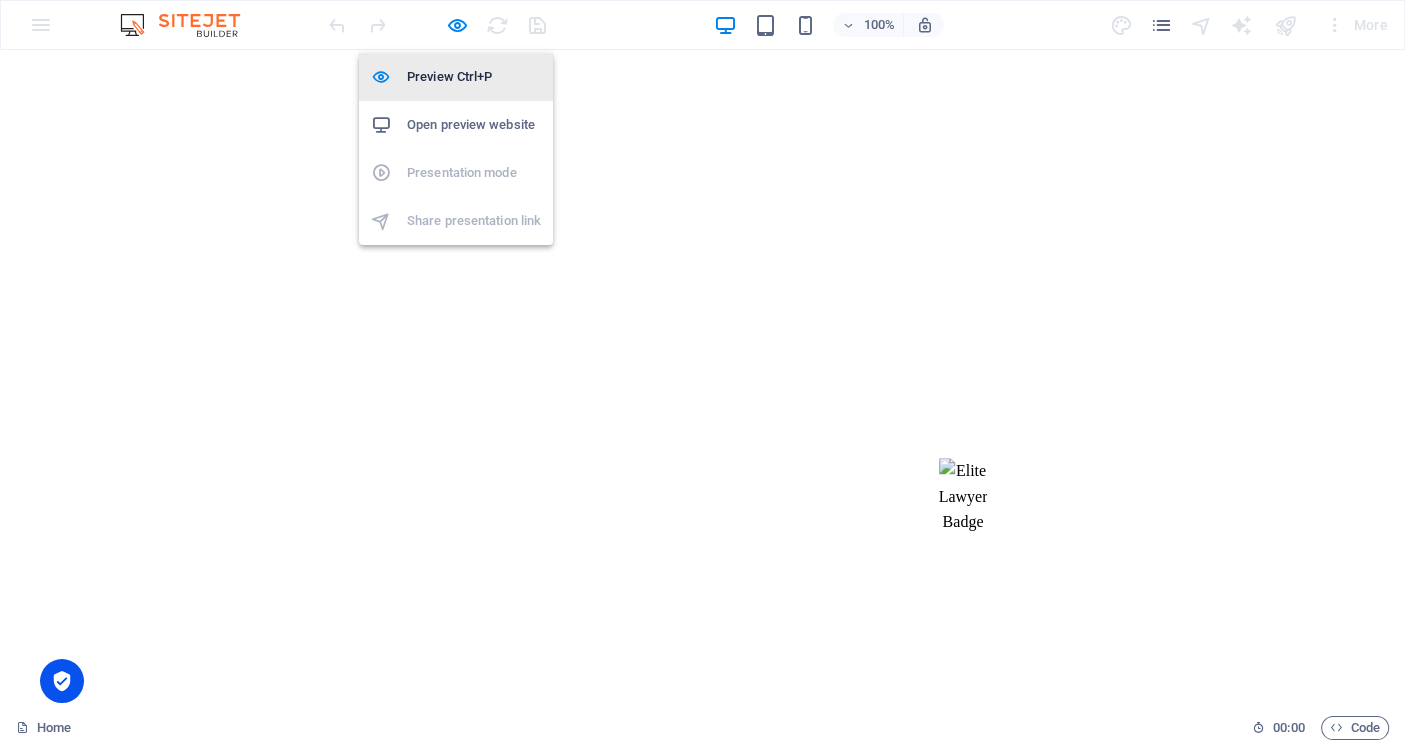 click on "Preview Ctrl+P" at bounding box center [474, 77] 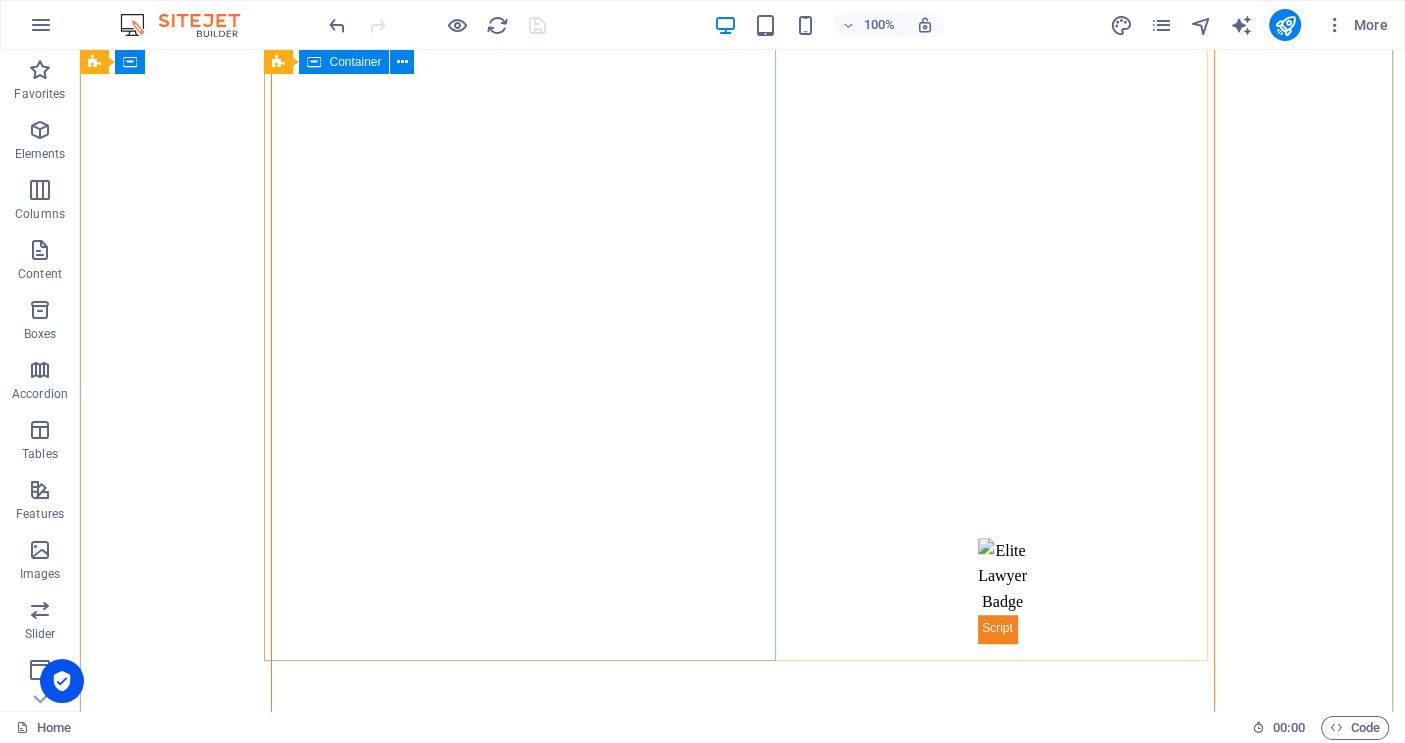 scroll, scrollTop: 1307, scrollLeft: 0, axis: vertical 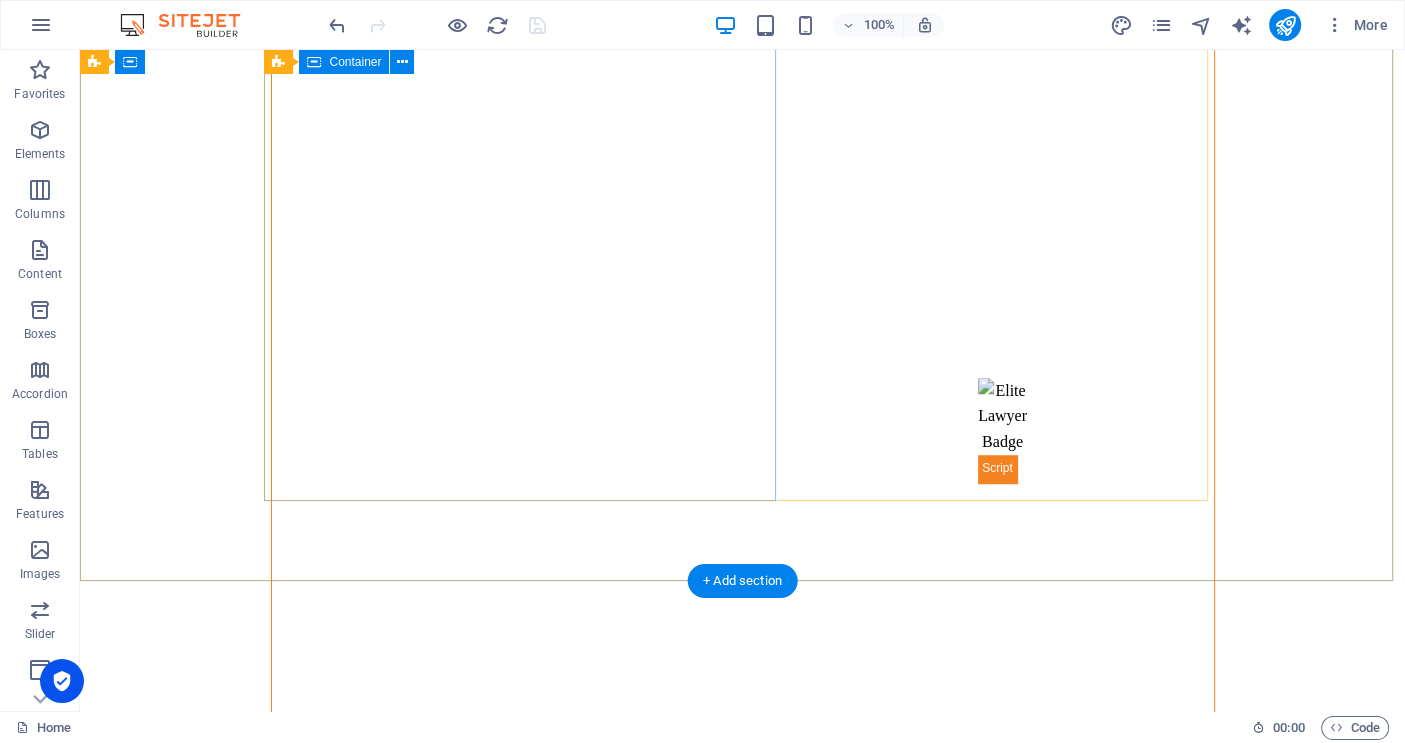 click on "Trapped in a Bad Solar Contract?  We Can Help! FREE CONTRACT EVALUATION -  Know Your Options! Many Home Owners Report False promises of tax credits and cash back. Sky-high electric bills that never disappeared System that never got turned on or barely worked Pushy sales tactics and misleading claims Don't stay stuck - Evaluate [DATE]!" at bounding box center [743, 223] 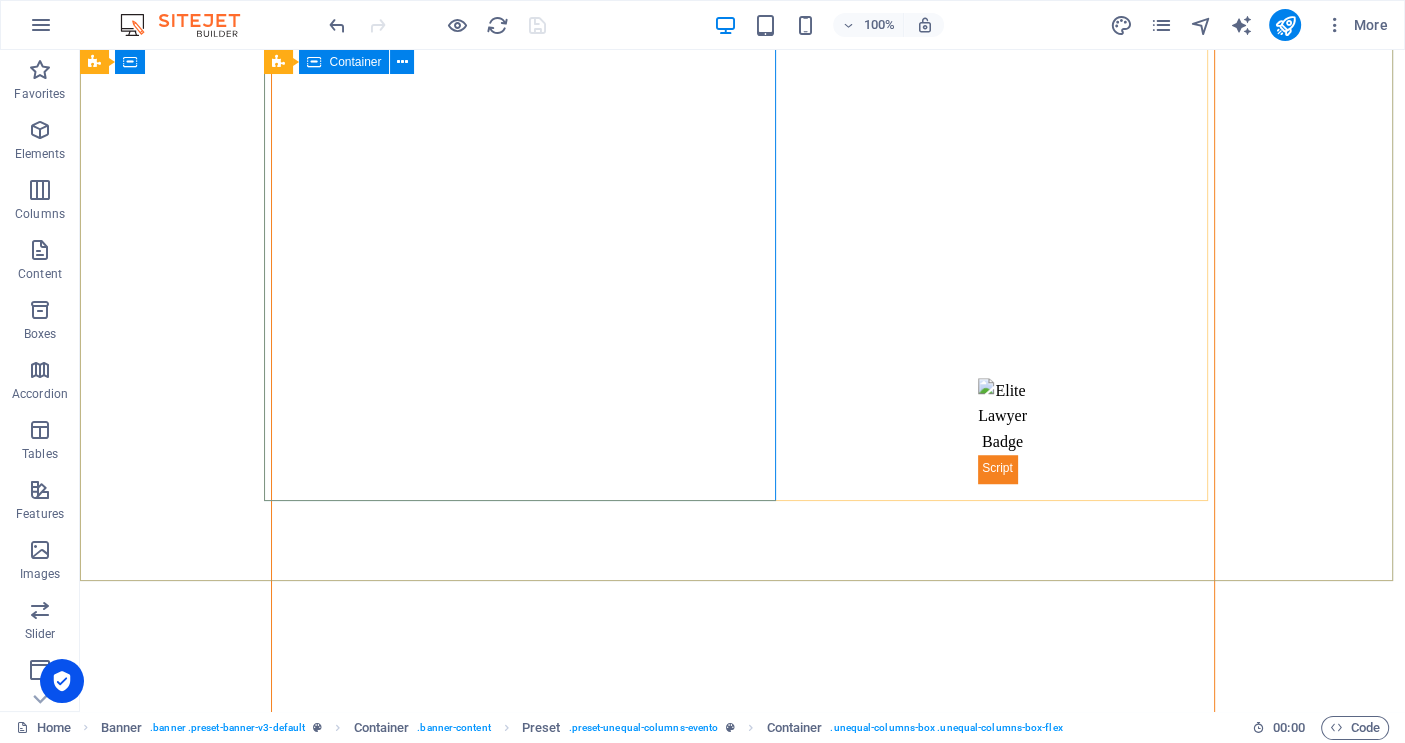 click on "Container" at bounding box center (344, 62) 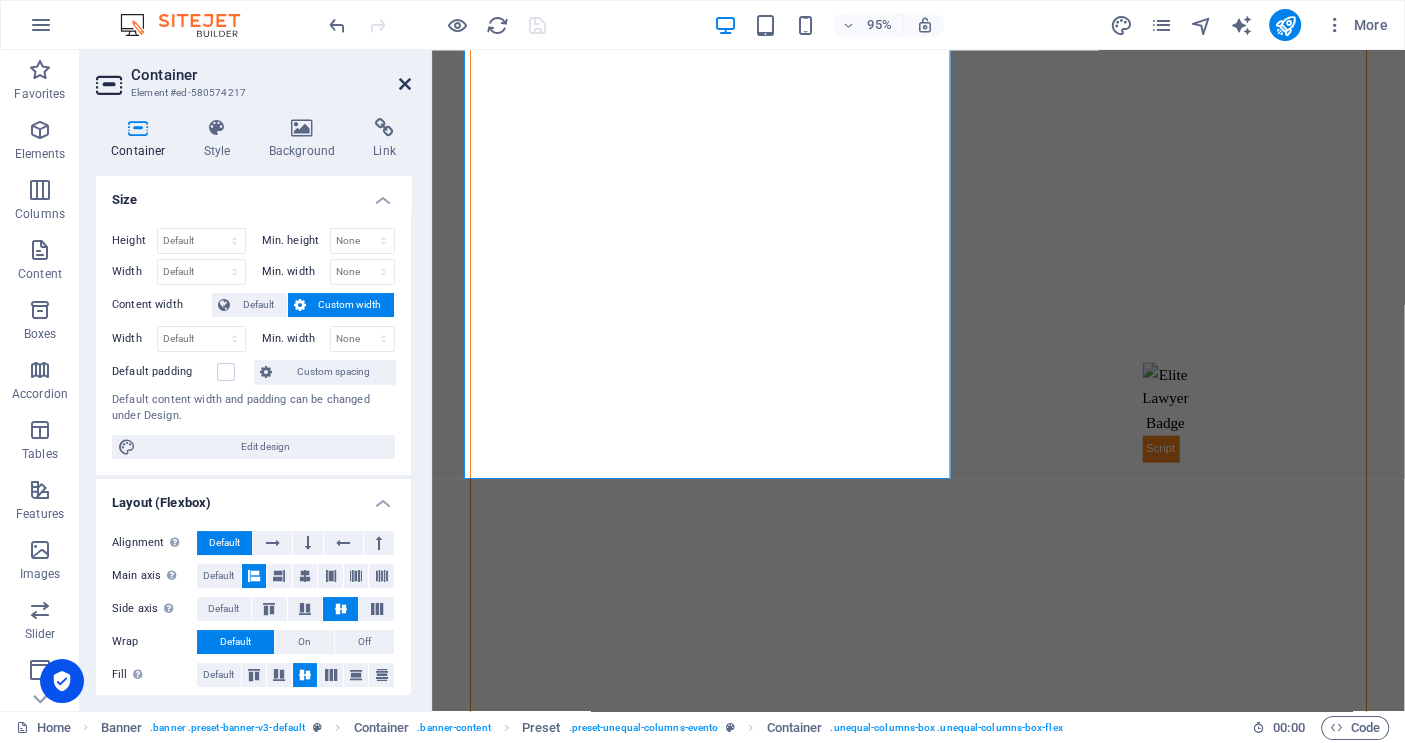 click at bounding box center [405, 84] 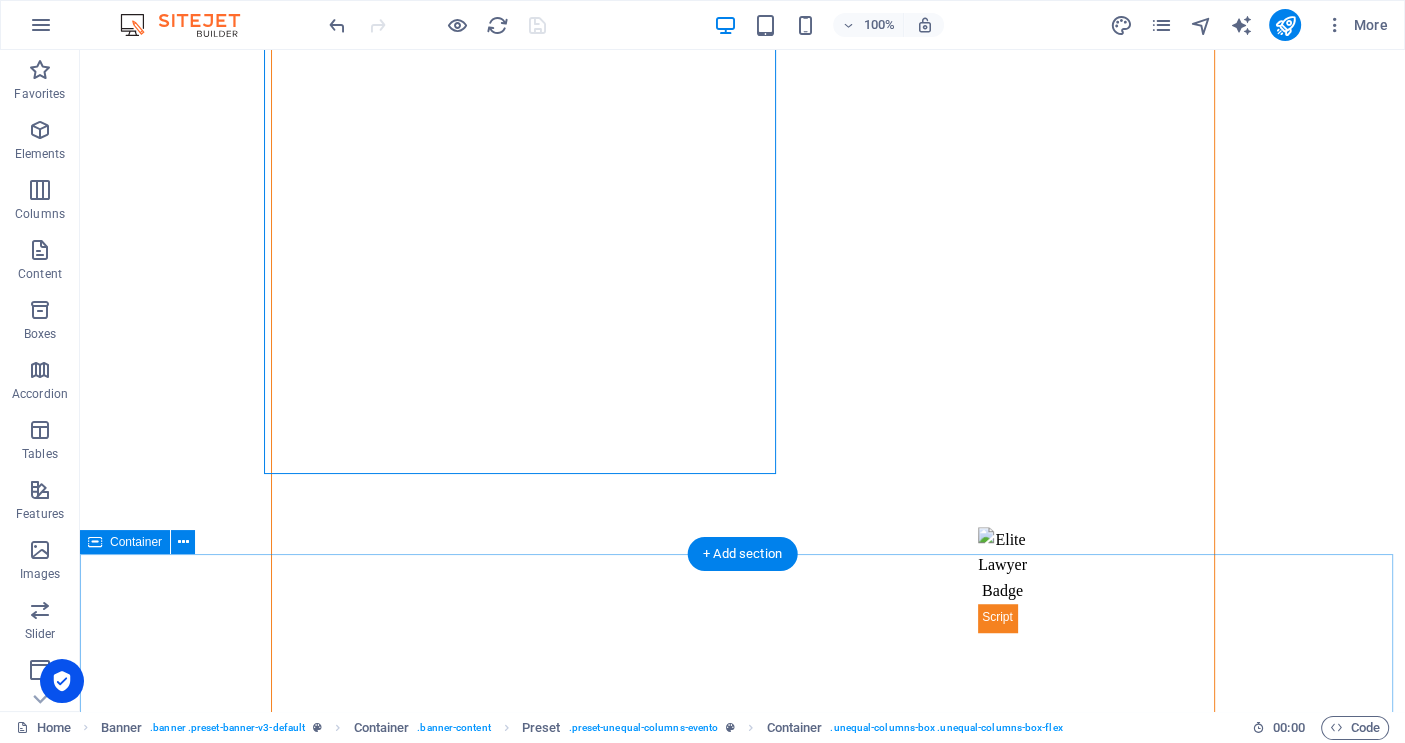 scroll, scrollTop: 1334, scrollLeft: 0, axis: vertical 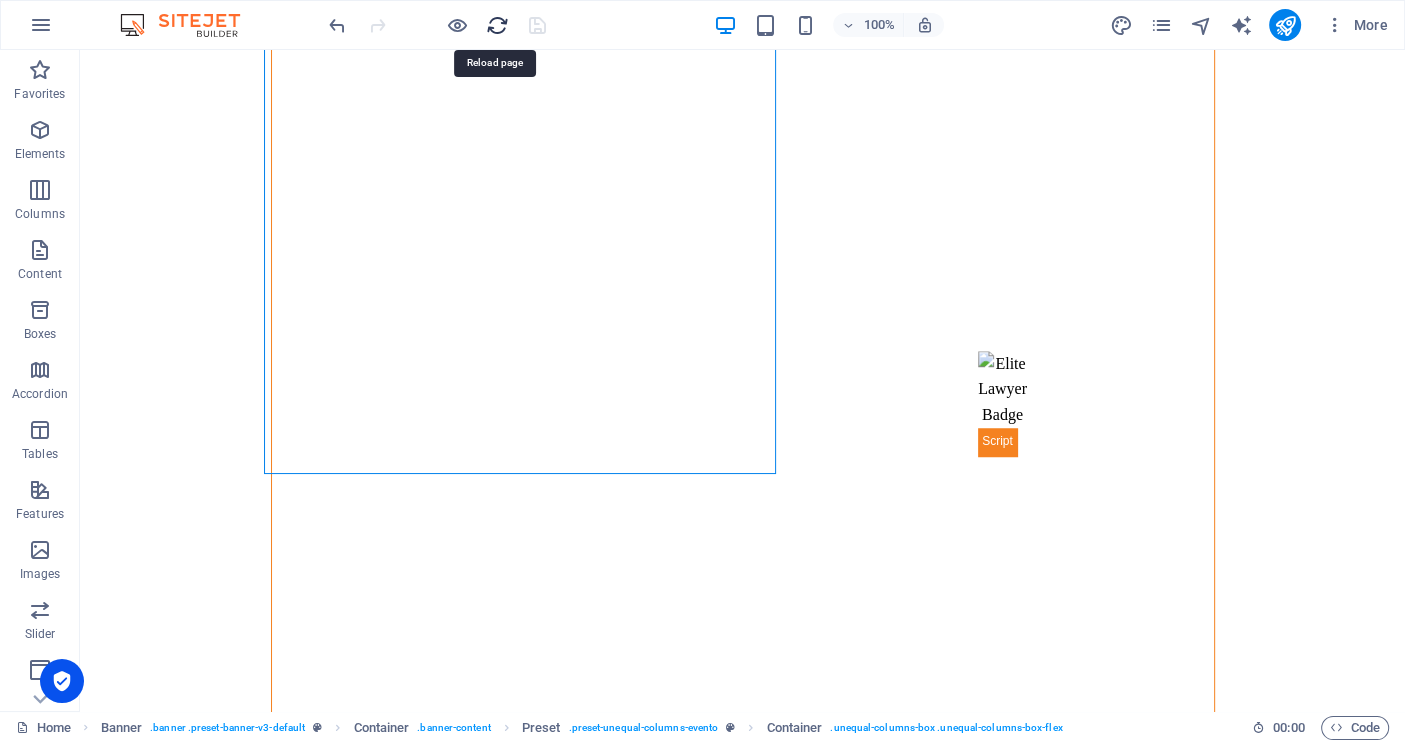 click at bounding box center [497, 25] 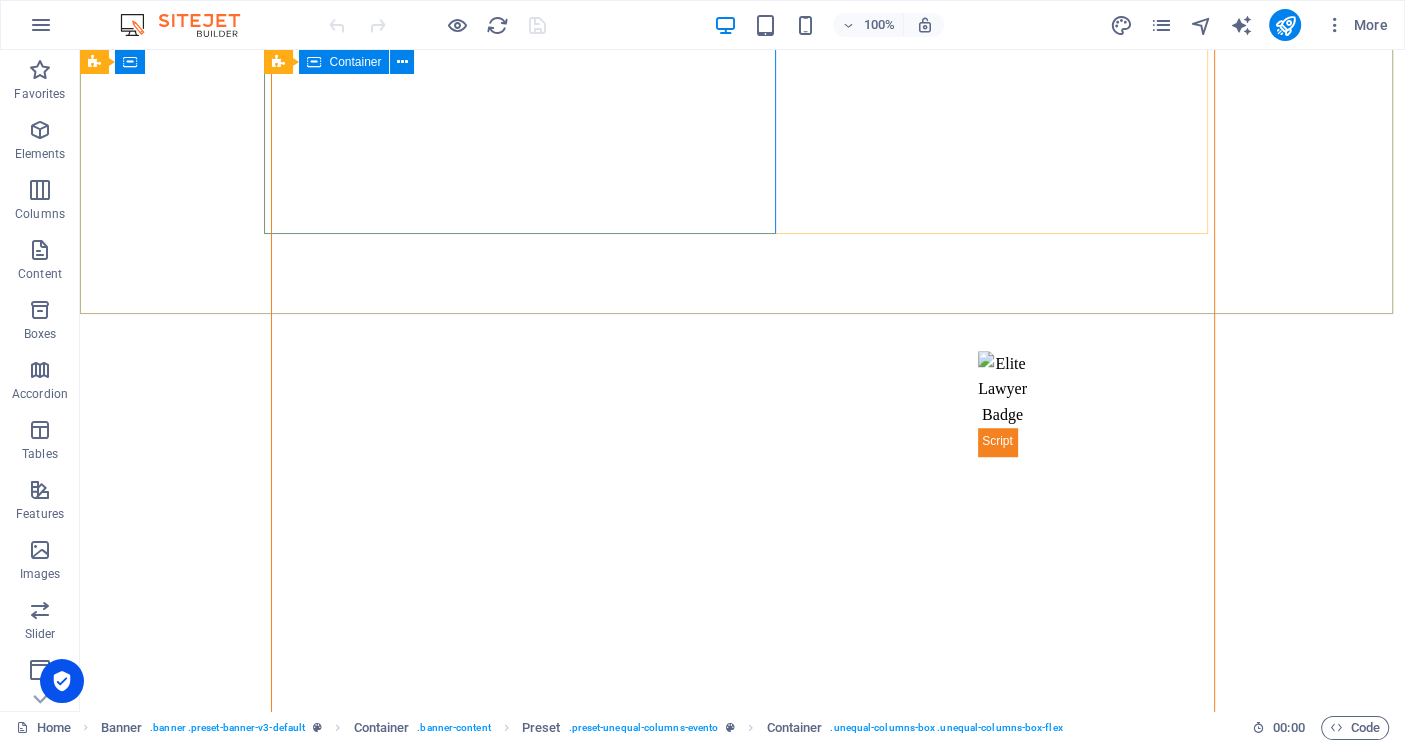 click on "Container" at bounding box center [355, 62] 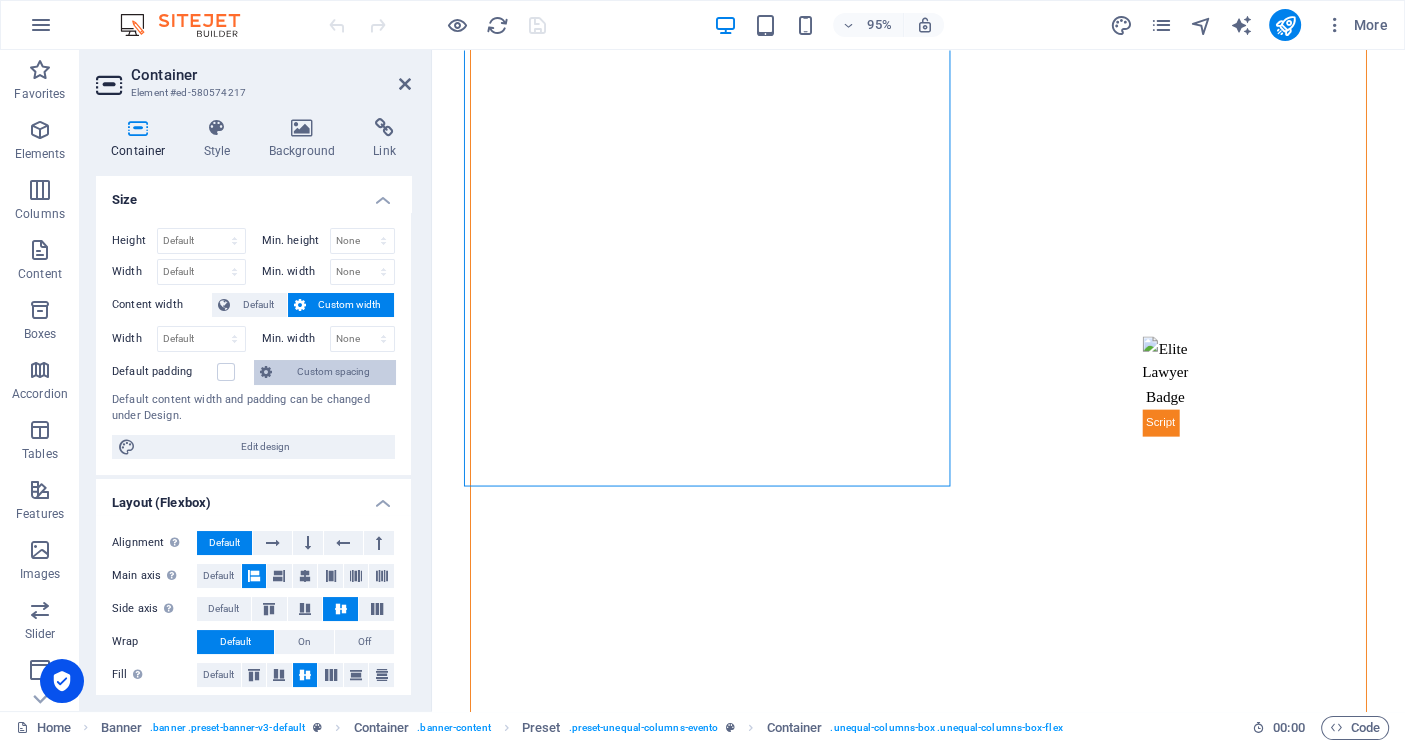 click on "Custom spacing" at bounding box center [333, 372] 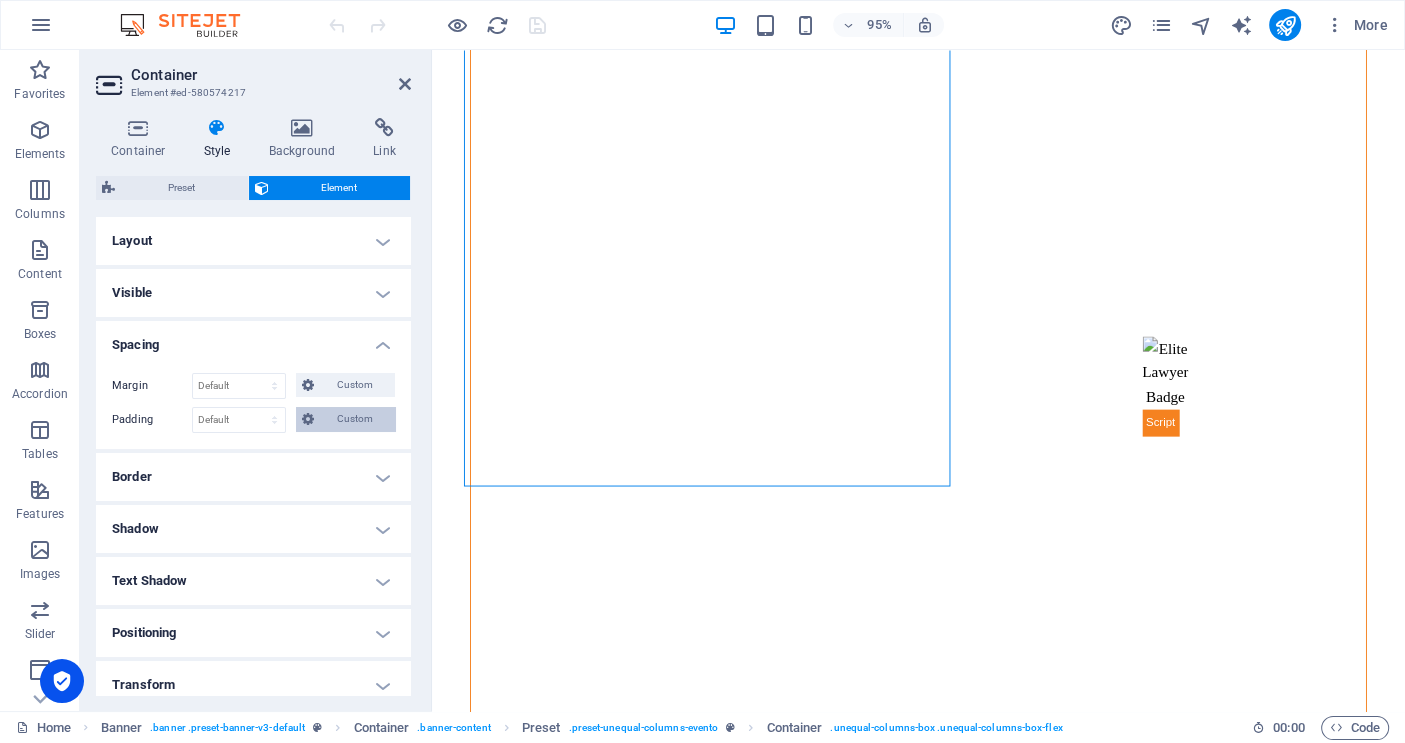 click on "Custom" at bounding box center [354, 419] 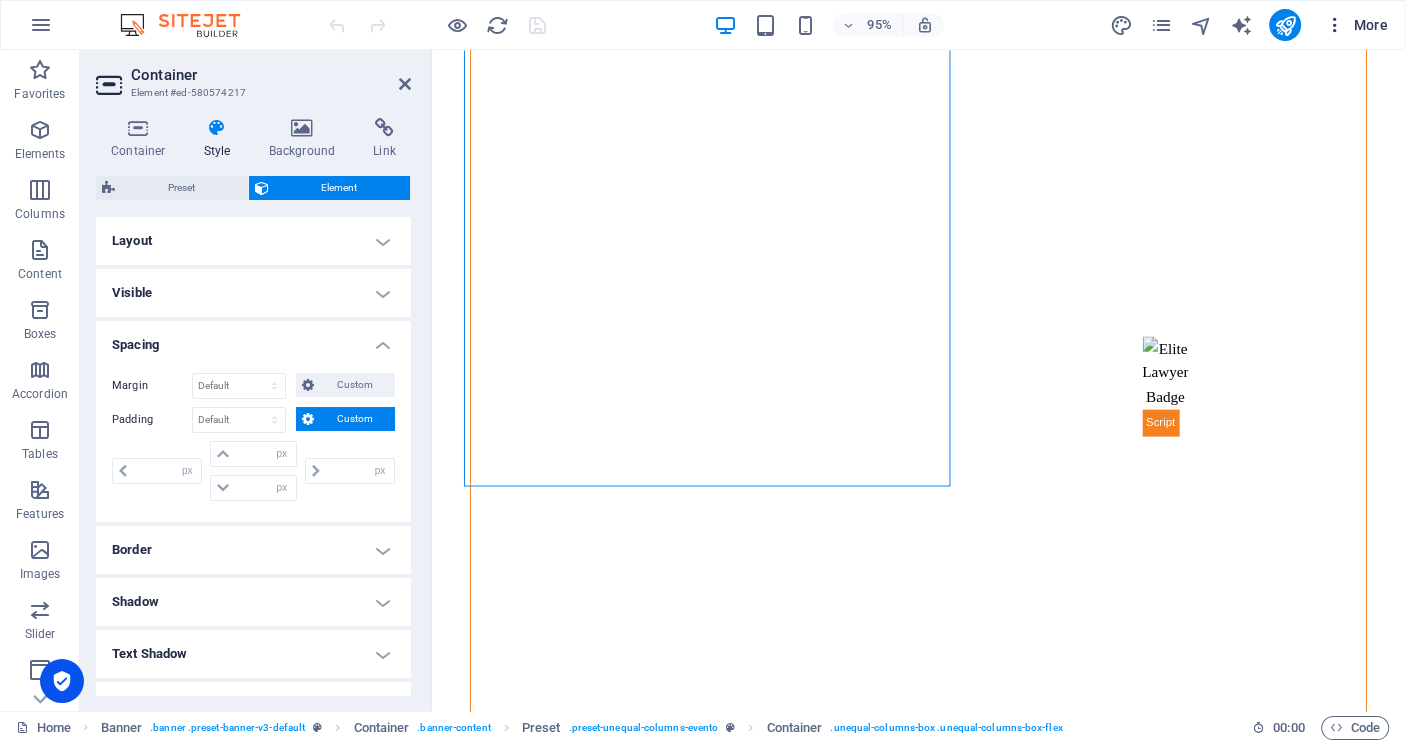 click on "More" at bounding box center (1356, 25) 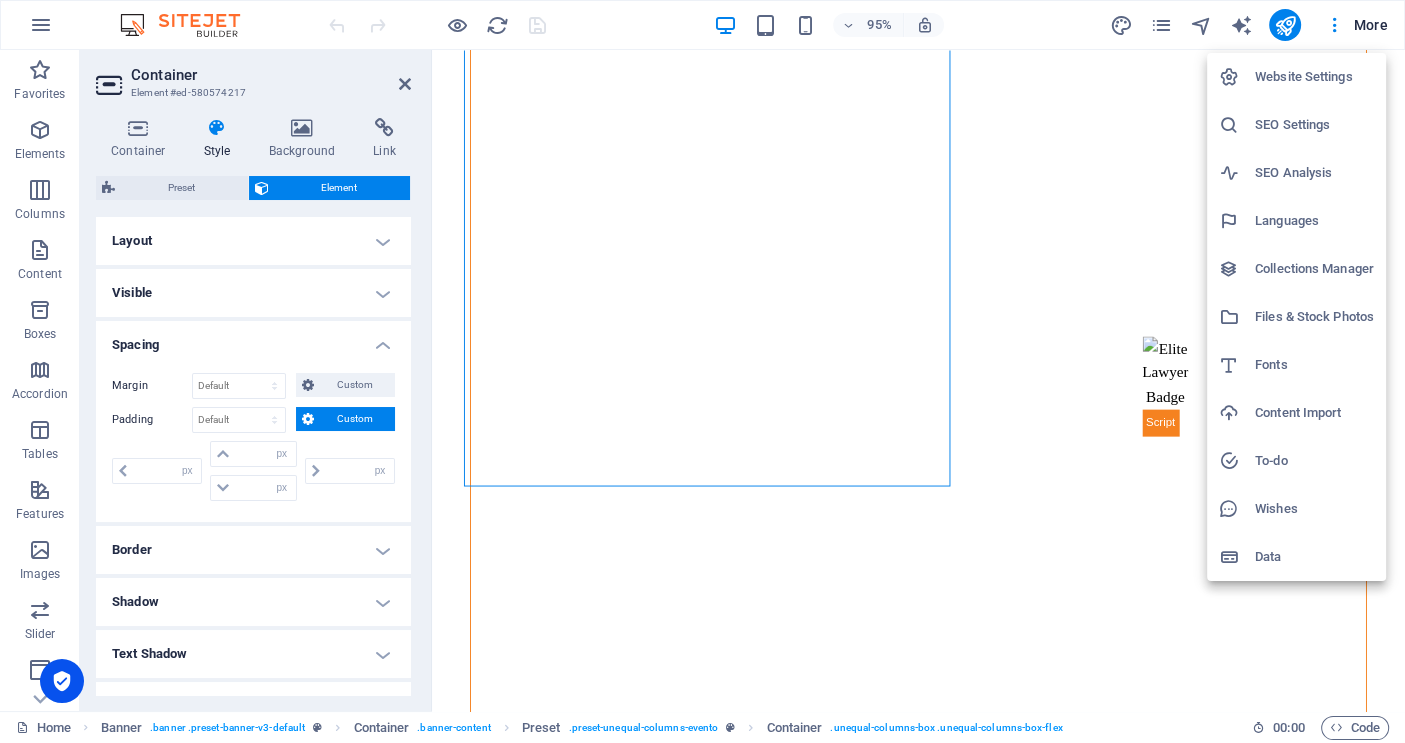 click at bounding box center (702, 371) 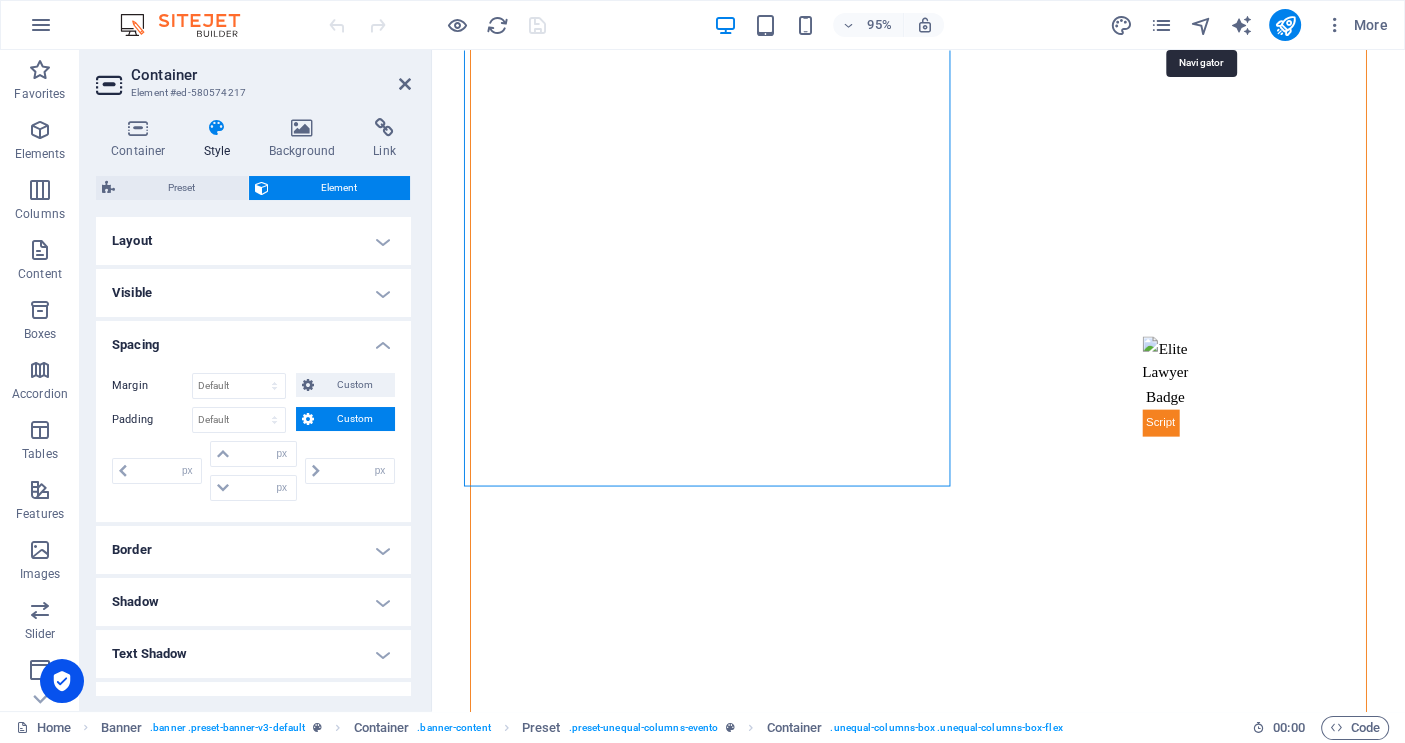 click at bounding box center [1200, 25] 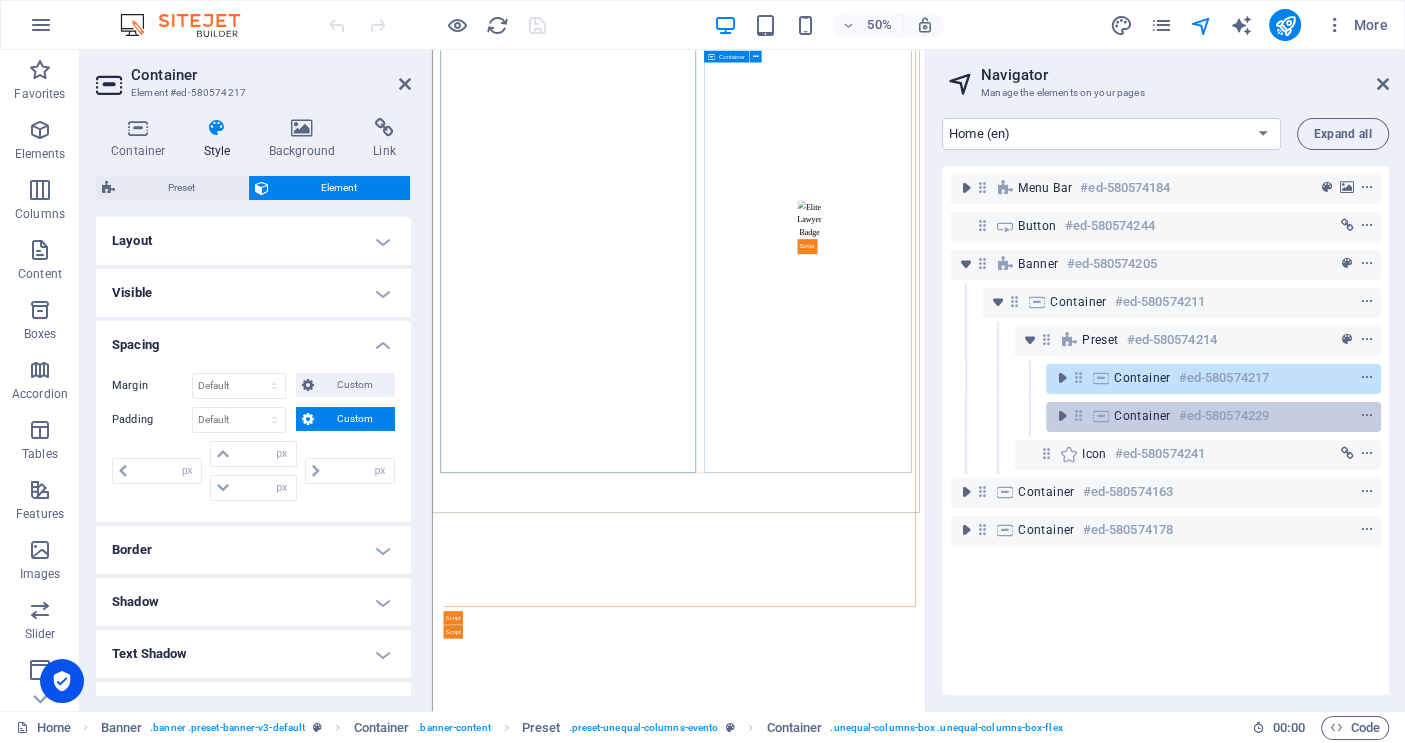 click on "Container" at bounding box center (1142, 416) 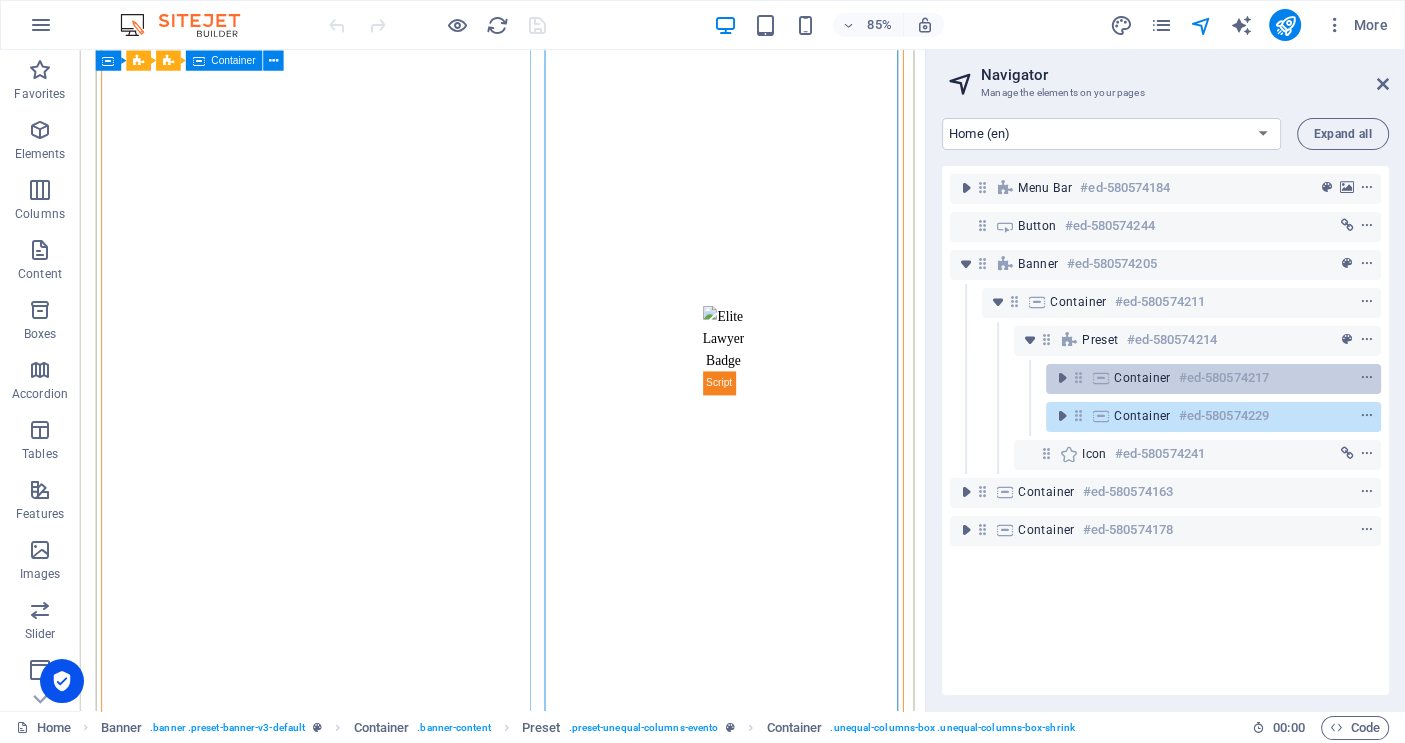 click on "Container" at bounding box center (1142, 378) 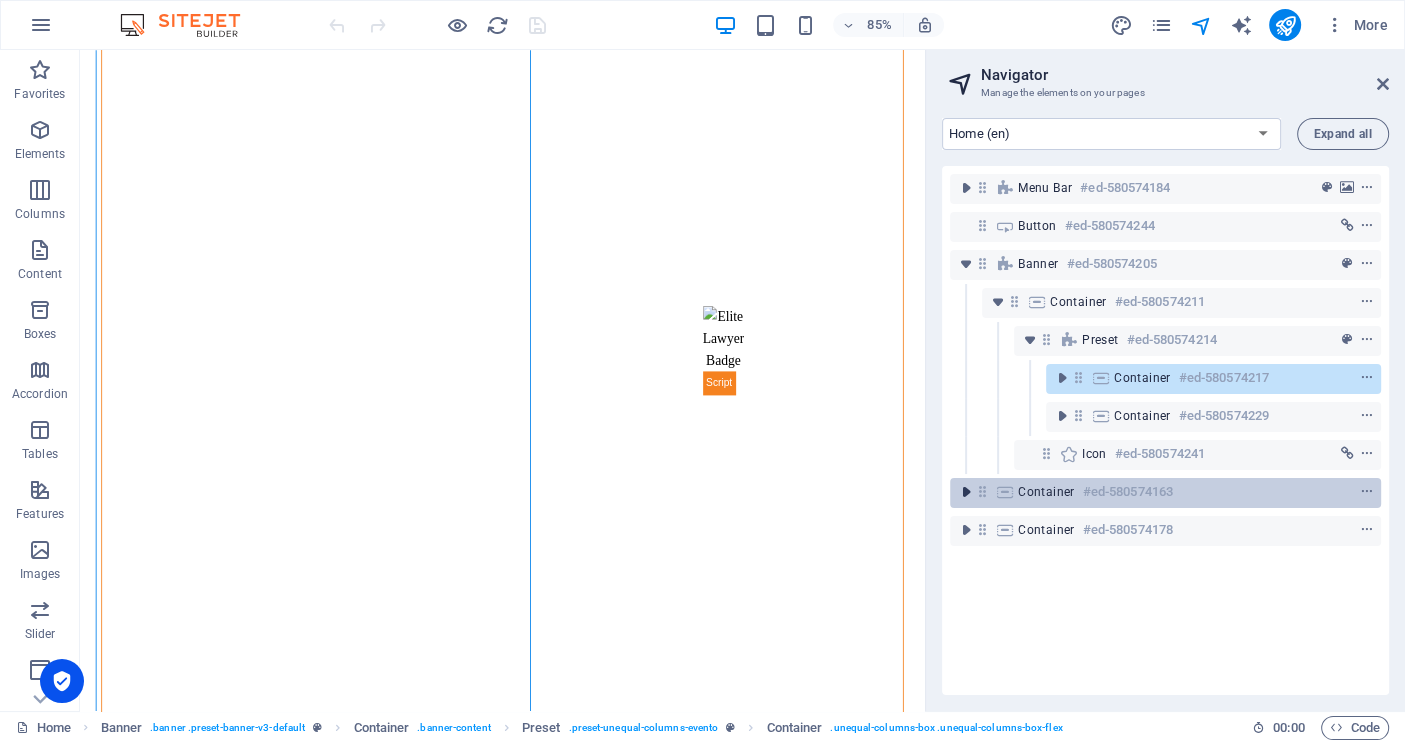 click at bounding box center (966, 492) 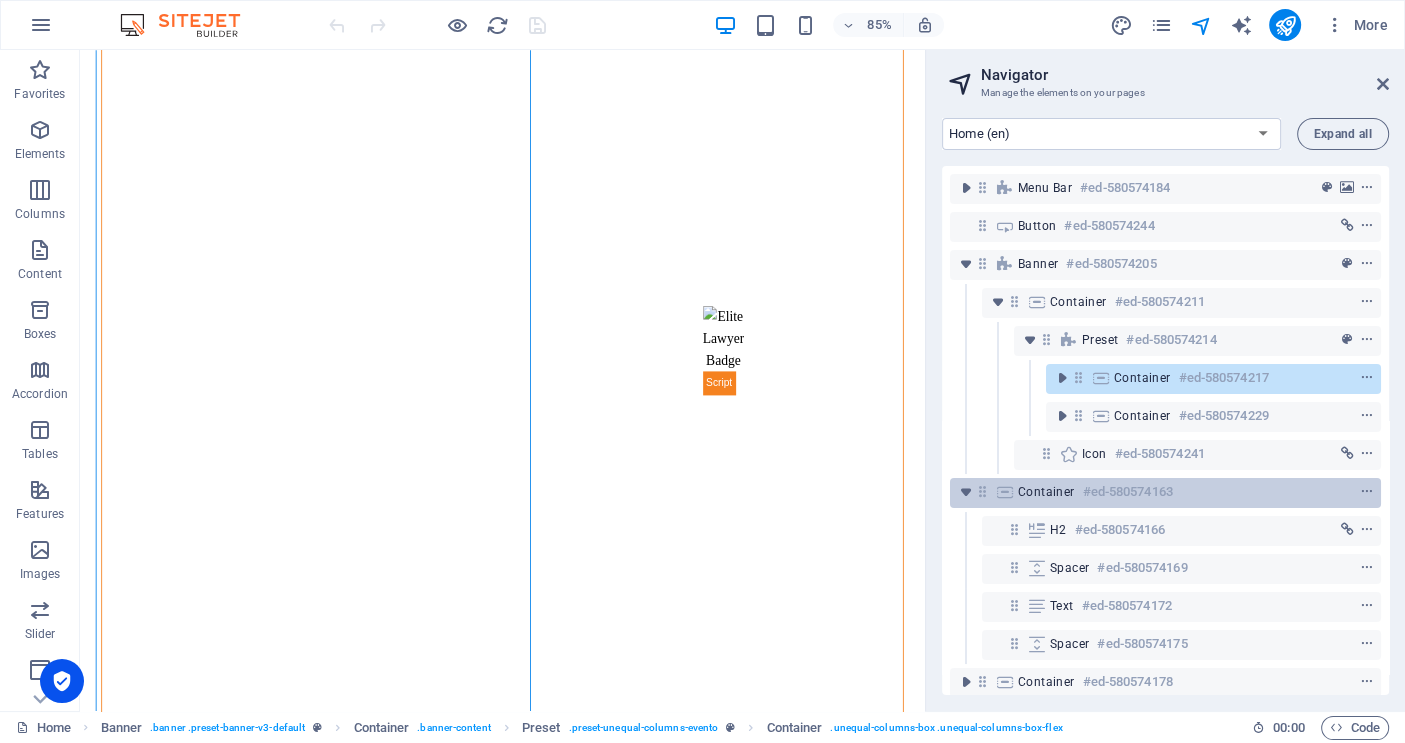 click on "#ed-580574163" at bounding box center [1128, 492] 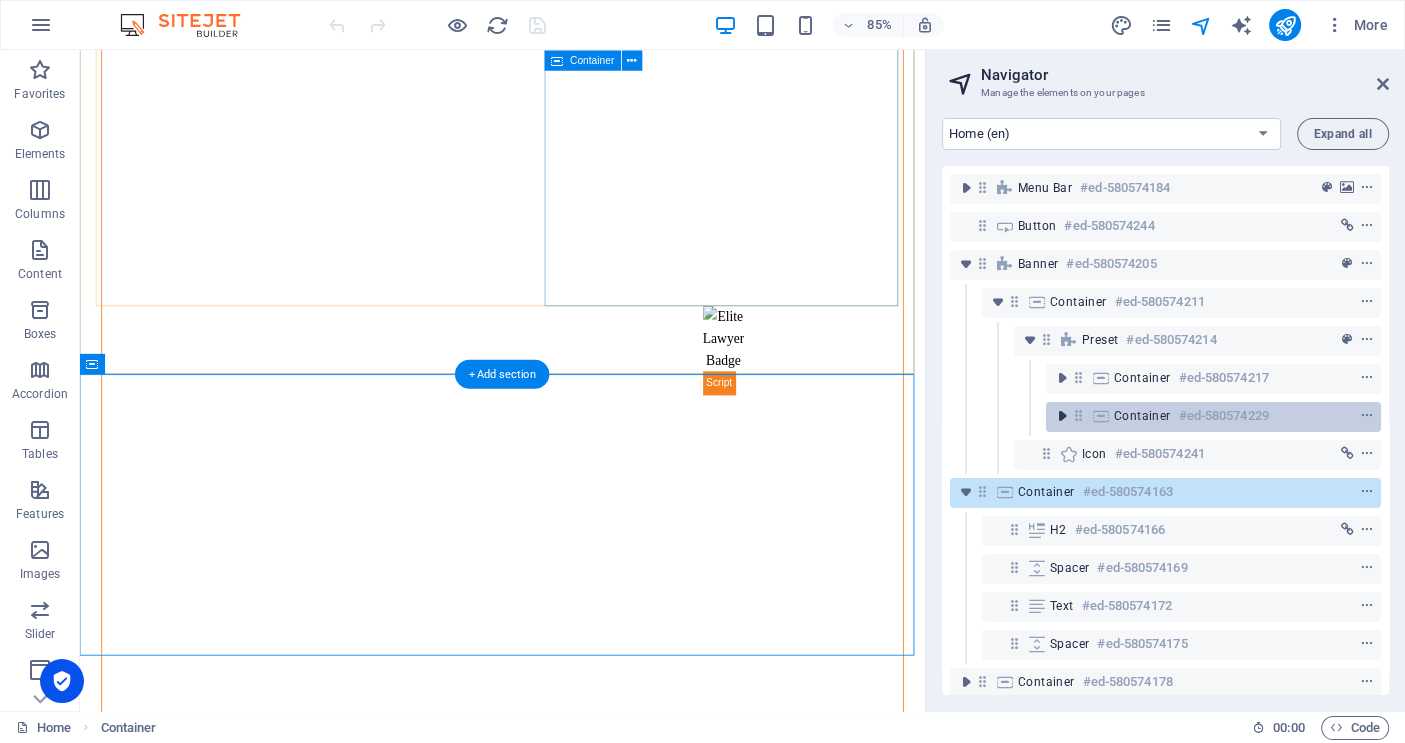click at bounding box center [1062, 416] 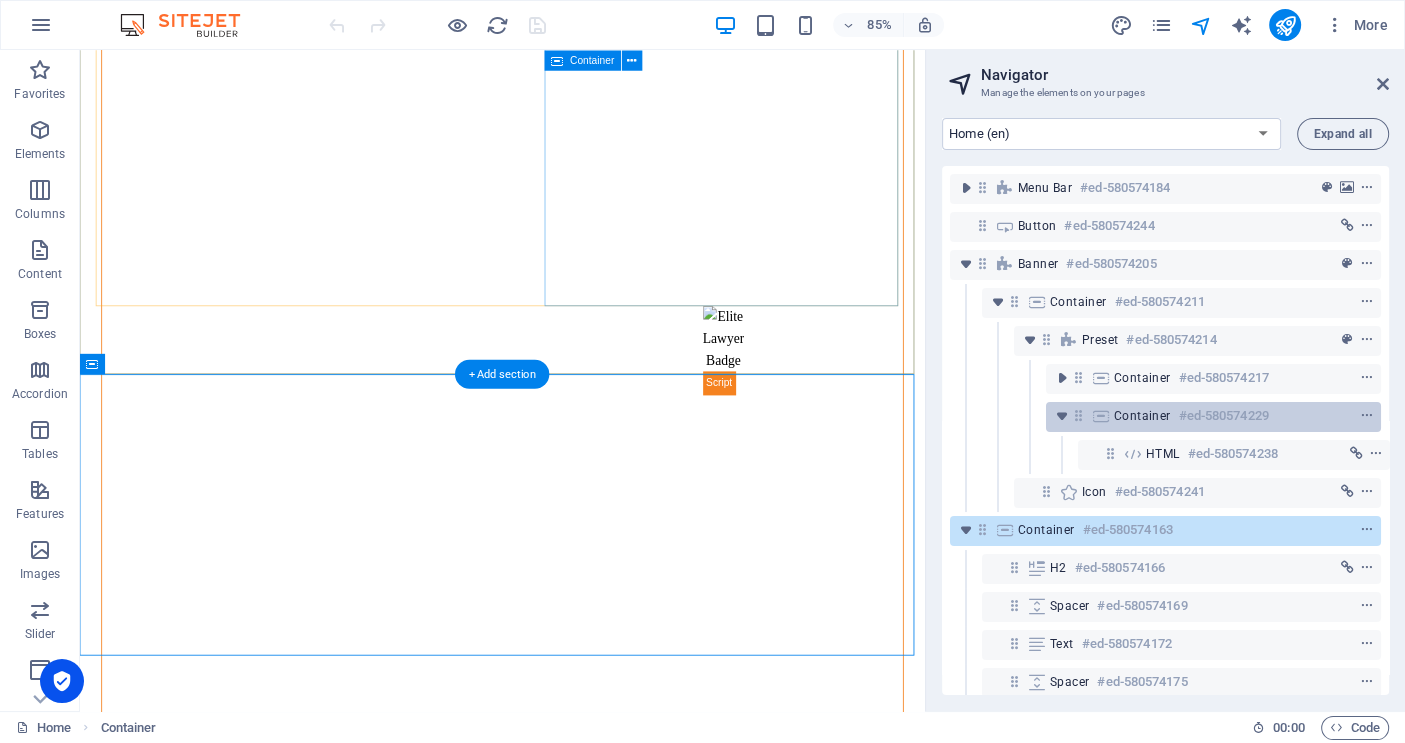 click on "Container" at bounding box center (1142, 416) 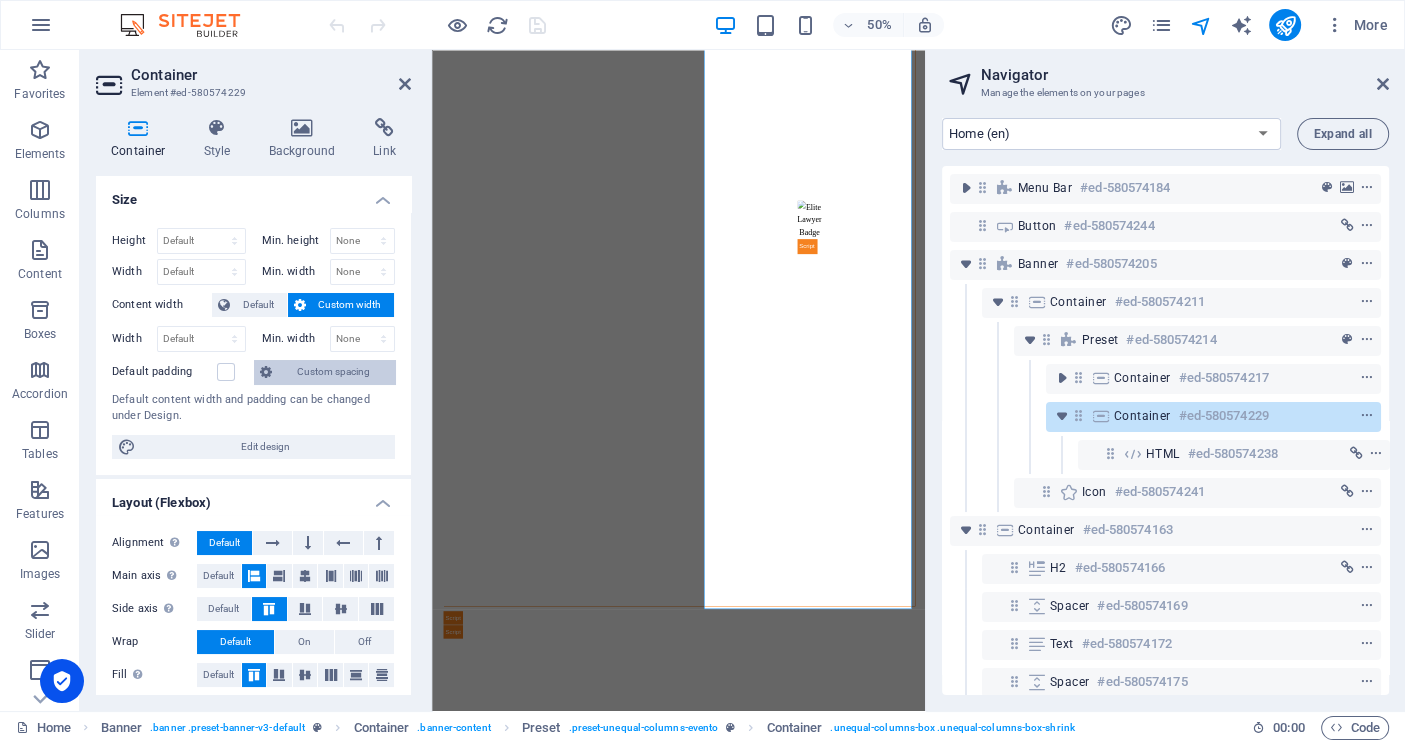 click on "Custom spacing" at bounding box center [333, 372] 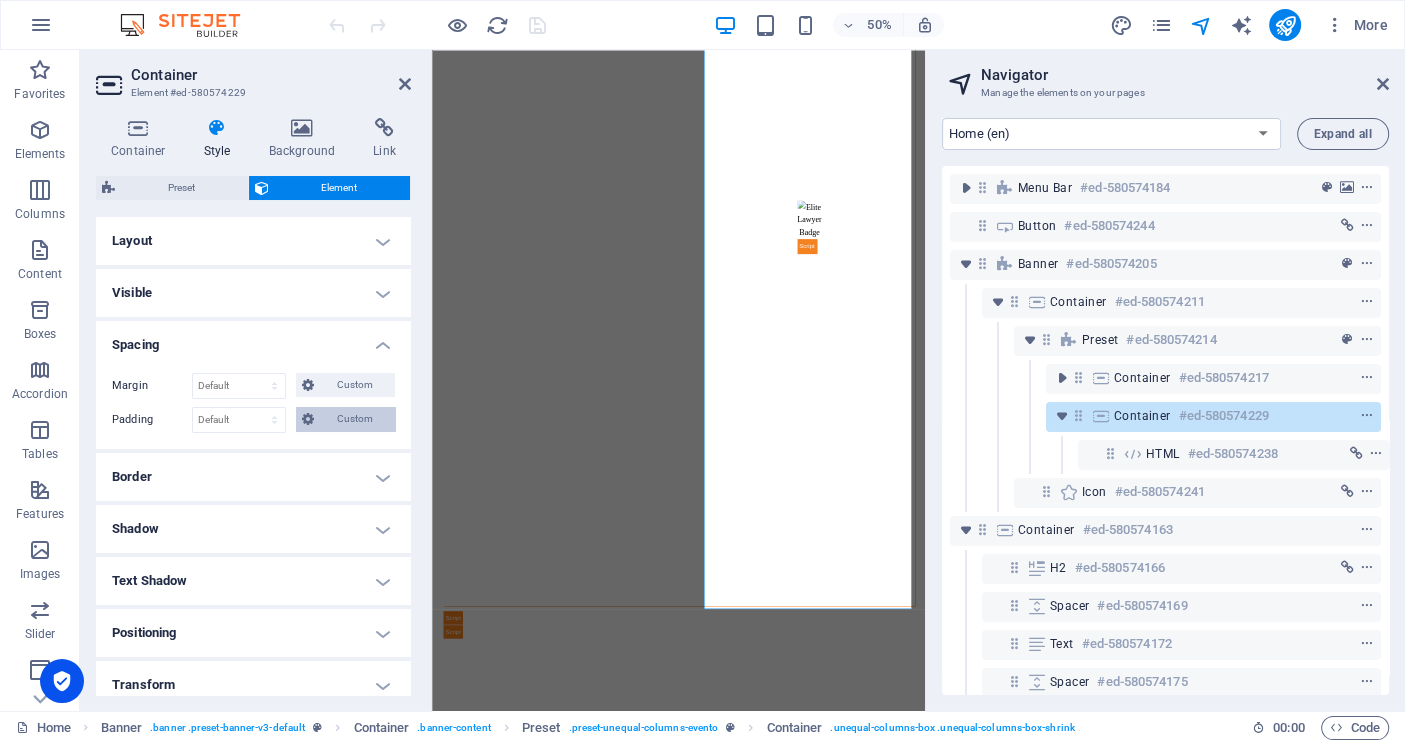 click on "Custom" at bounding box center (354, 419) 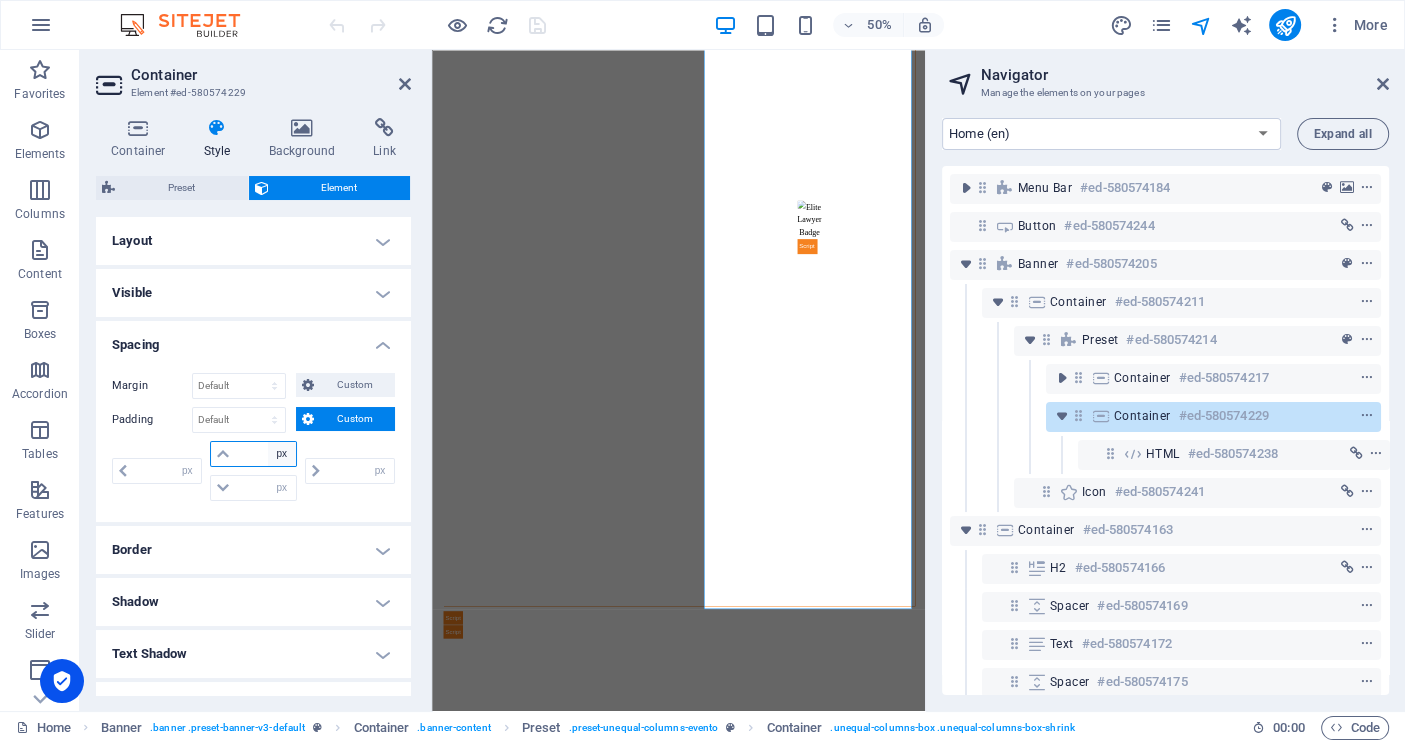 click on "px rem % vh vw" at bounding box center [282, 454] 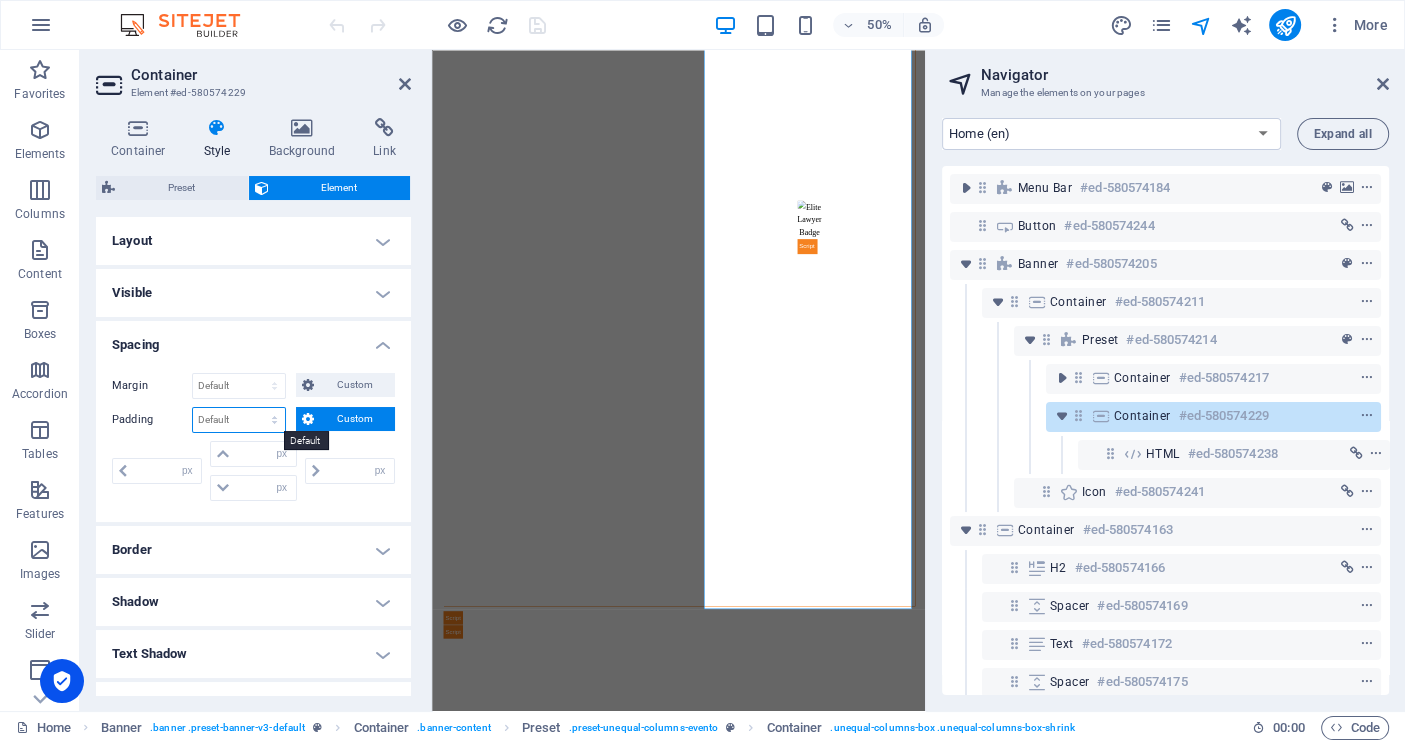 click on "Default px rem % vh vw Custom" at bounding box center [239, 420] 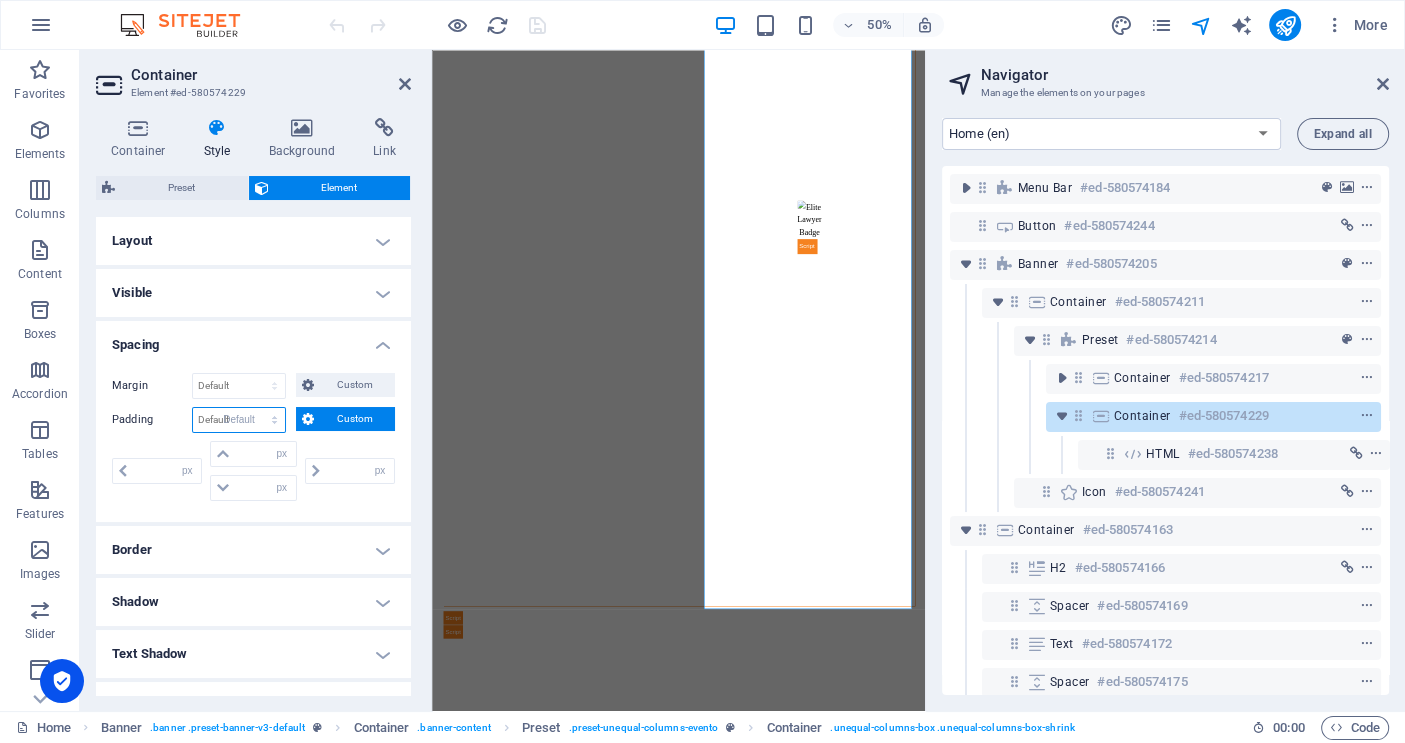 click on "Default px rem % vh vw Custom" at bounding box center (239, 420) 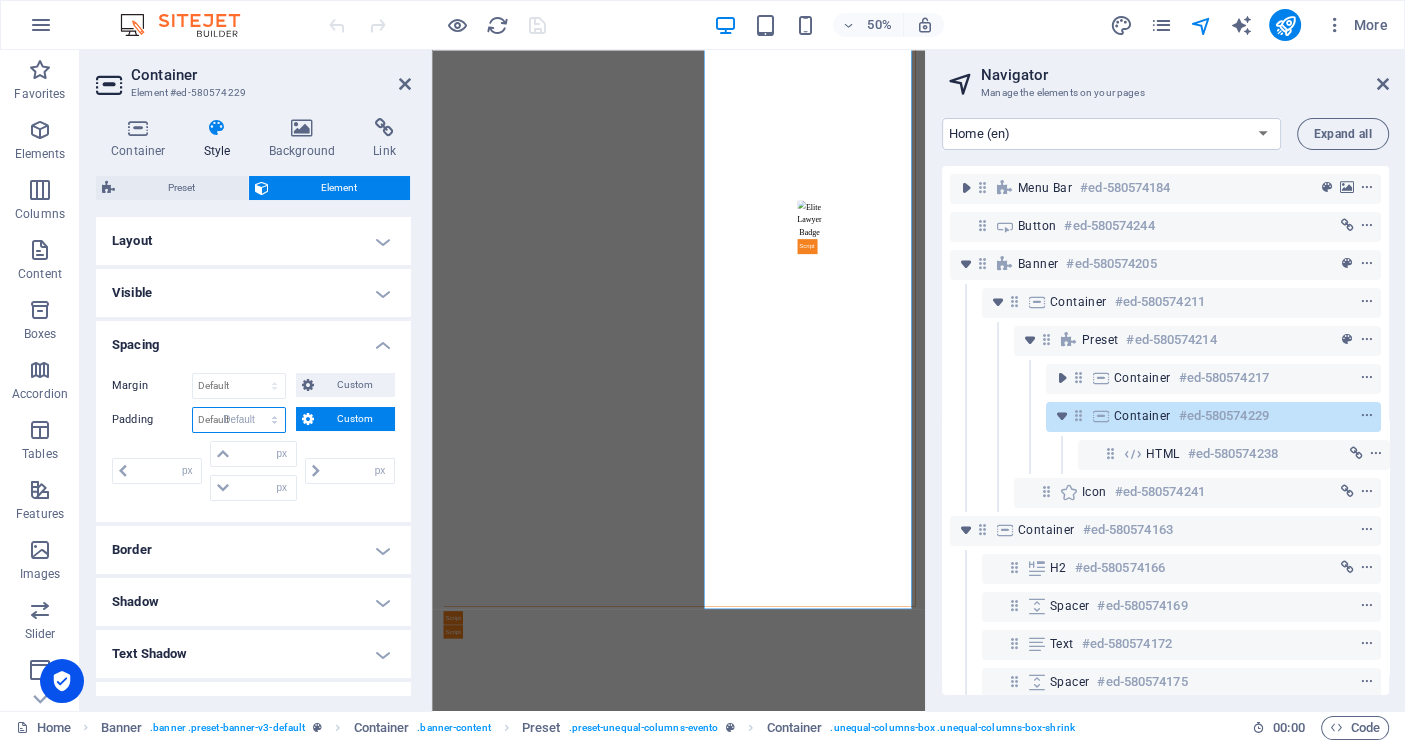 select on "DISABLED_OPTION_VALUE" 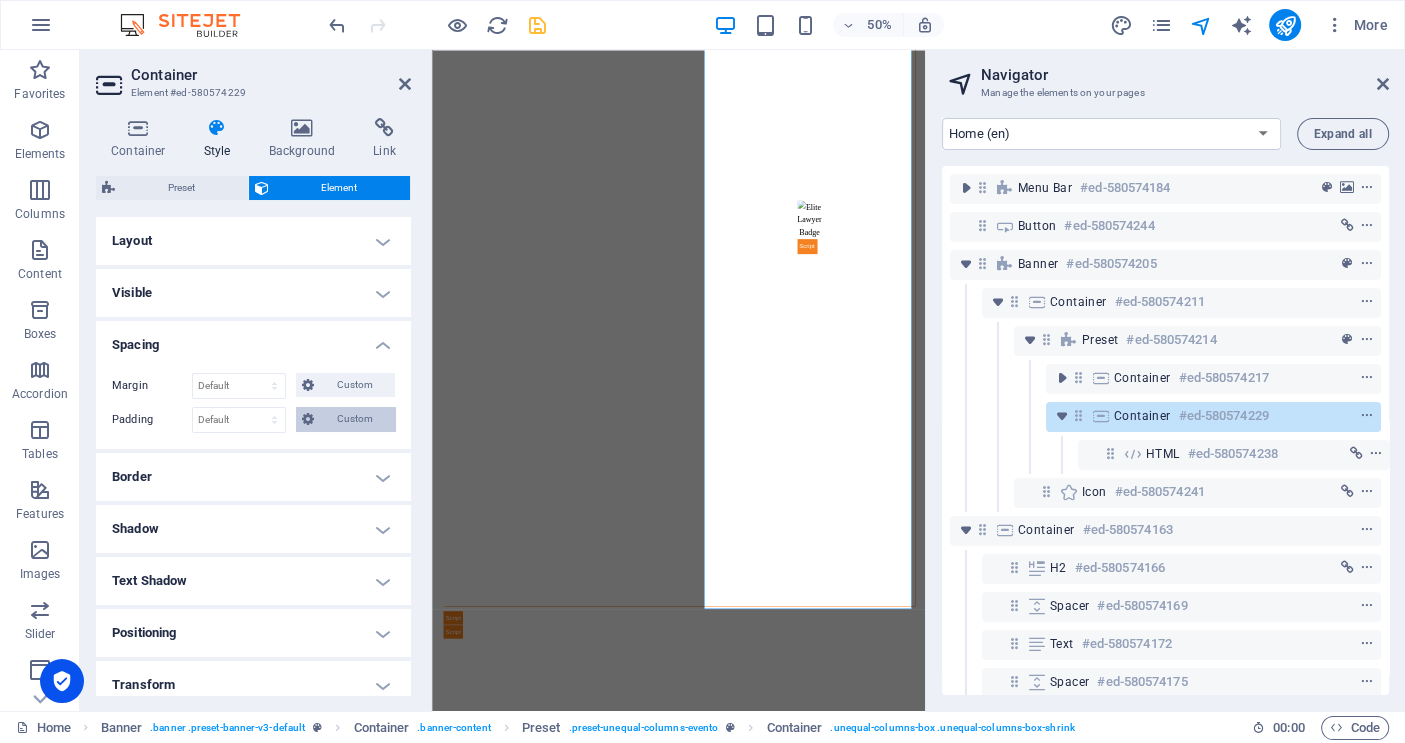click on "Custom" at bounding box center [354, 419] 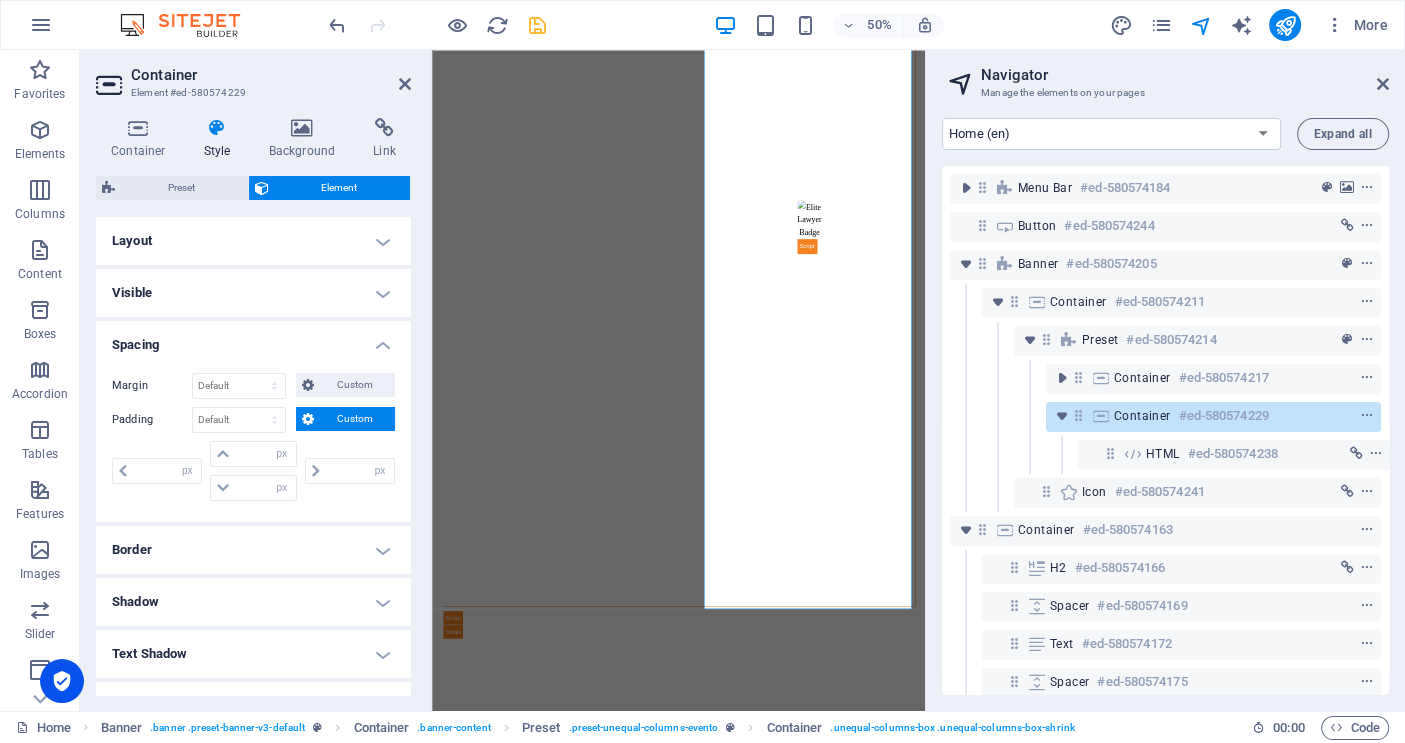 click on "Custom" at bounding box center (354, 419) 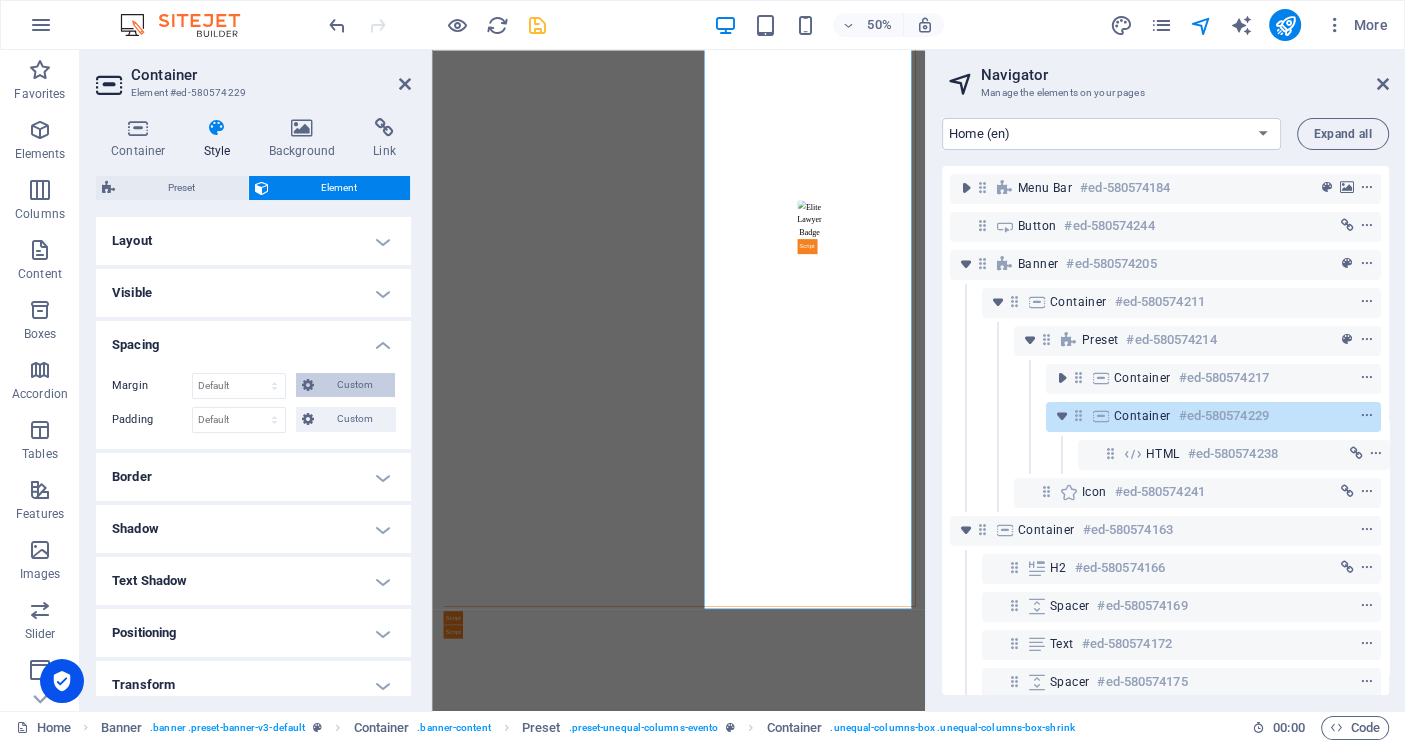 click on "Custom" at bounding box center [354, 385] 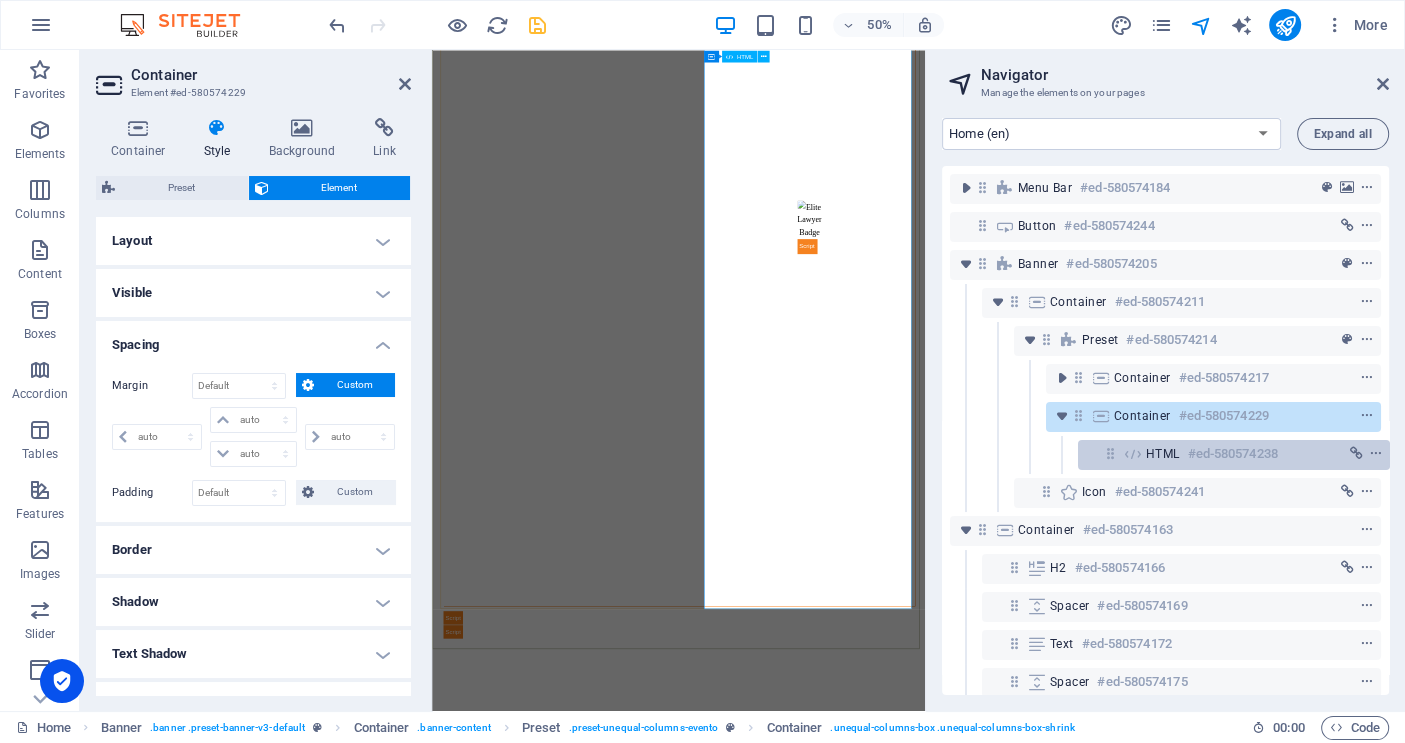 click at bounding box center (1133, 454) 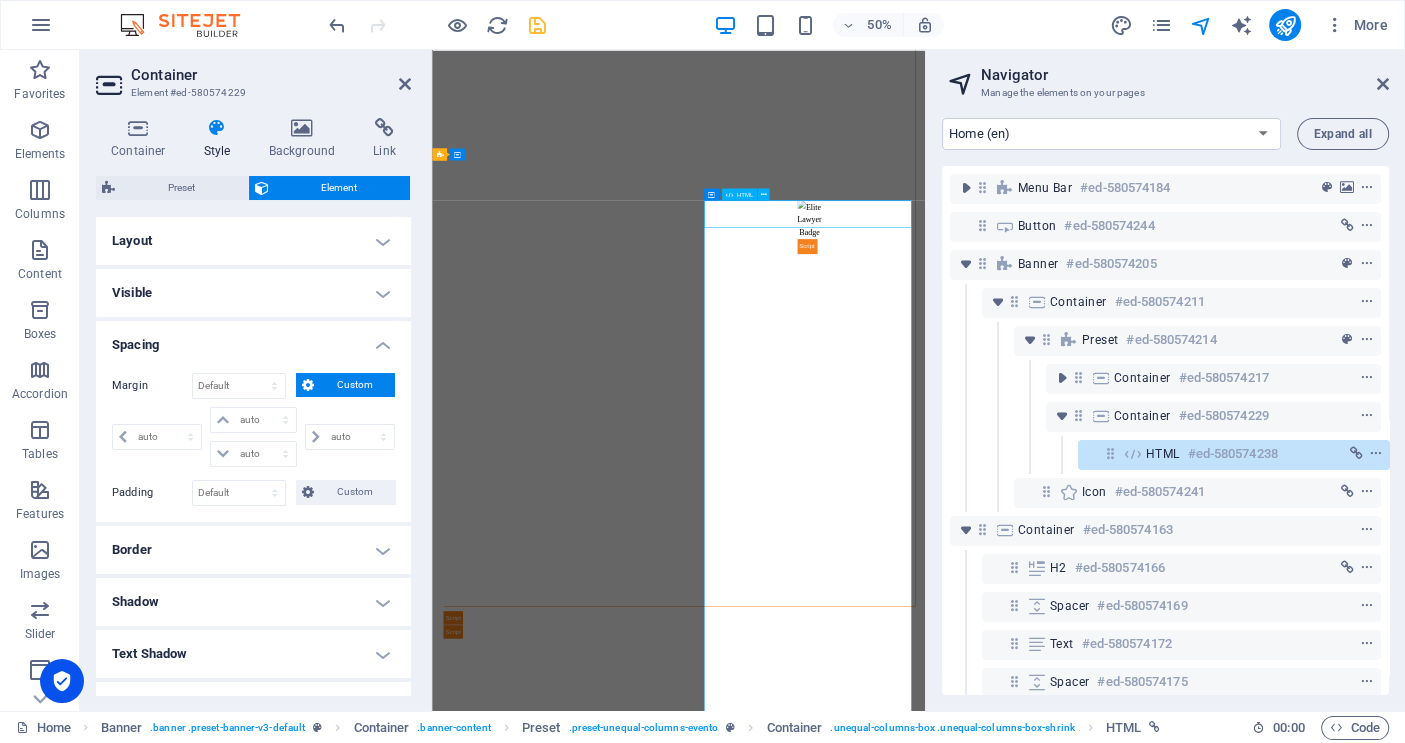 scroll, scrollTop: 30, scrollLeft: 4, axis: both 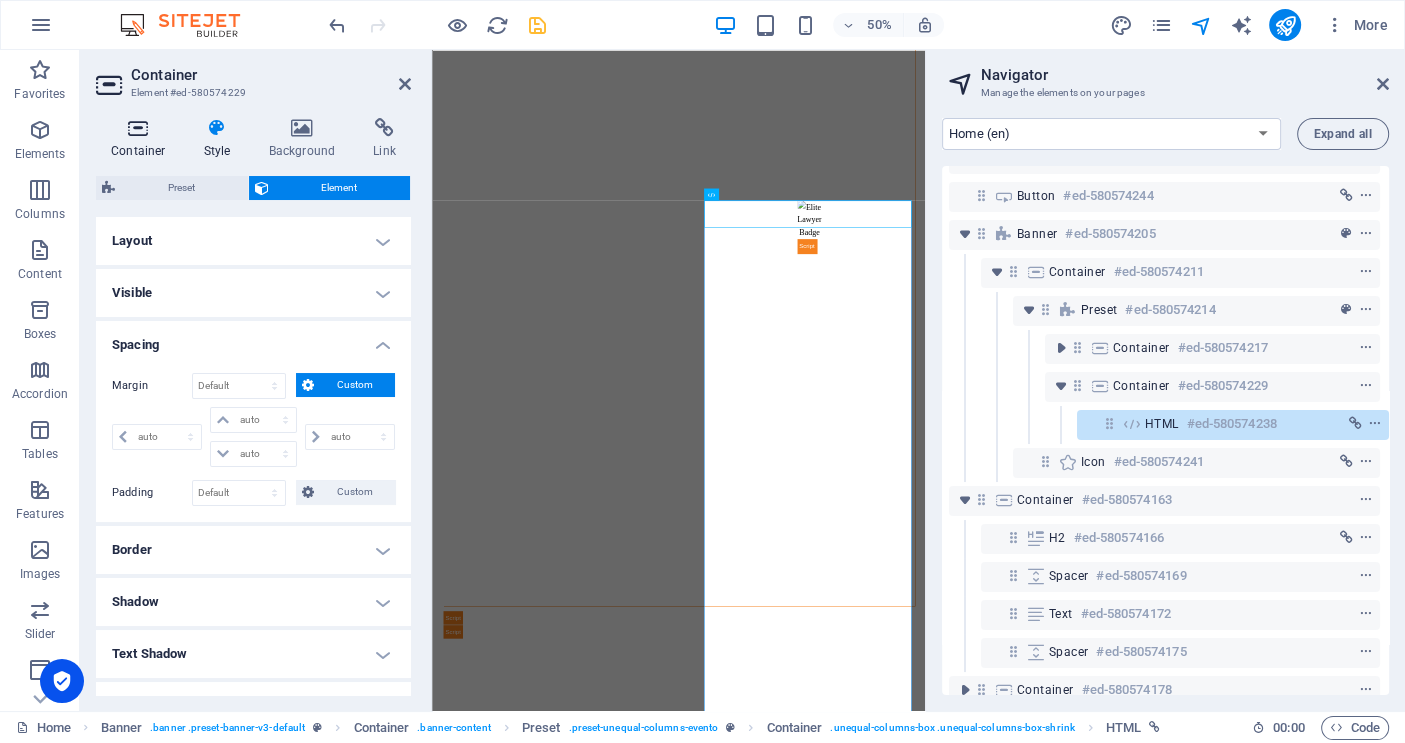 click at bounding box center (138, 128) 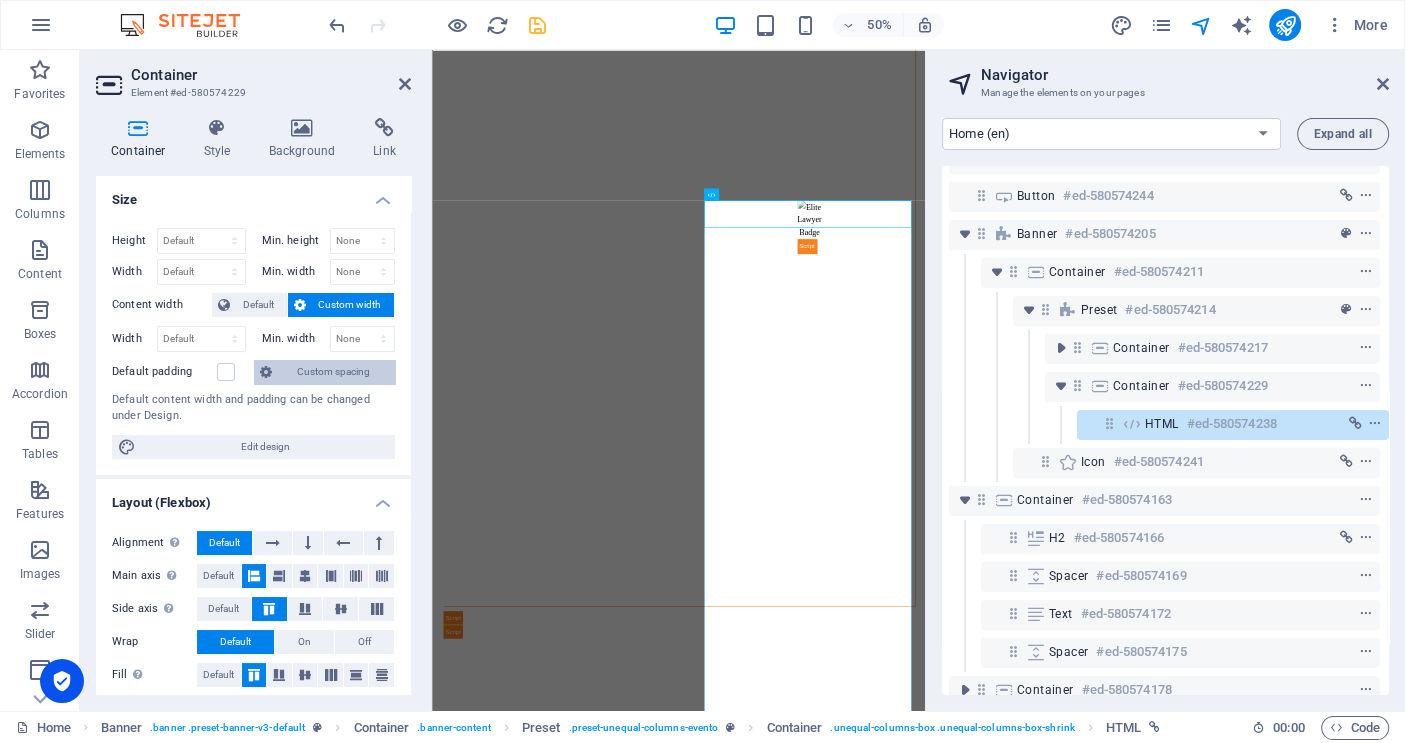 click on "Custom spacing" at bounding box center [333, 372] 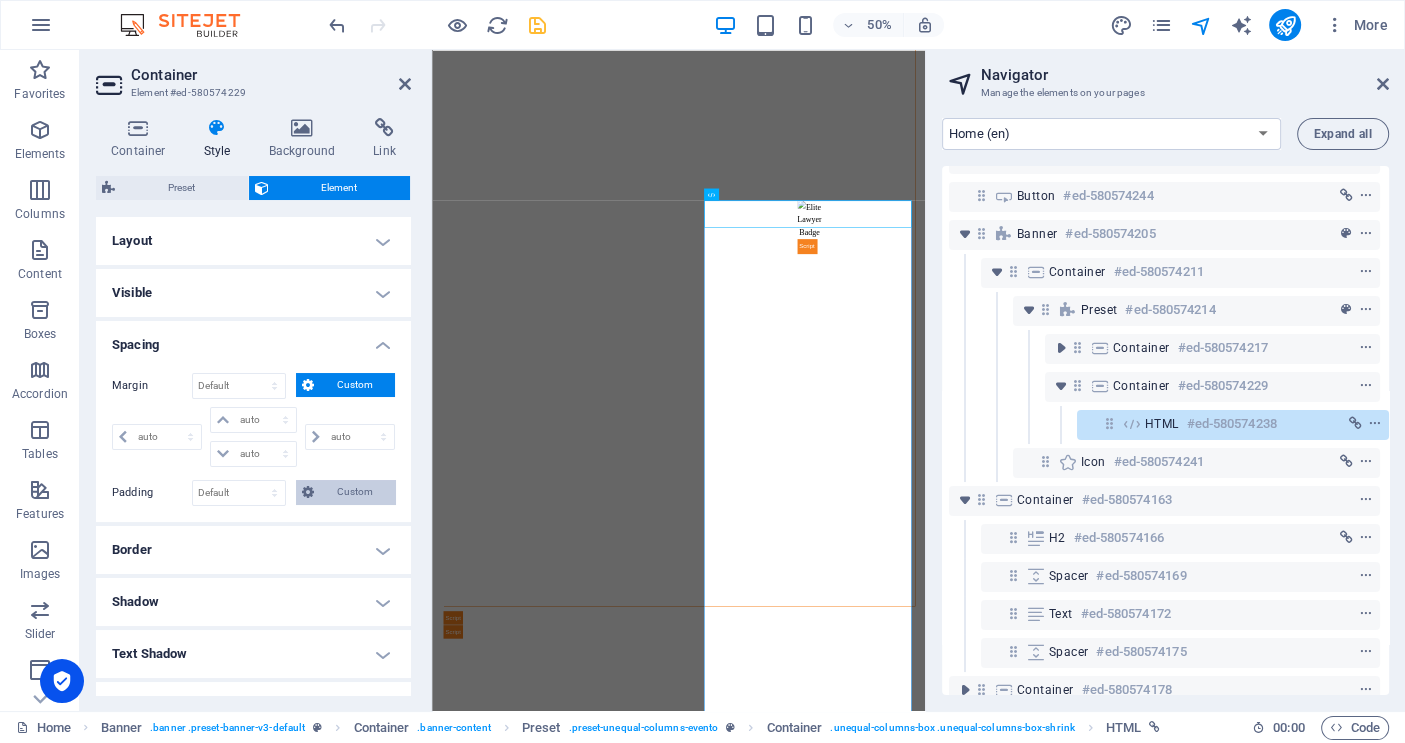 click on "Custom" at bounding box center (354, 492) 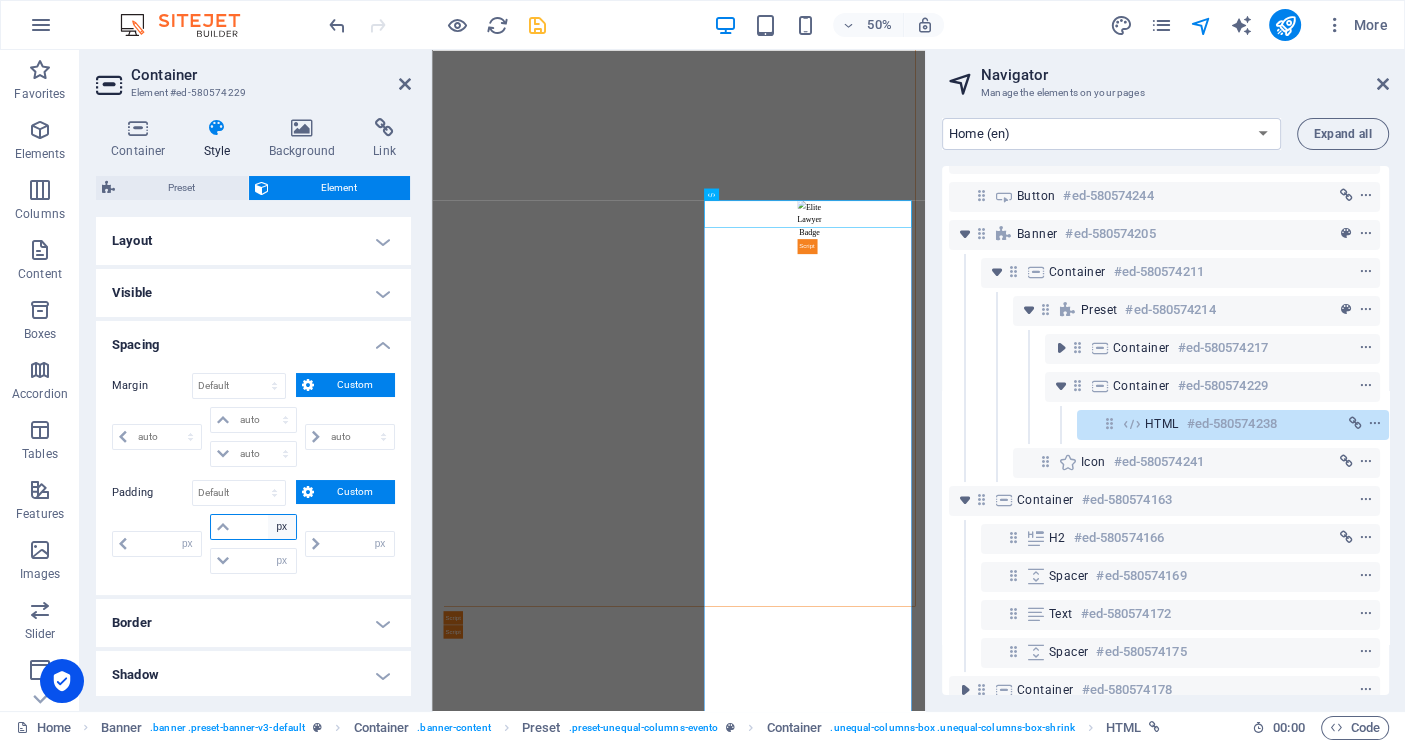 click on "px rem % vh vw" at bounding box center [282, 527] 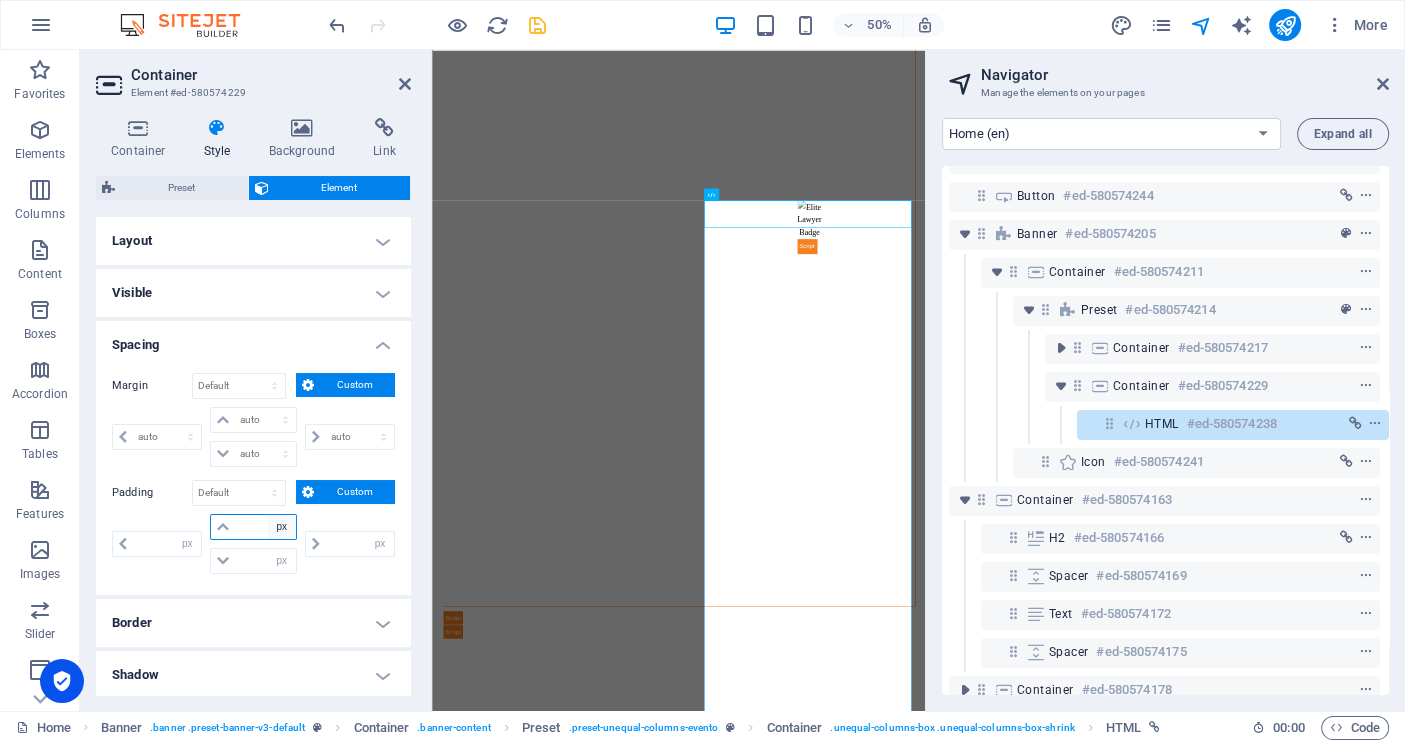 click on "px rem % vh vw" at bounding box center [282, 527] 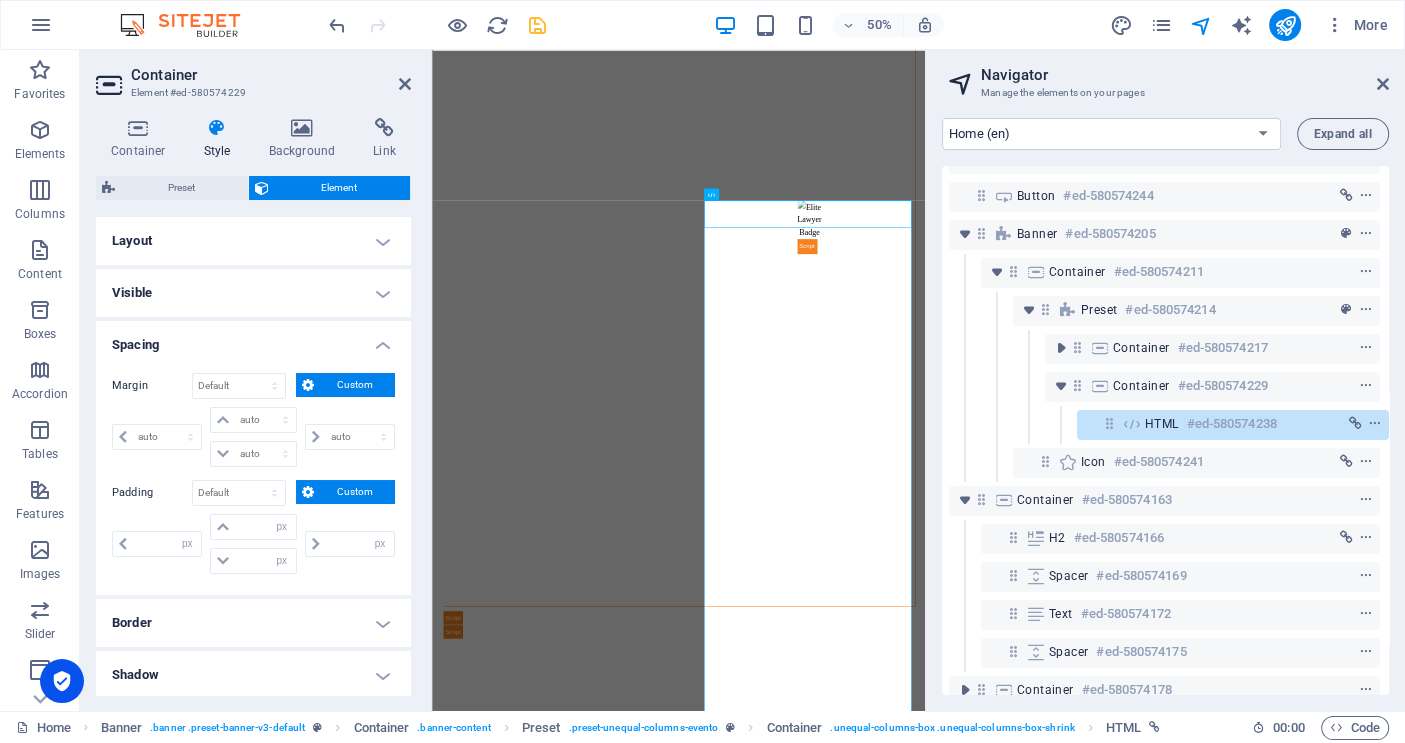 click on "Spacing" at bounding box center [253, 339] 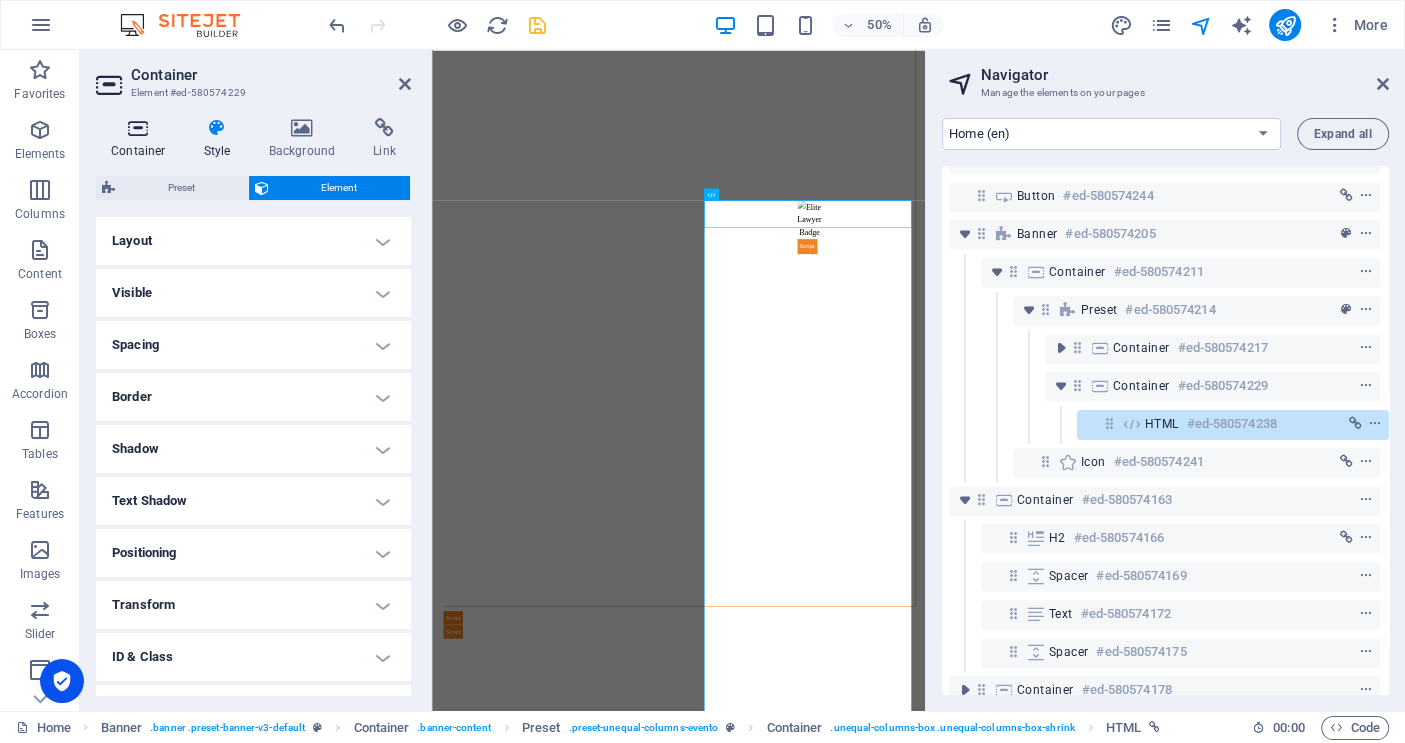 click at bounding box center [138, 128] 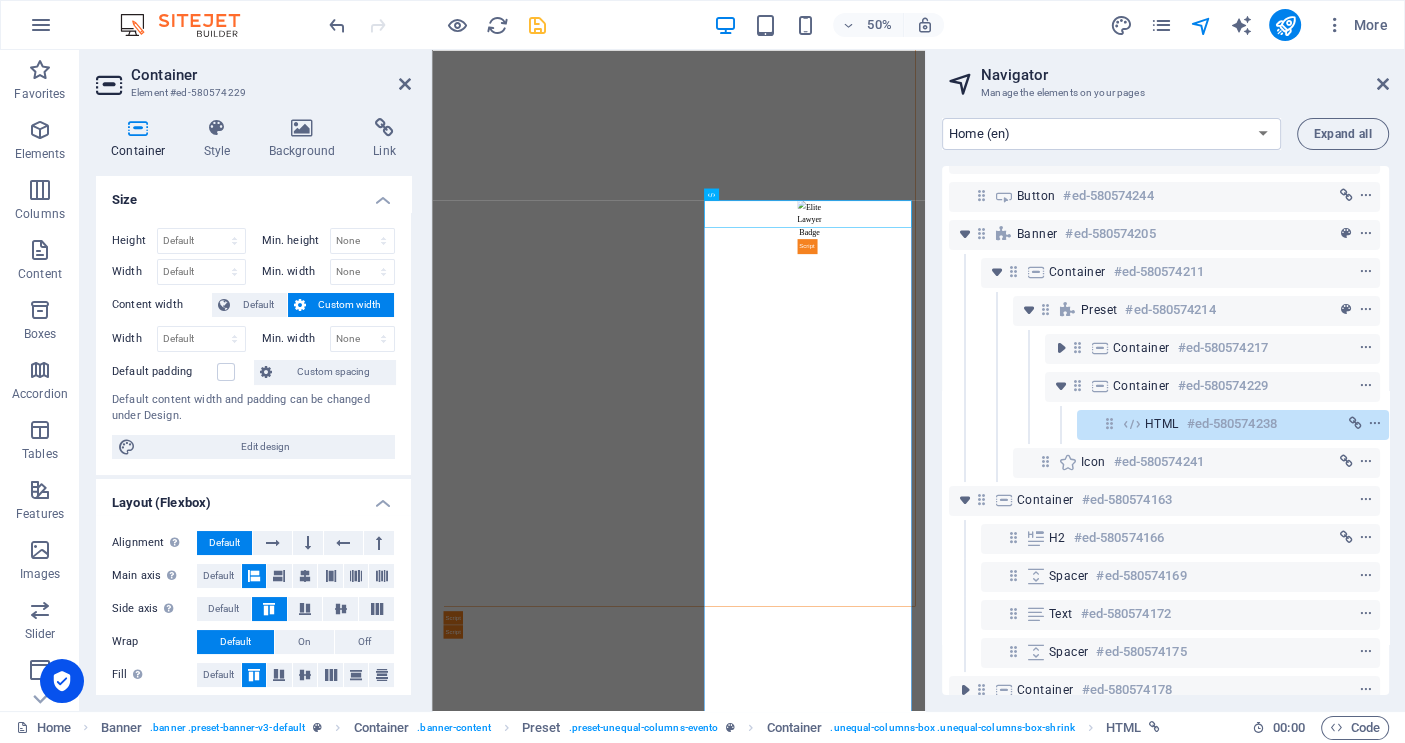 click on "Custom width" at bounding box center [350, 305] 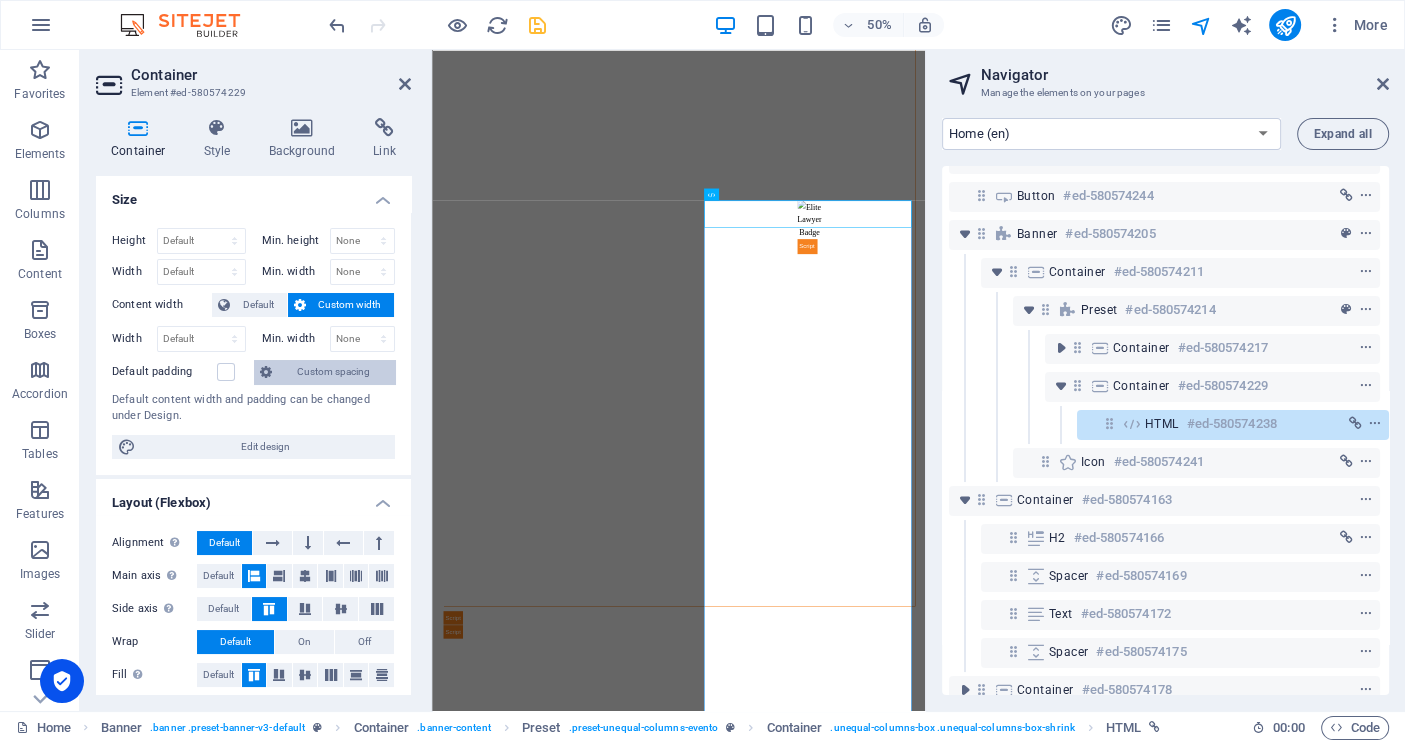 click on "Custom spacing" at bounding box center [333, 372] 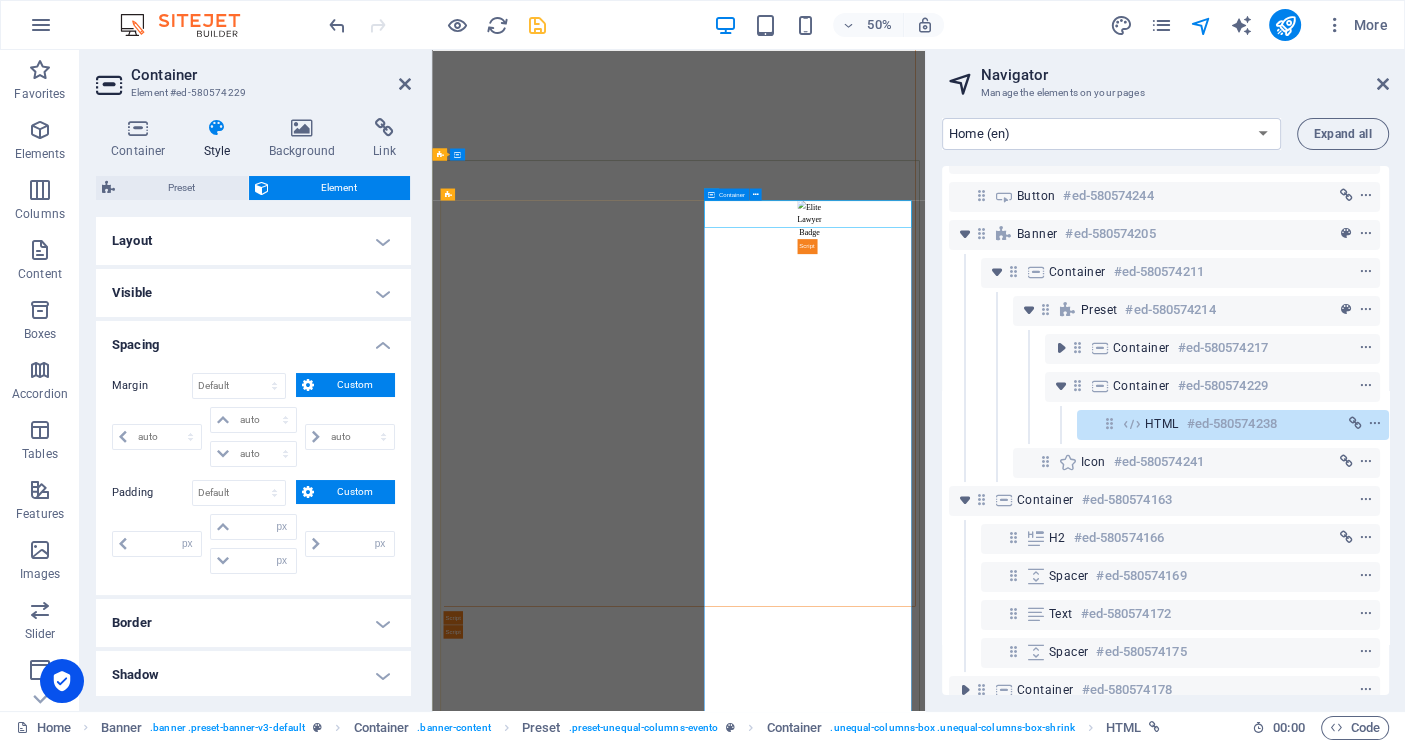 click on "Container" at bounding box center (731, 194) 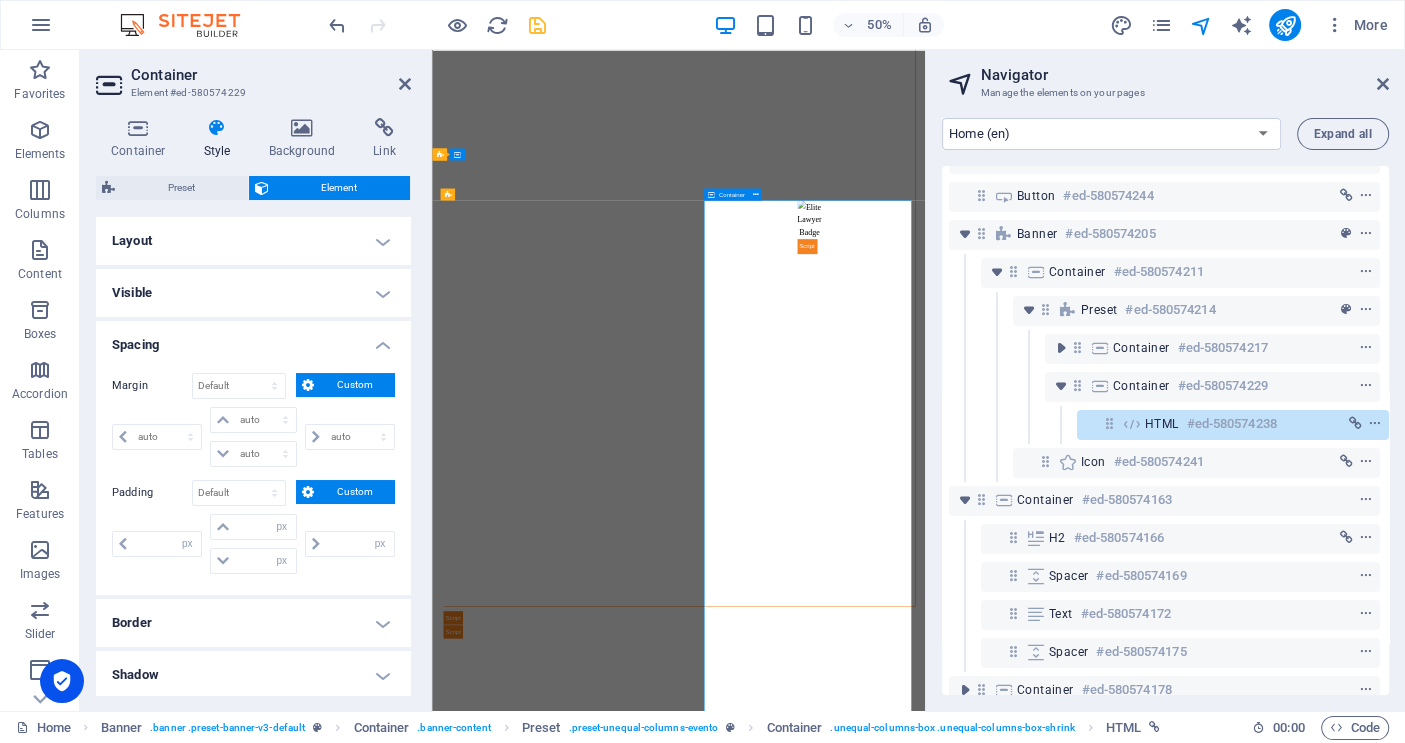 click on "Container" at bounding box center (731, 194) 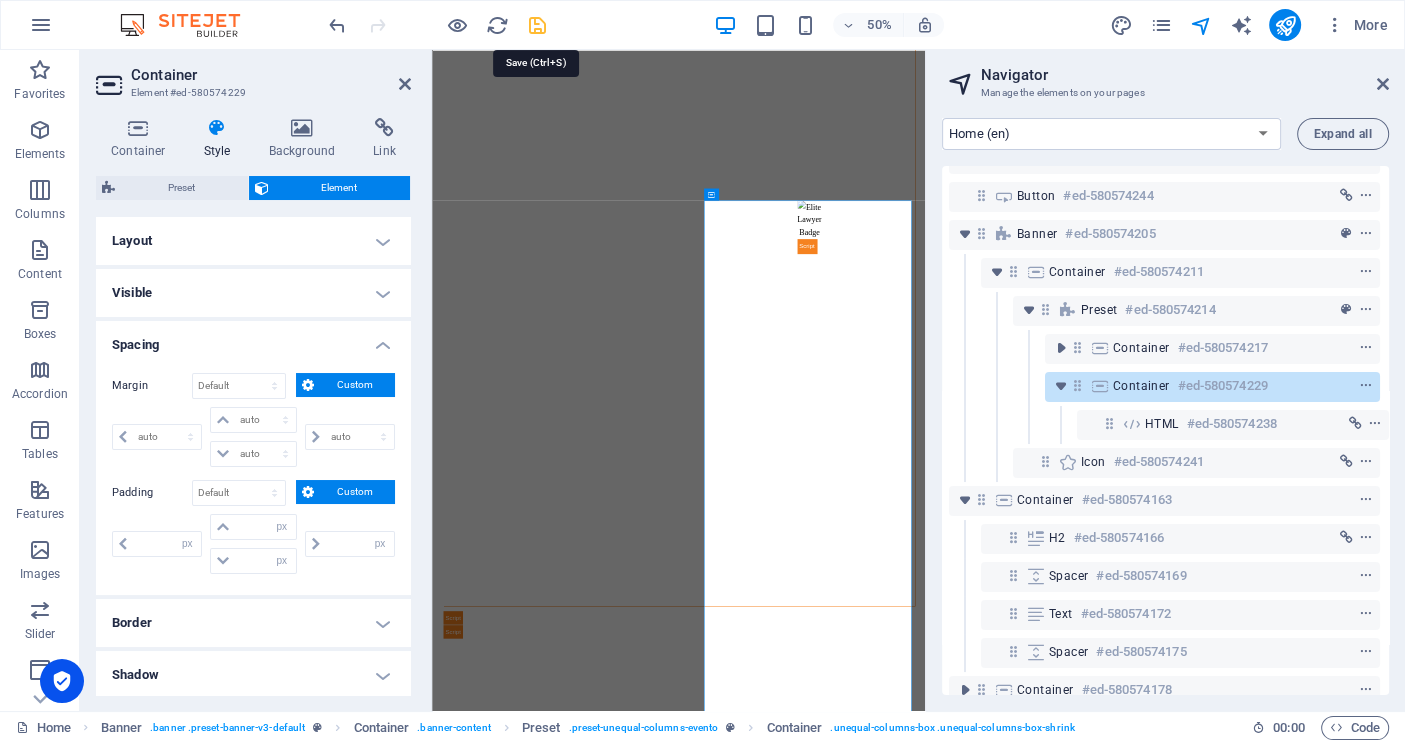 click at bounding box center [537, 25] 